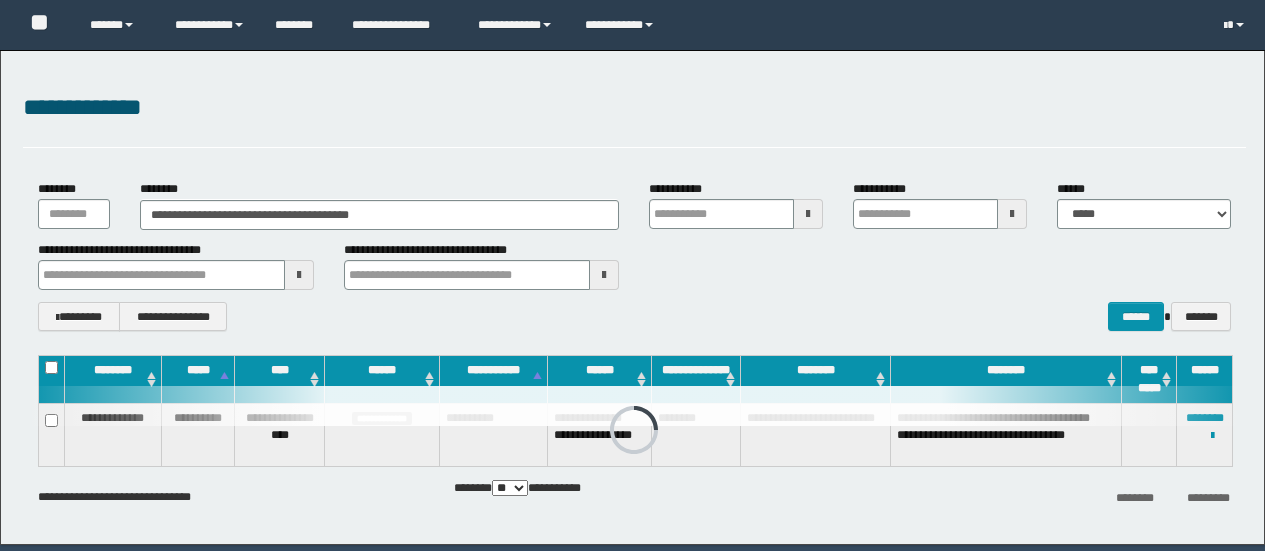 scroll, scrollTop: 0, scrollLeft: 0, axis: both 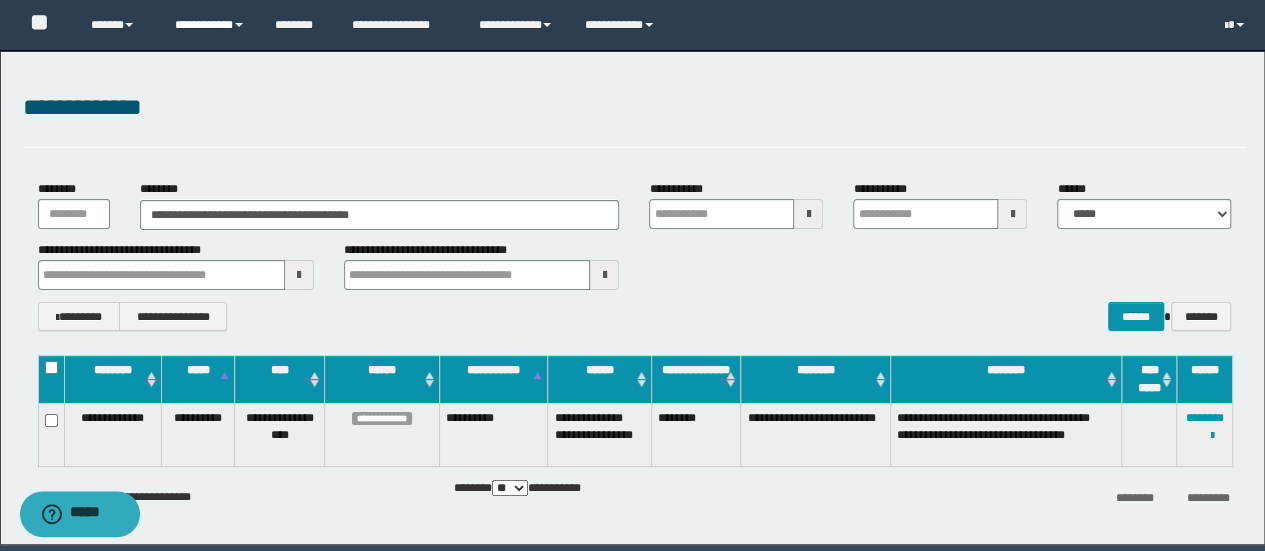 click on "**********" at bounding box center (210, 25) 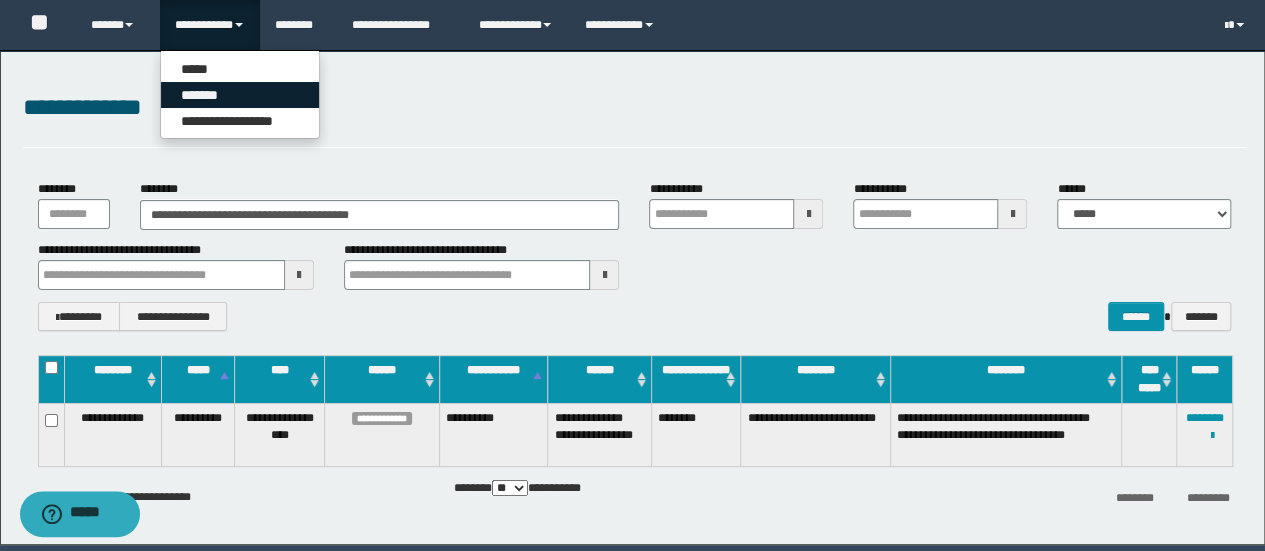 click on "*******" at bounding box center (240, 95) 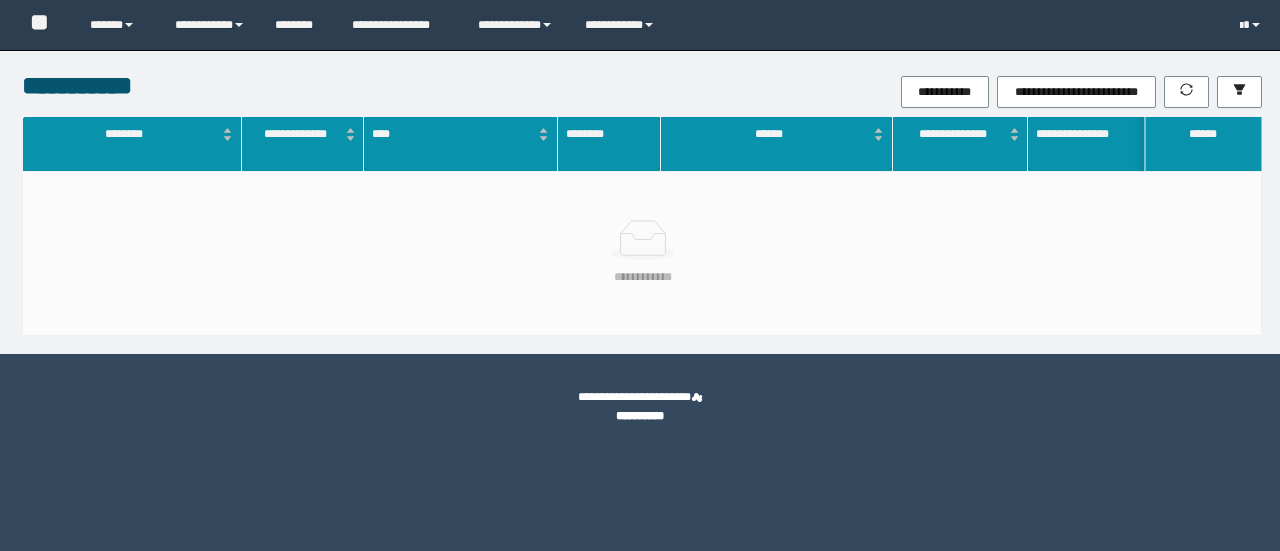 scroll, scrollTop: 0, scrollLeft: 0, axis: both 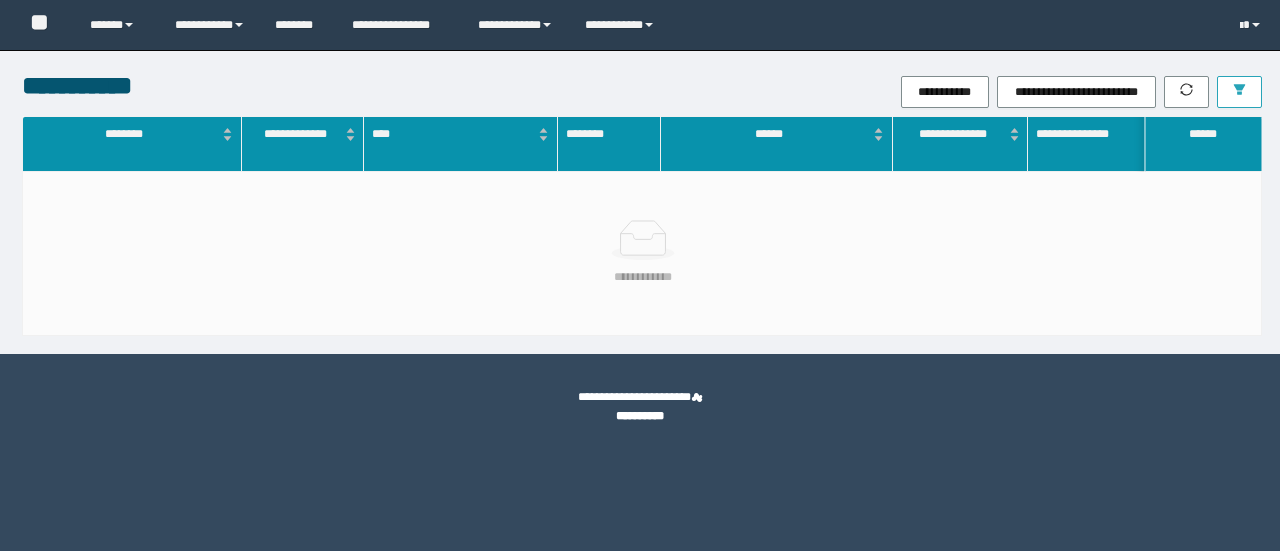 click at bounding box center (1239, 91) 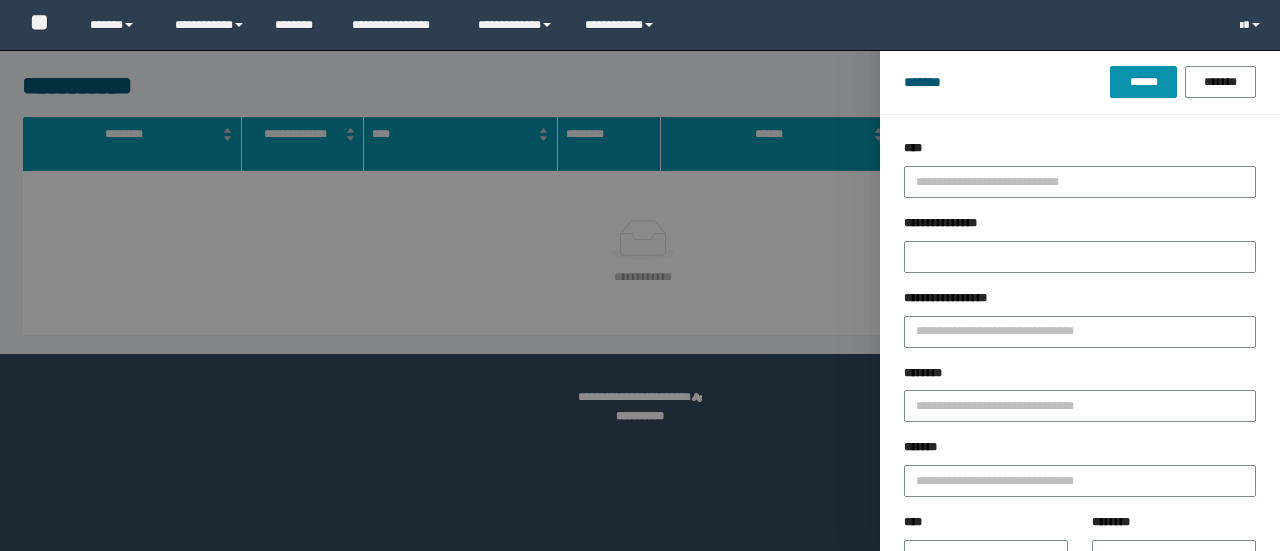 scroll, scrollTop: 0, scrollLeft: 0, axis: both 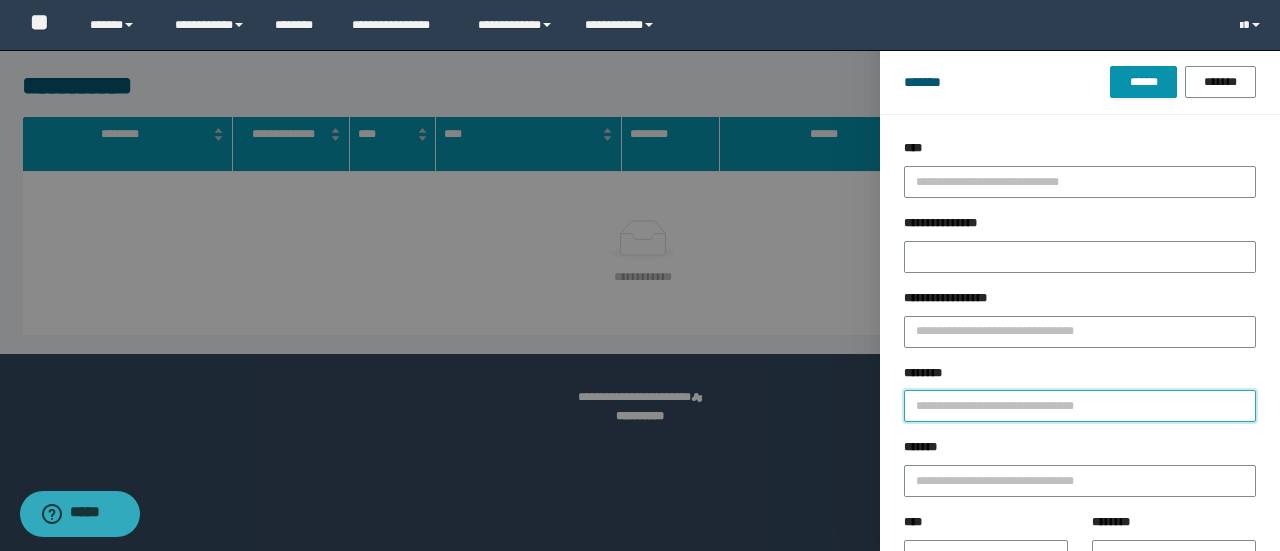 click on "********" at bounding box center [1080, 406] 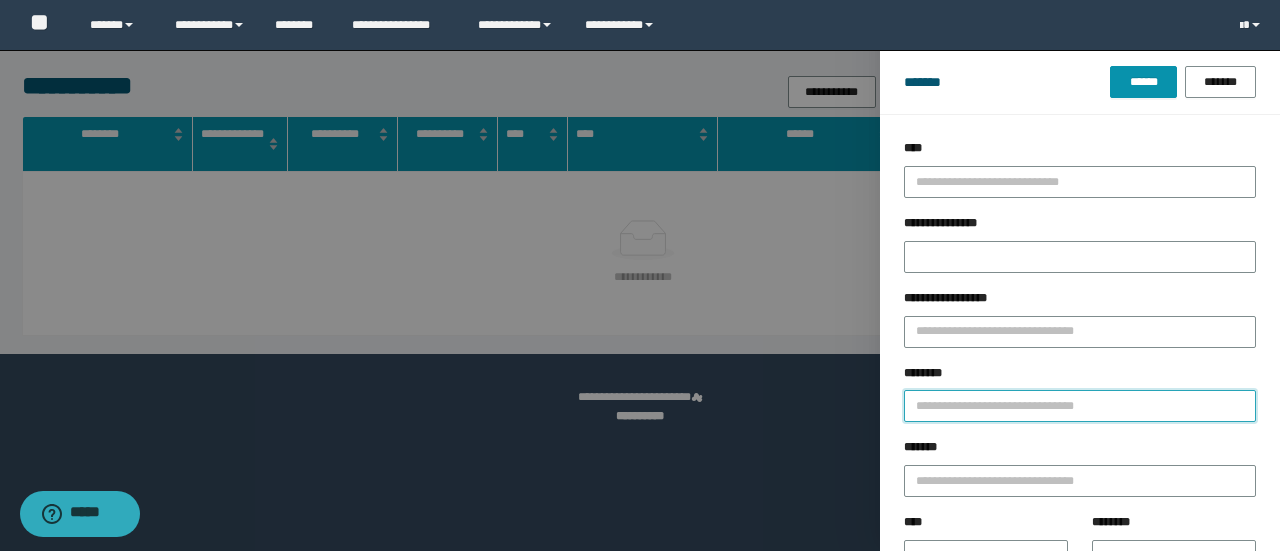 paste on "********" 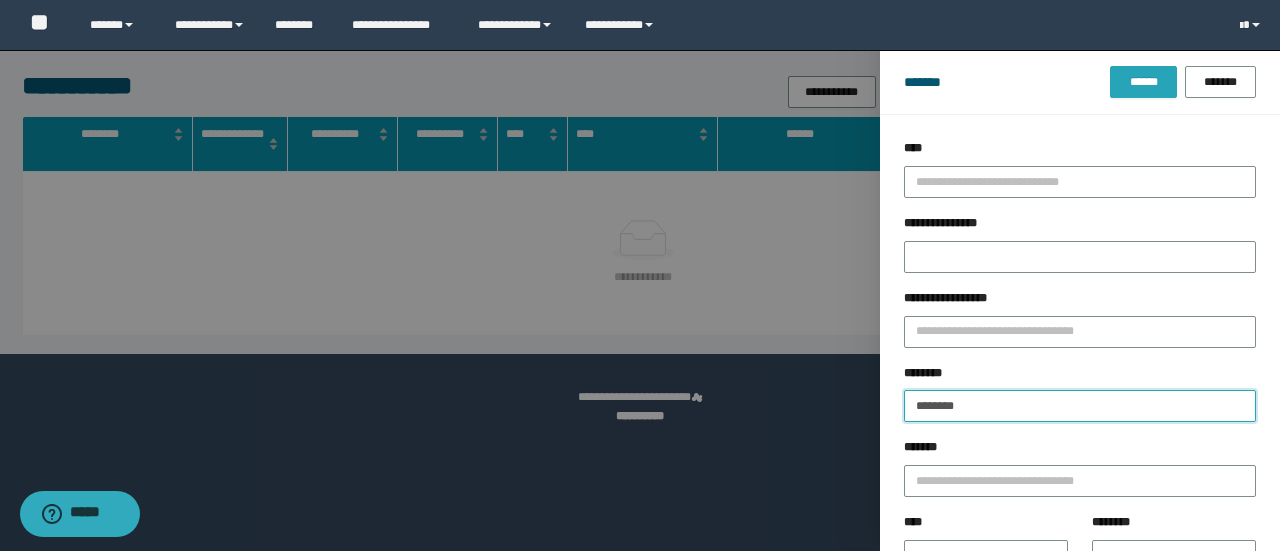 type on "********" 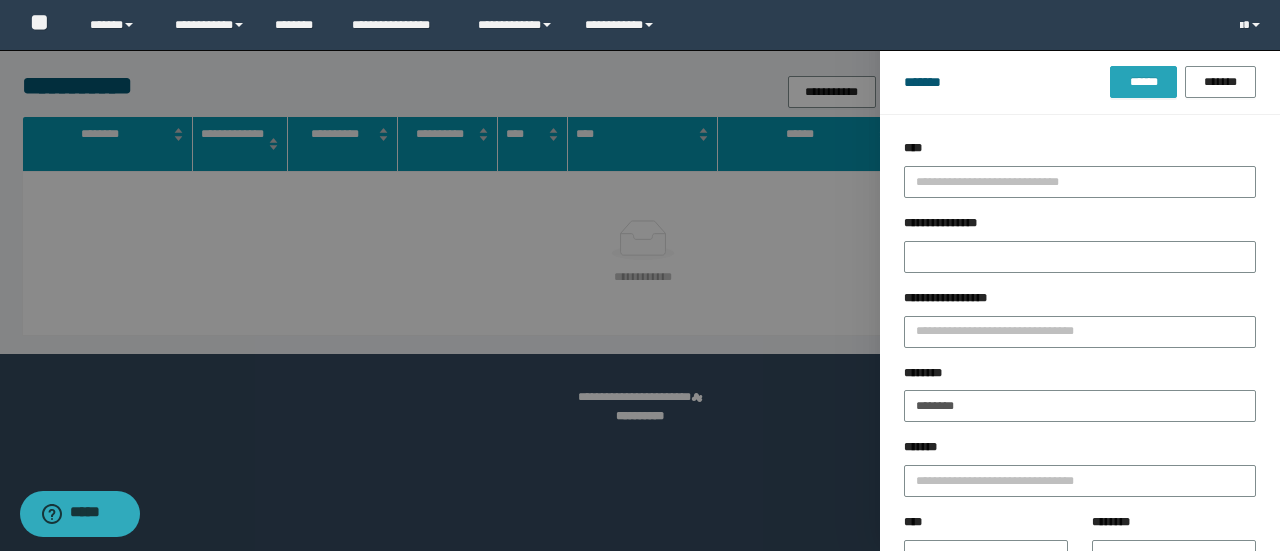 click on "******" at bounding box center [1143, 82] 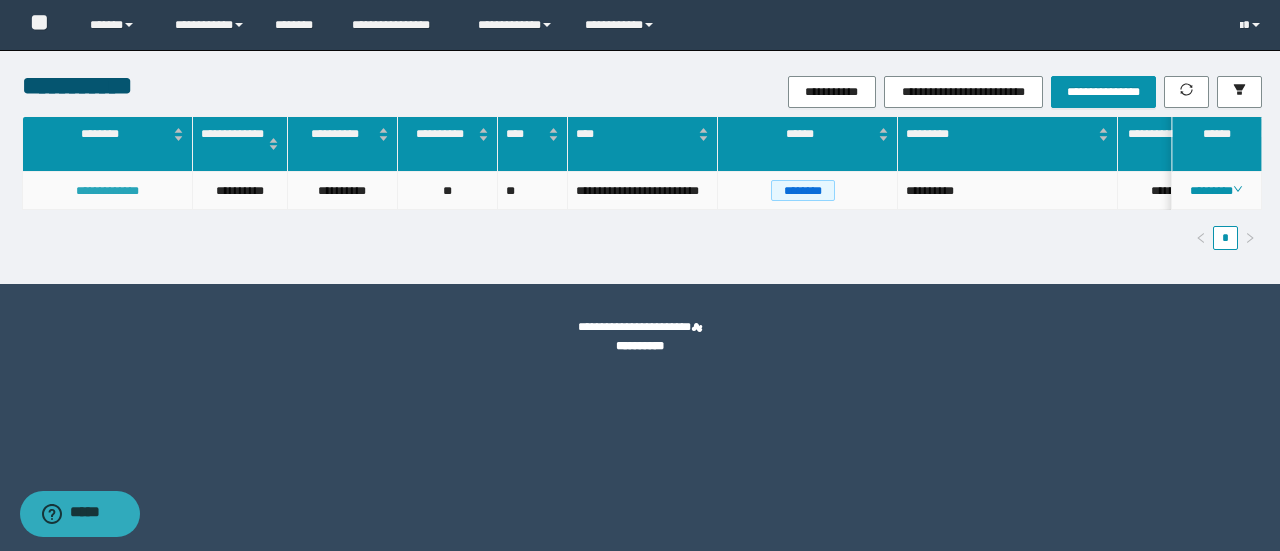 click on "**********" at bounding box center (107, 191) 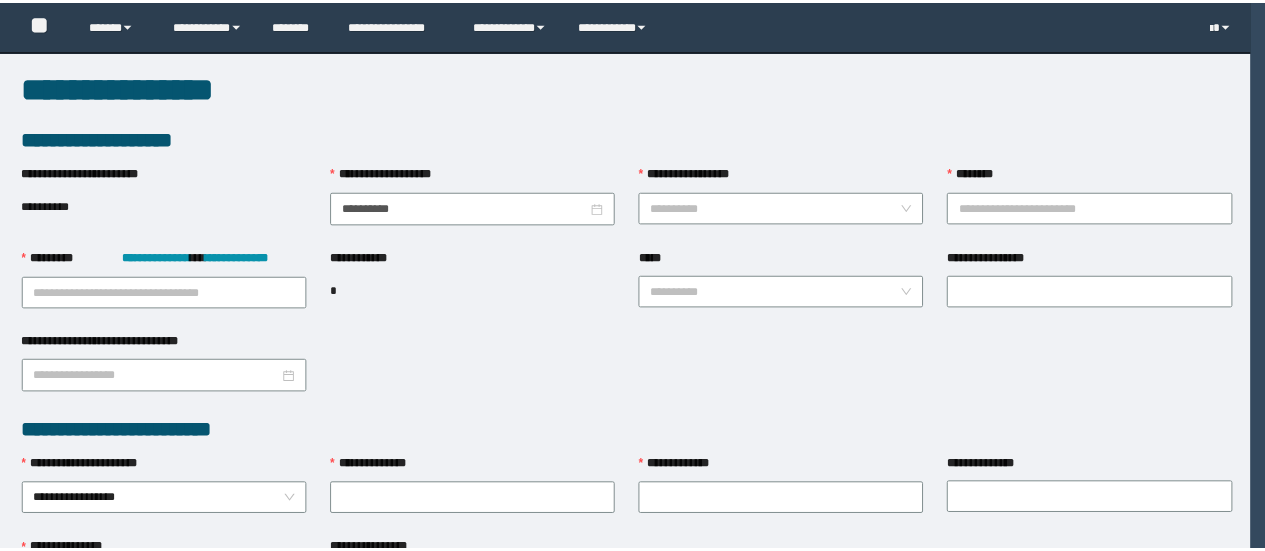 scroll, scrollTop: 0, scrollLeft: 0, axis: both 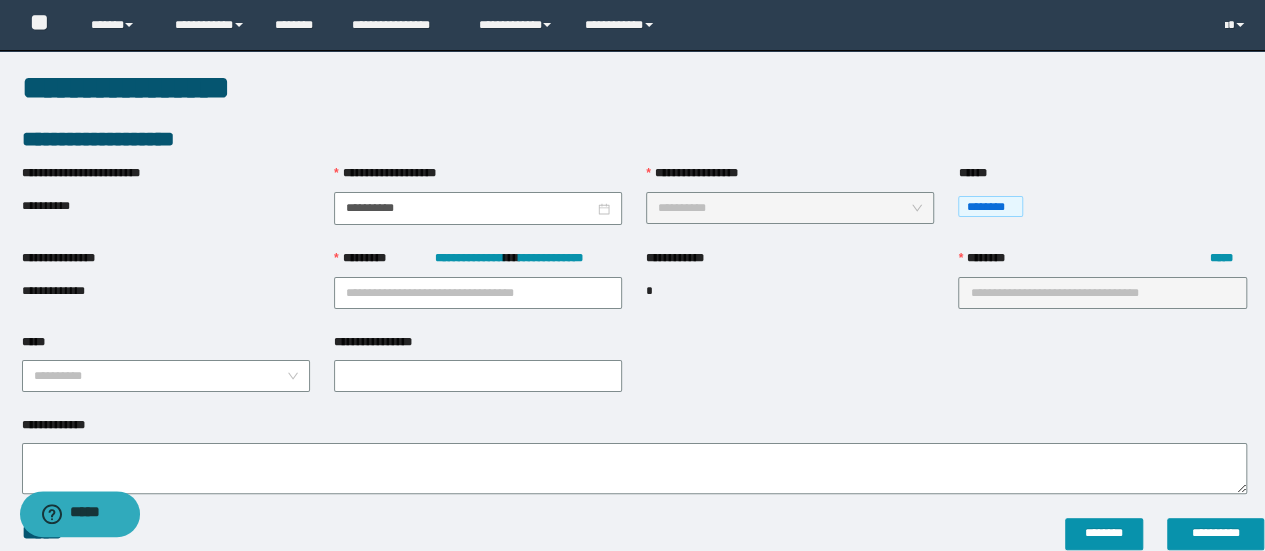 type on "**********" 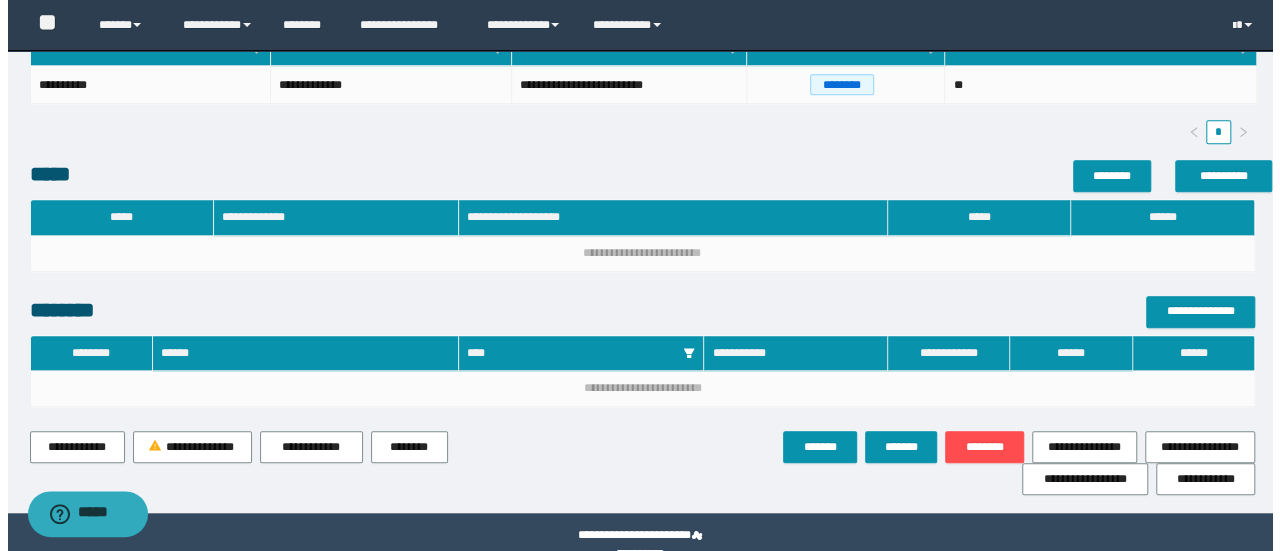 scroll, scrollTop: 644, scrollLeft: 0, axis: vertical 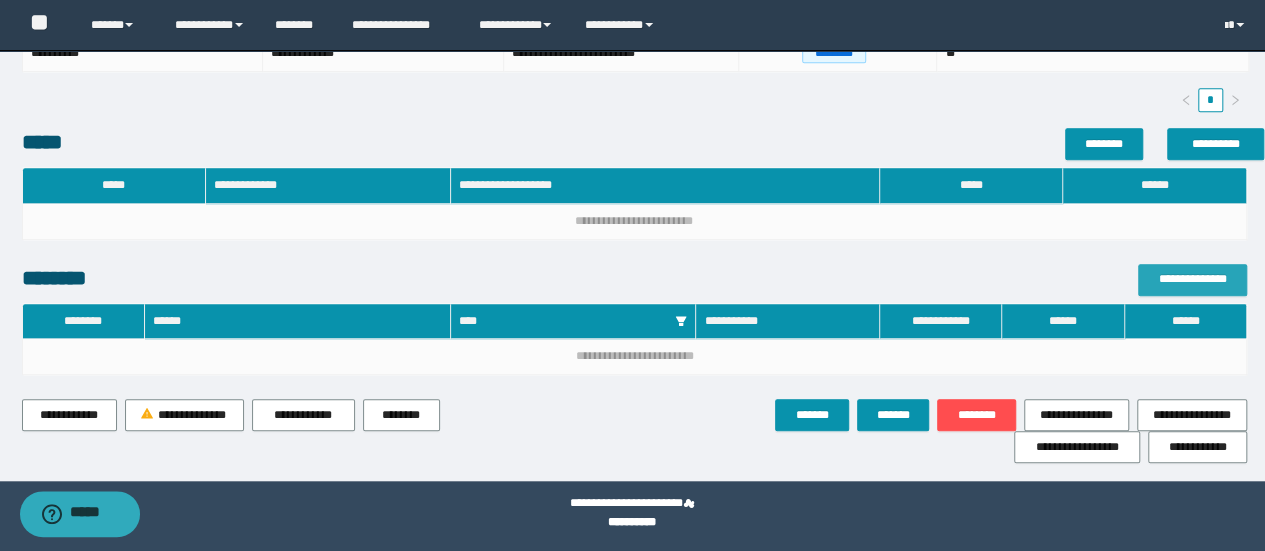 click on "**********" at bounding box center [1192, 279] 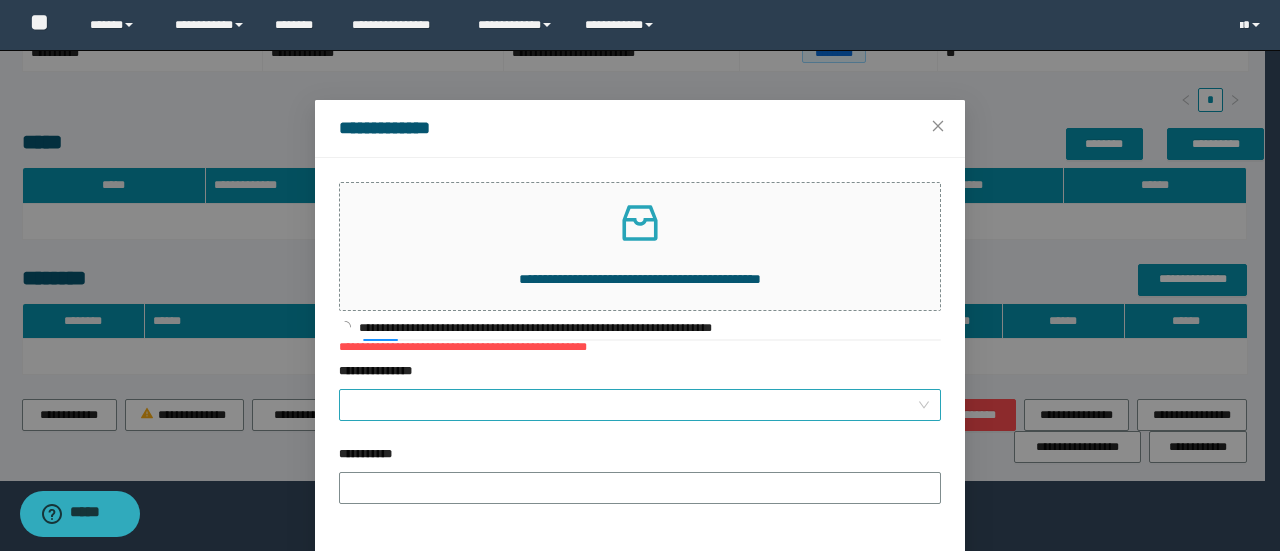 click on "**********" at bounding box center (634, 405) 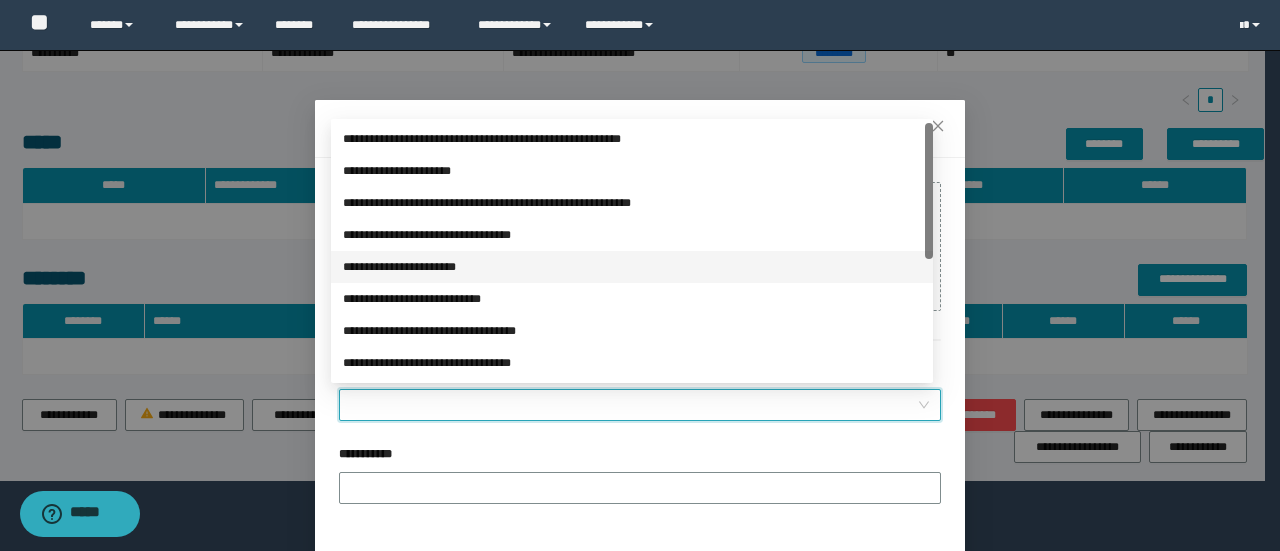 scroll, scrollTop: 224, scrollLeft: 0, axis: vertical 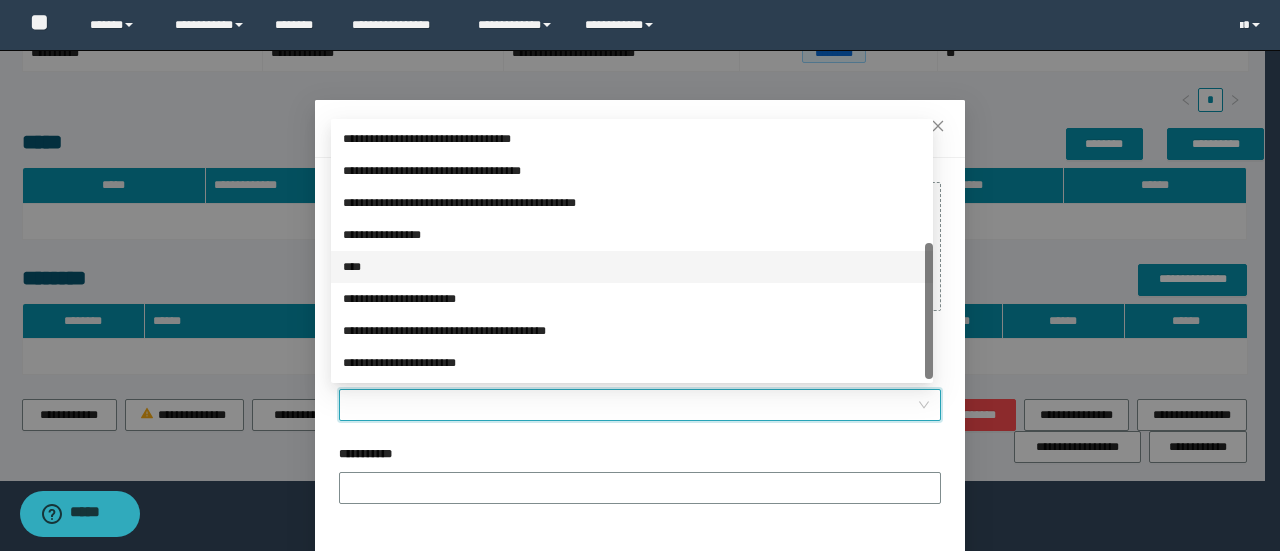 click on "****" at bounding box center [632, 267] 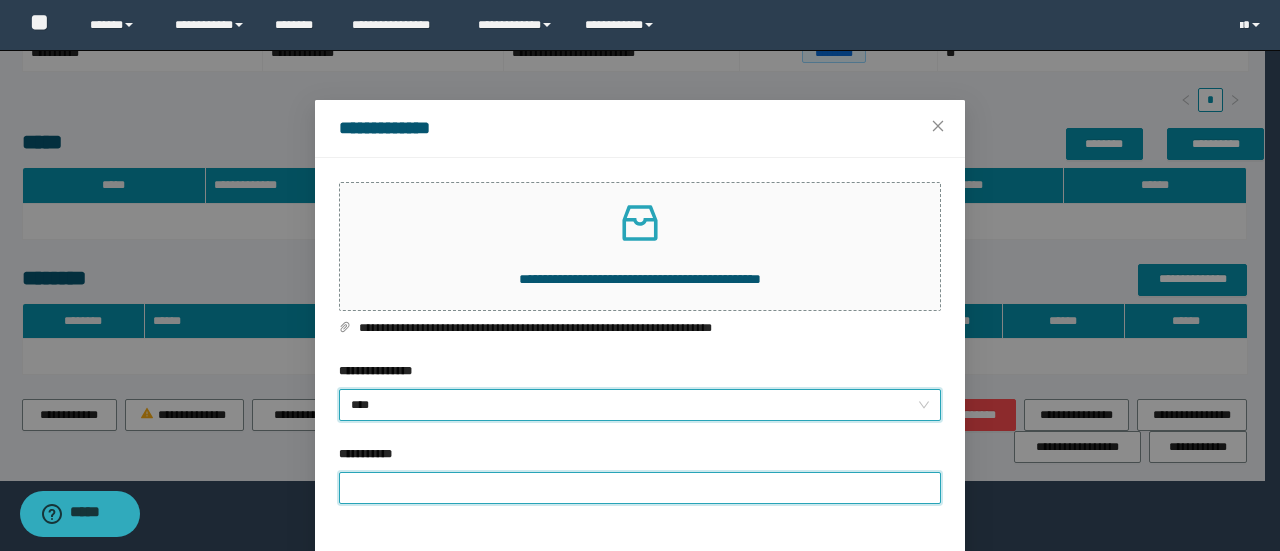 click on "**********" at bounding box center (640, 488) 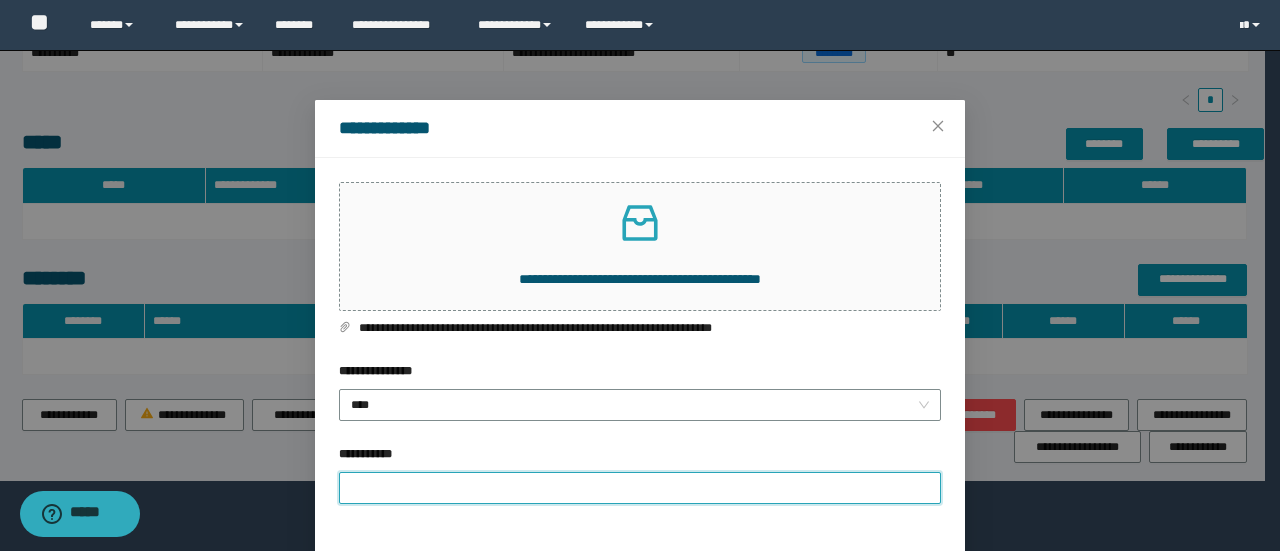 type on "**********" 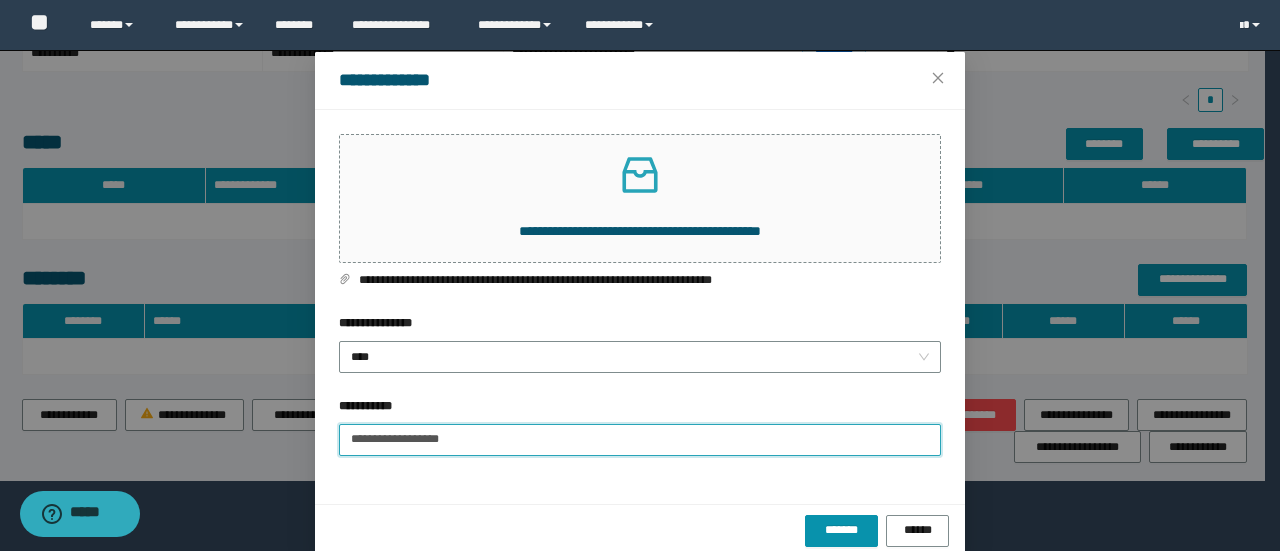 scroll, scrollTop: 75, scrollLeft: 0, axis: vertical 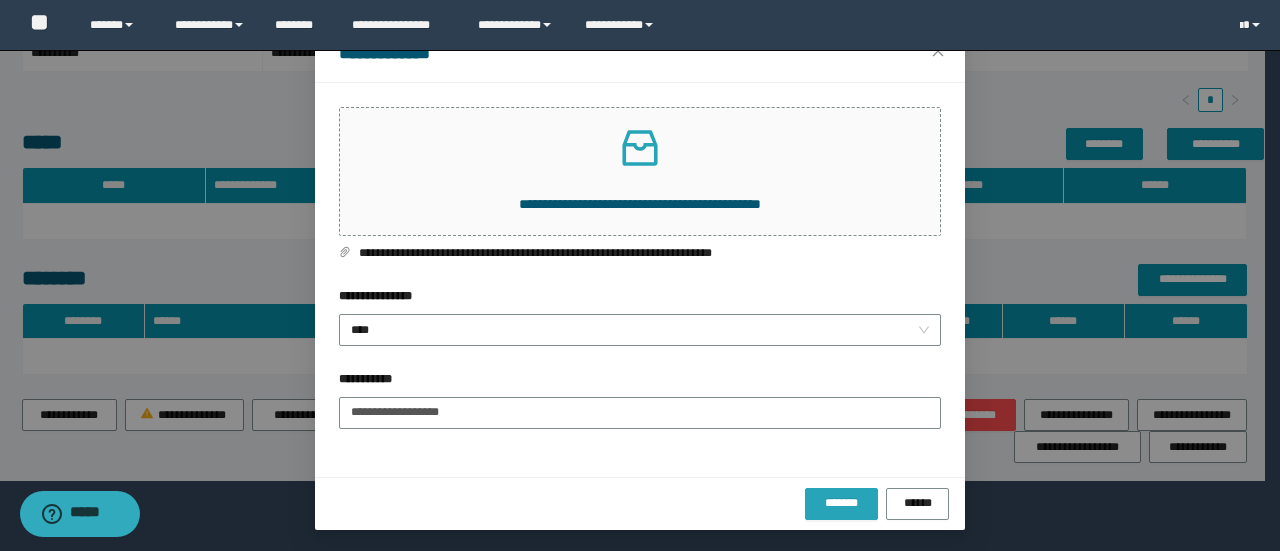 click on "*******" at bounding box center [841, 503] 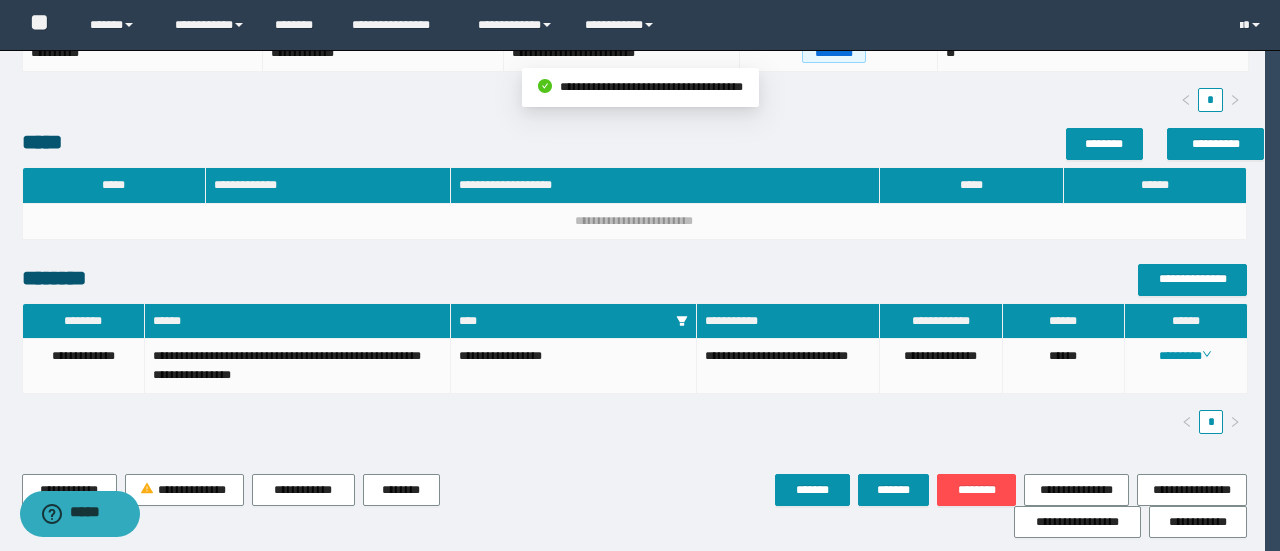 scroll, scrollTop: 0, scrollLeft: 0, axis: both 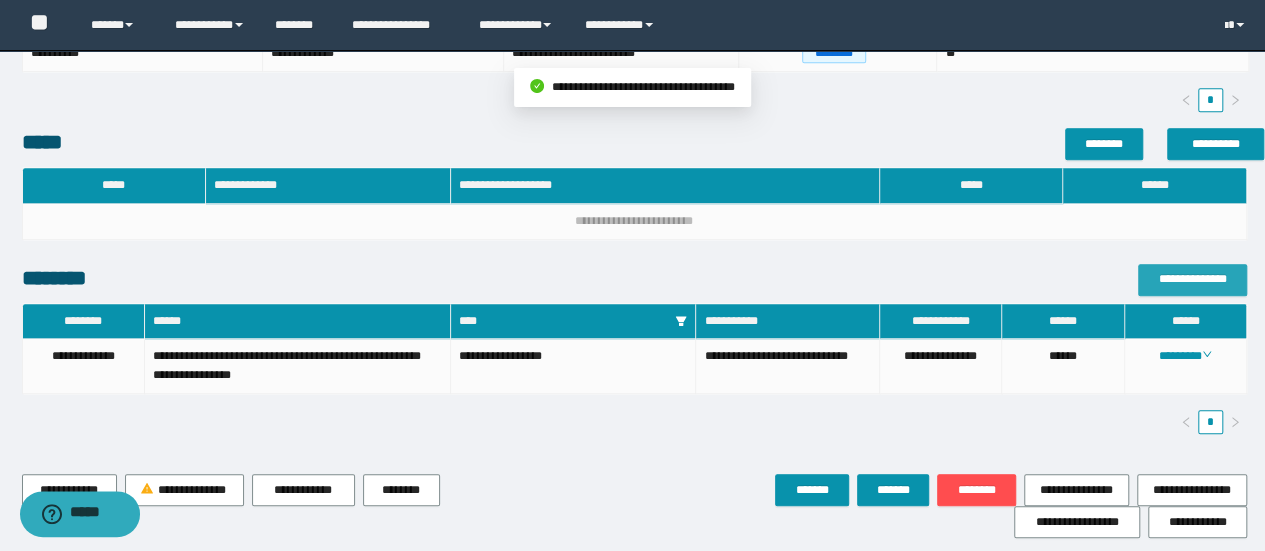 click on "**********" at bounding box center (1192, 279) 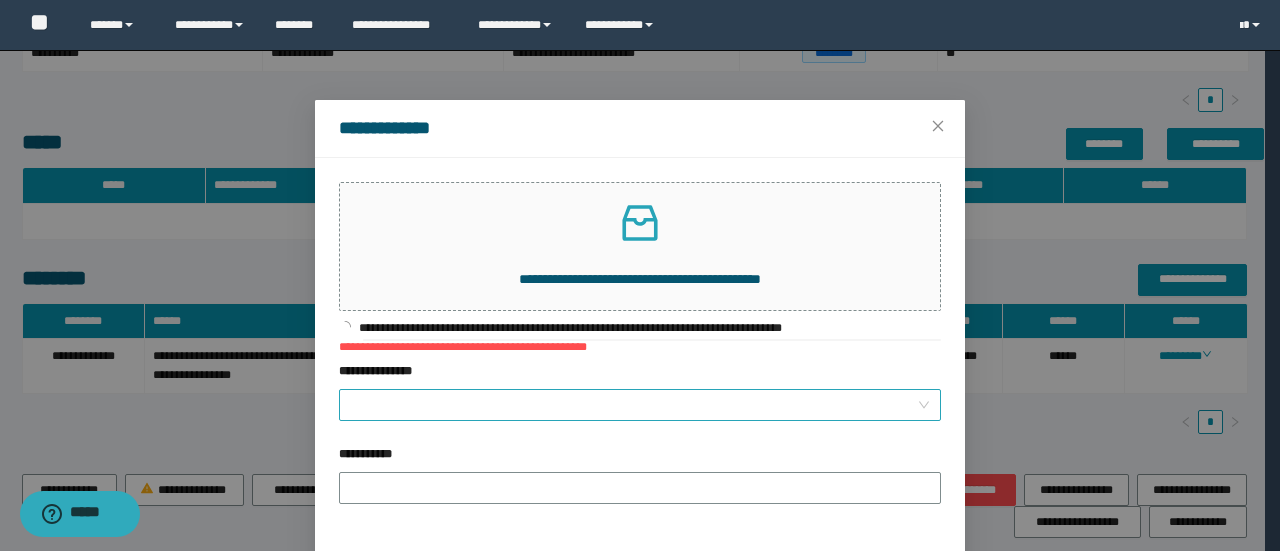 click on "**********" at bounding box center [634, 405] 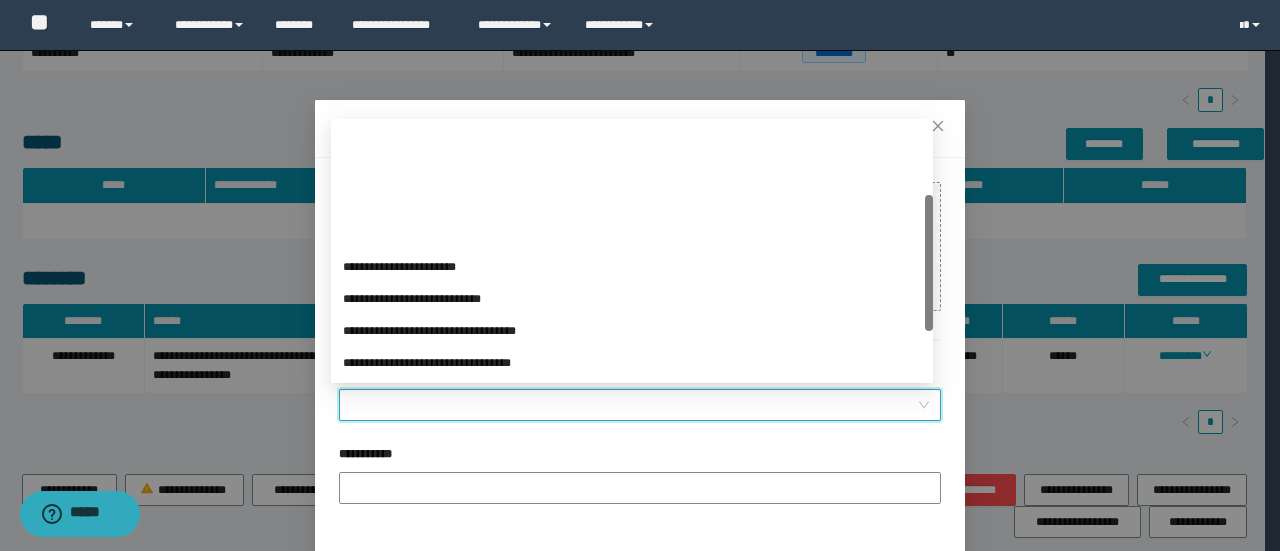 scroll, scrollTop: 133, scrollLeft: 0, axis: vertical 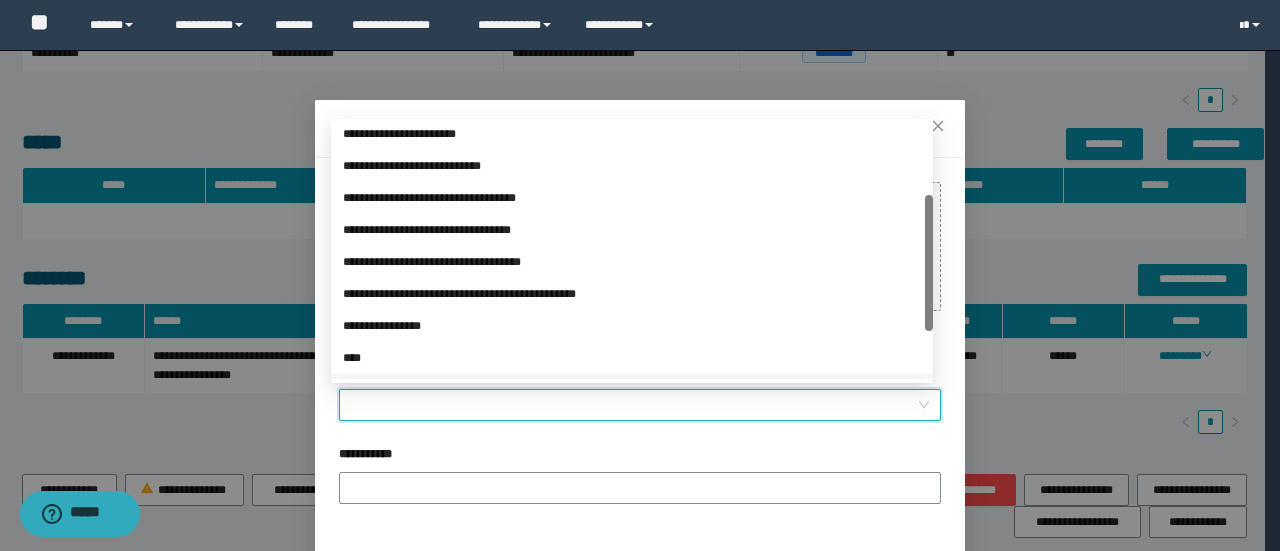 click on "**********" at bounding box center [632, 390] 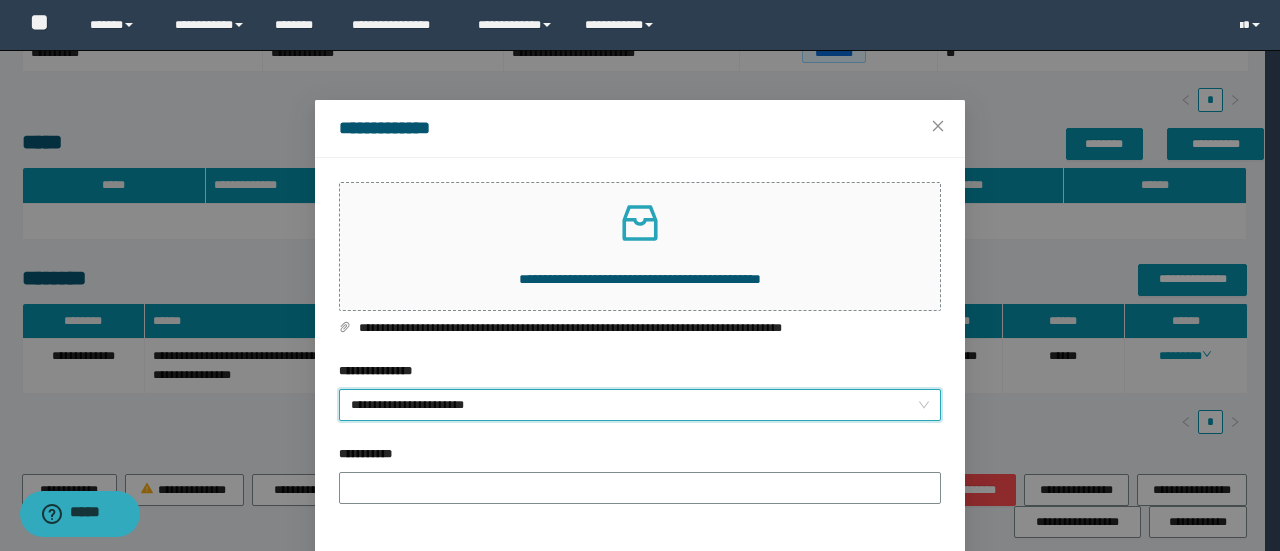 click on "**********" at bounding box center [640, 405] 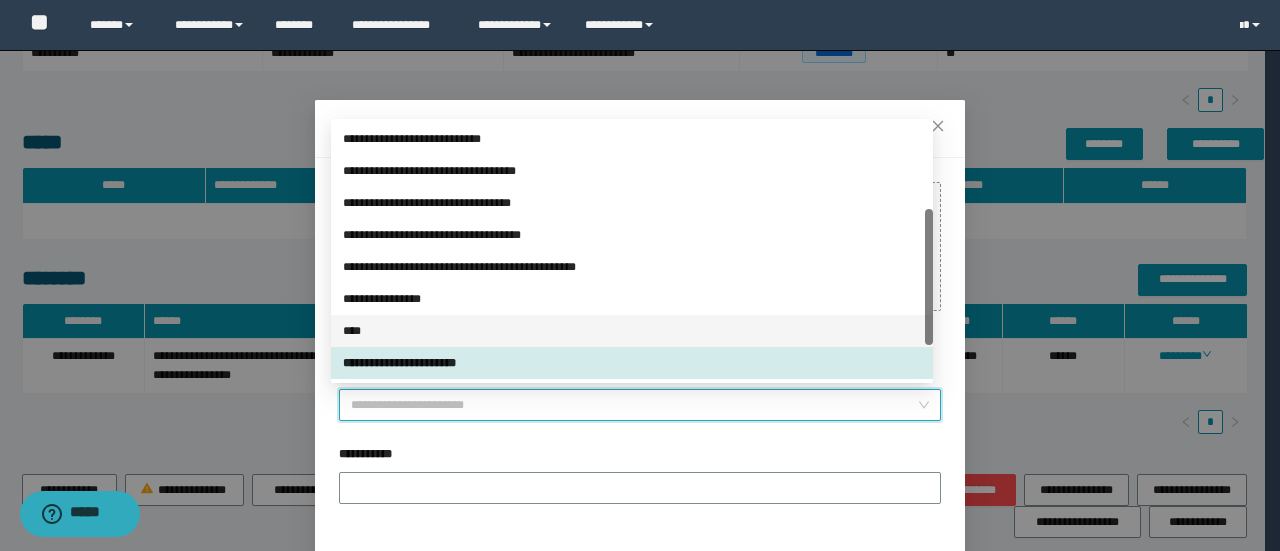 click on "****" at bounding box center (632, 331) 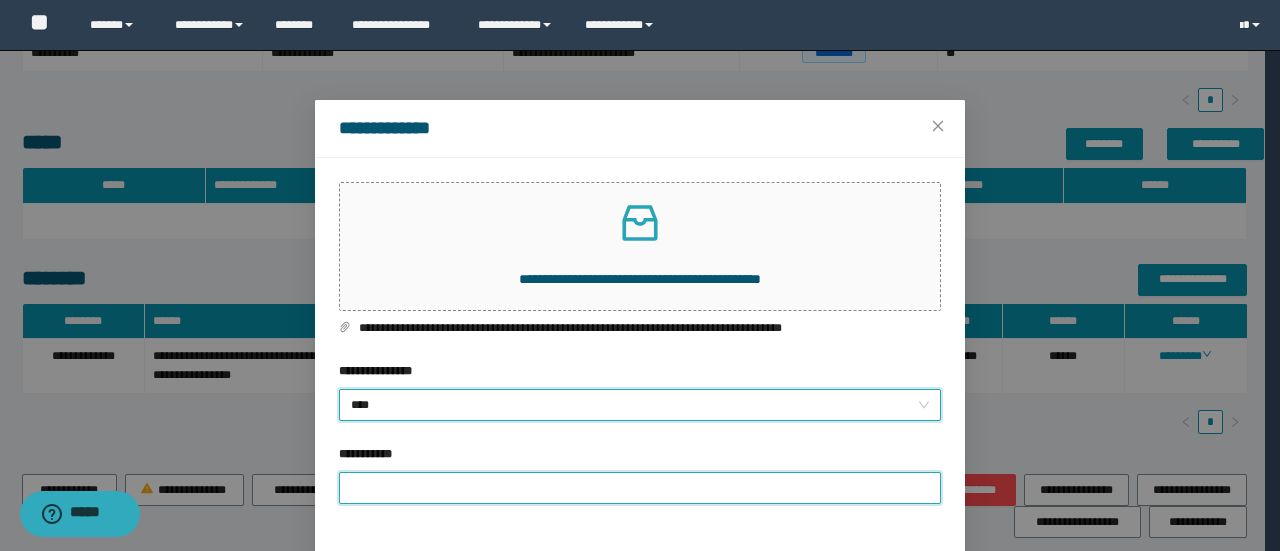 click on "**********" at bounding box center (640, 488) 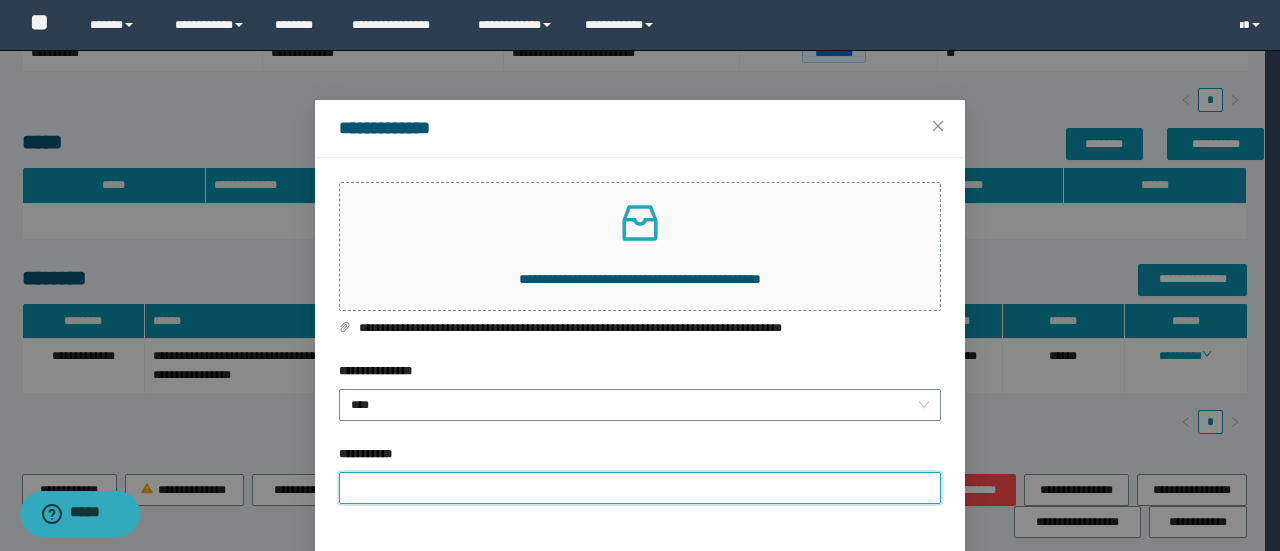 type on "**********" 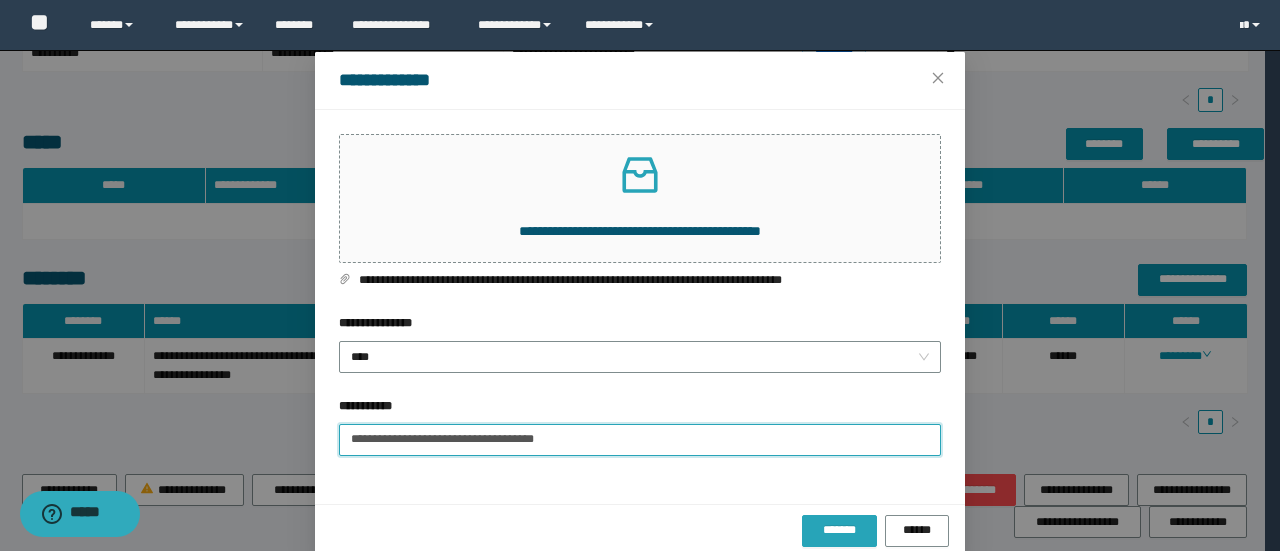 scroll, scrollTop: 75, scrollLeft: 0, axis: vertical 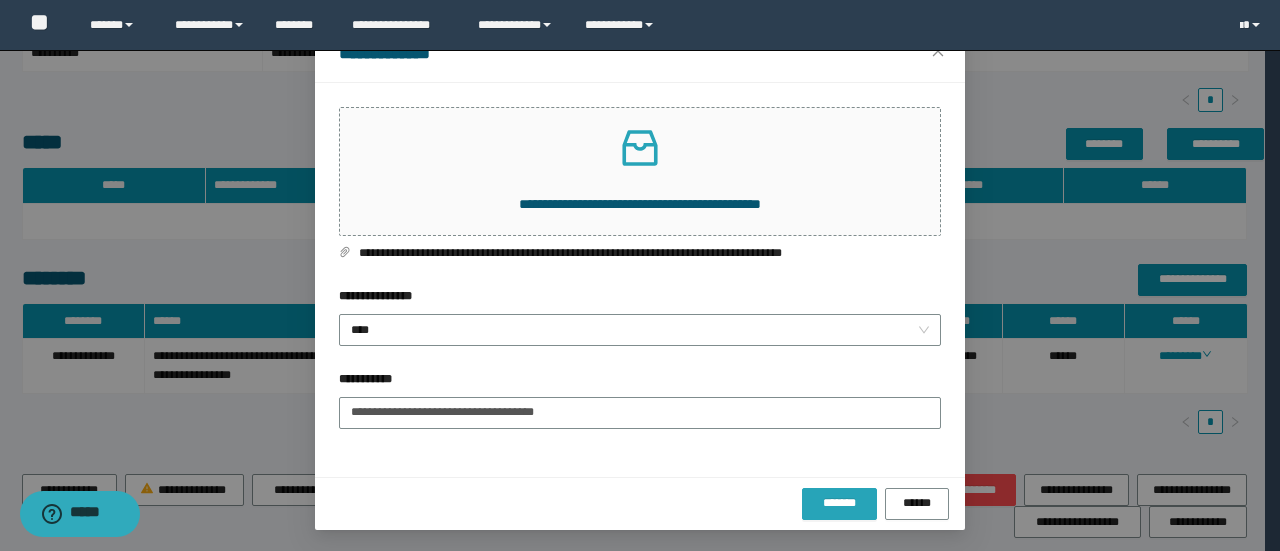 click on "*******" at bounding box center (839, 503) 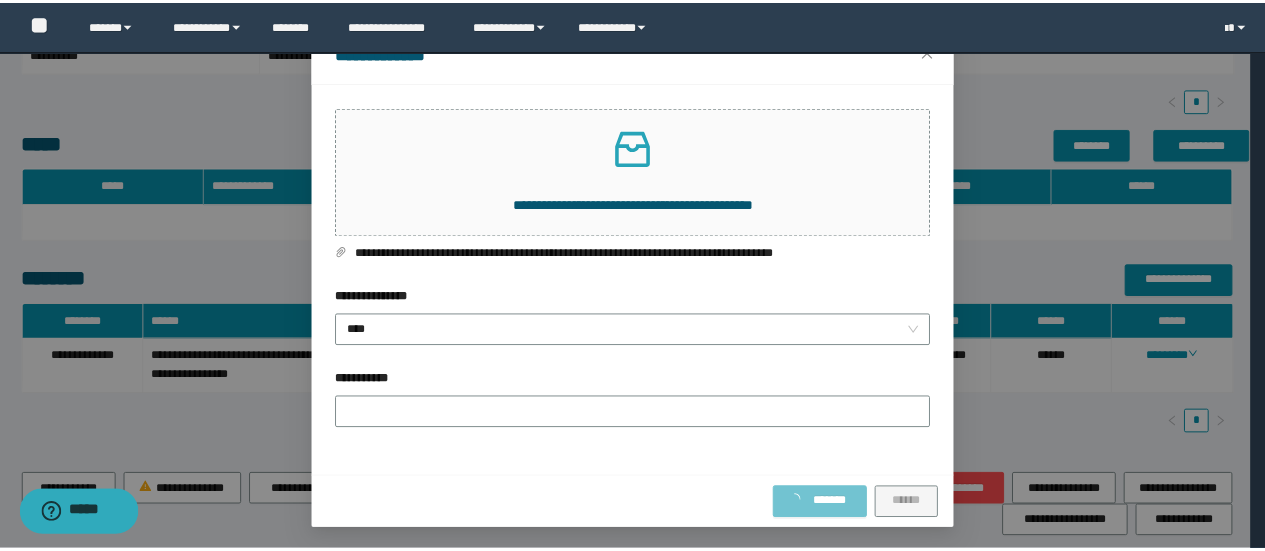 scroll, scrollTop: 0, scrollLeft: 0, axis: both 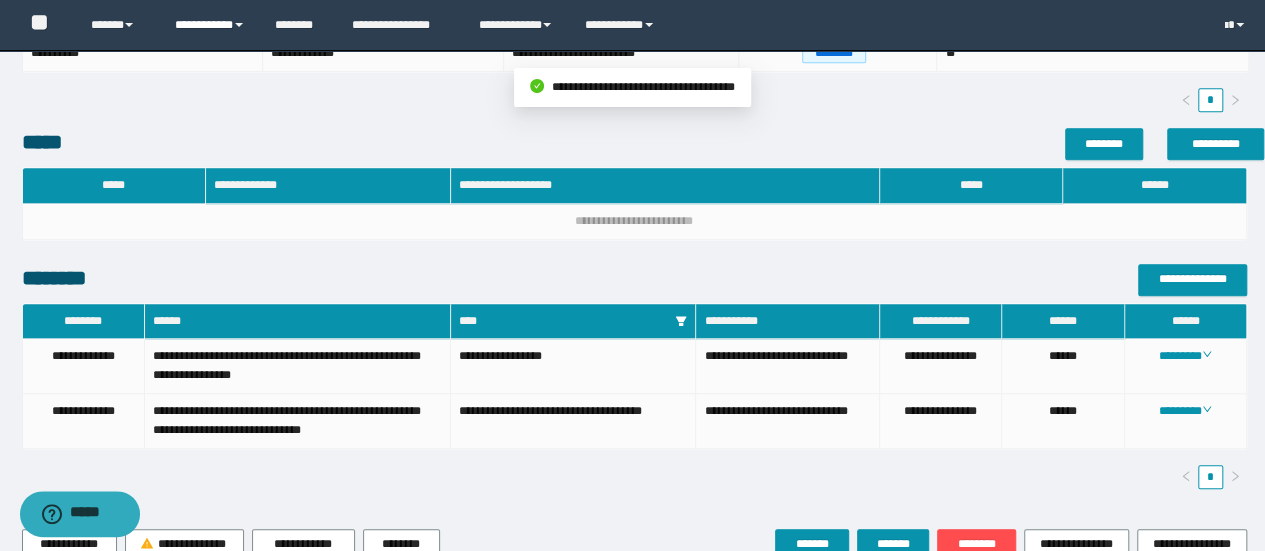 click on "**********" at bounding box center (210, 25) 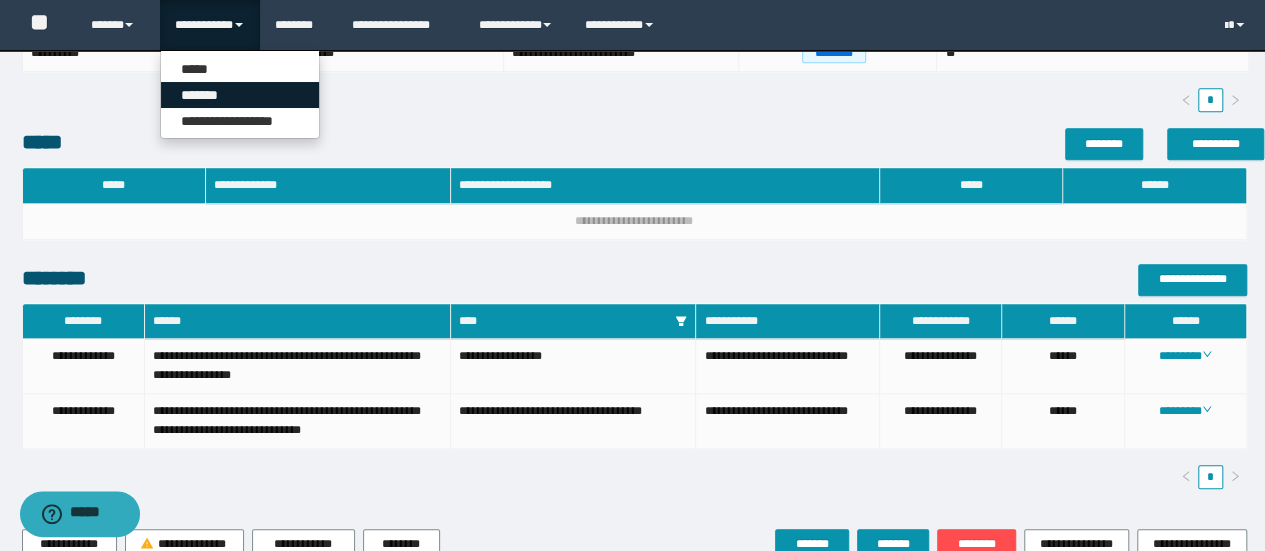 click on "*******" at bounding box center [240, 95] 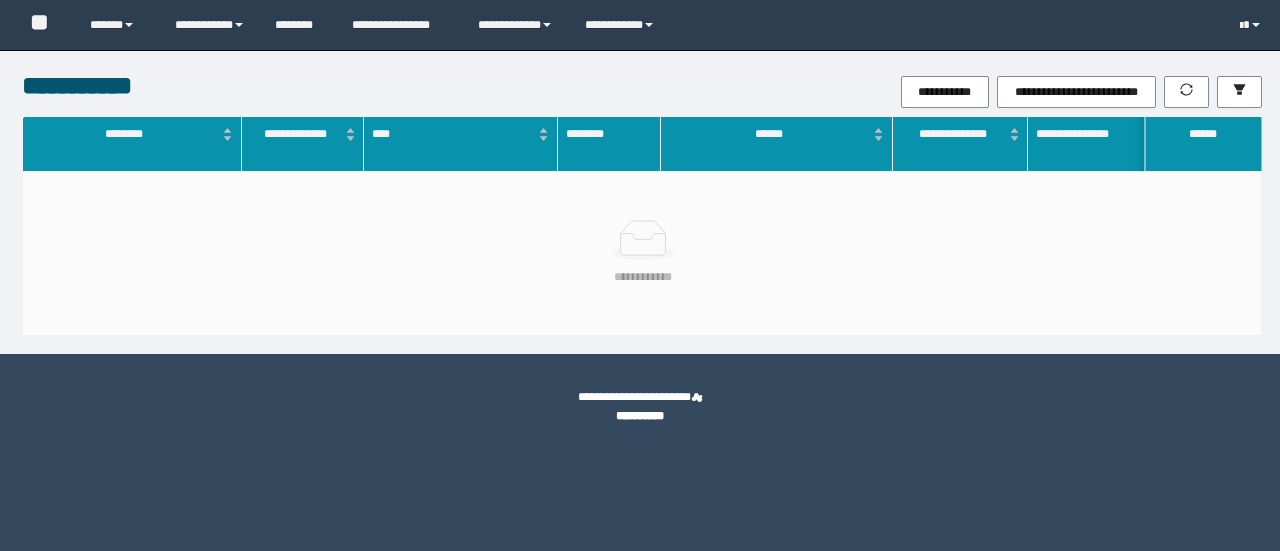 scroll, scrollTop: 0, scrollLeft: 0, axis: both 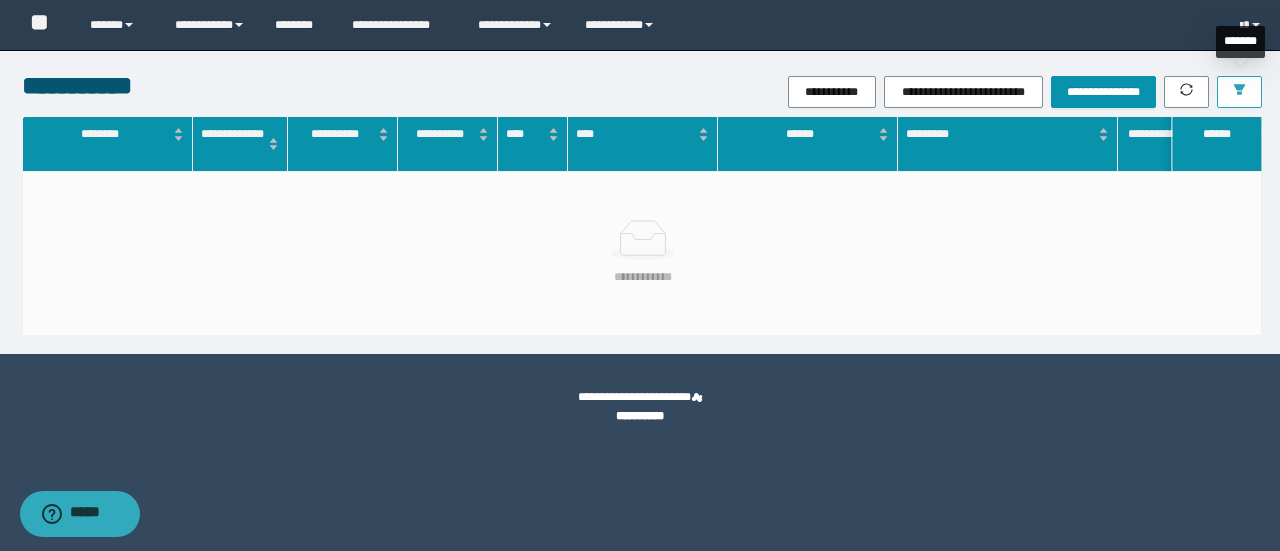 click at bounding box center (1239, 92) 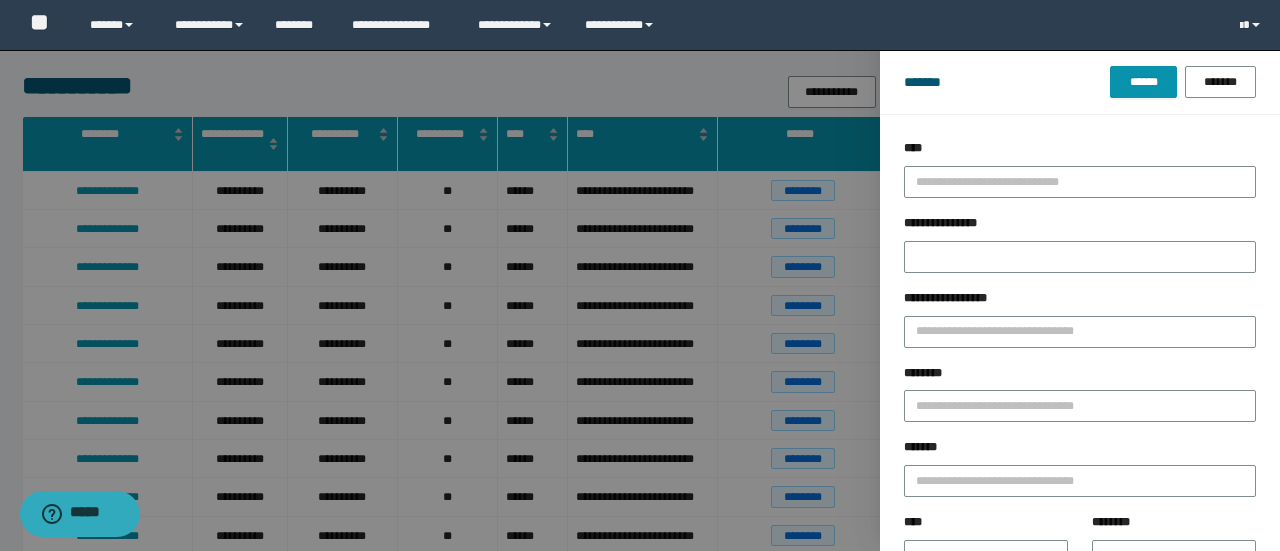 click on "**********" at bounding box center [1080, 251] 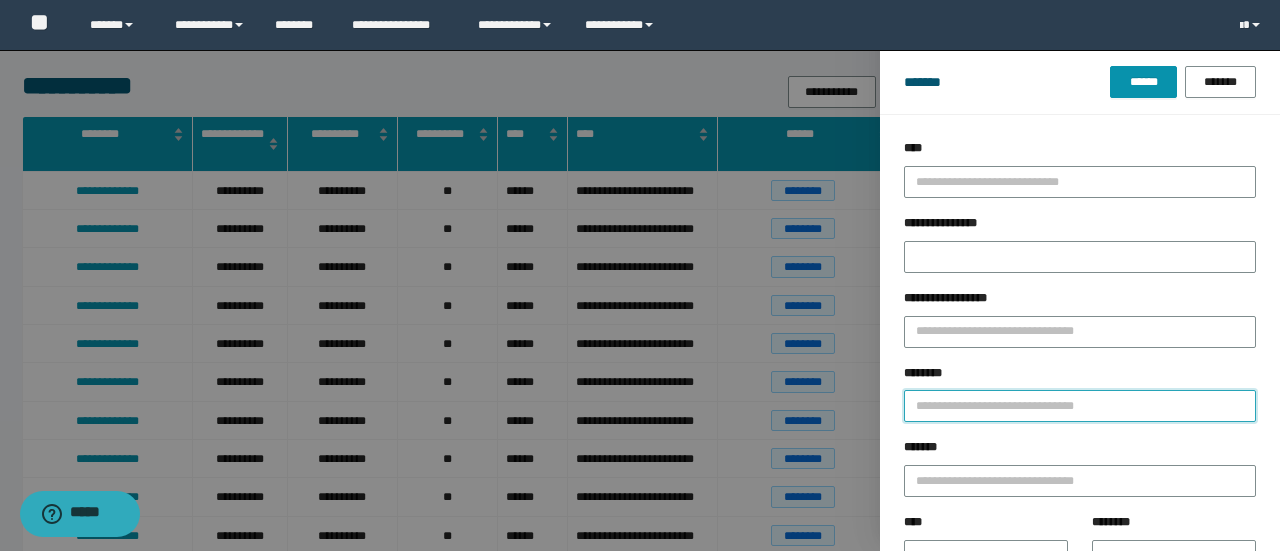 click on "********" at bounding box center [1080, 406] 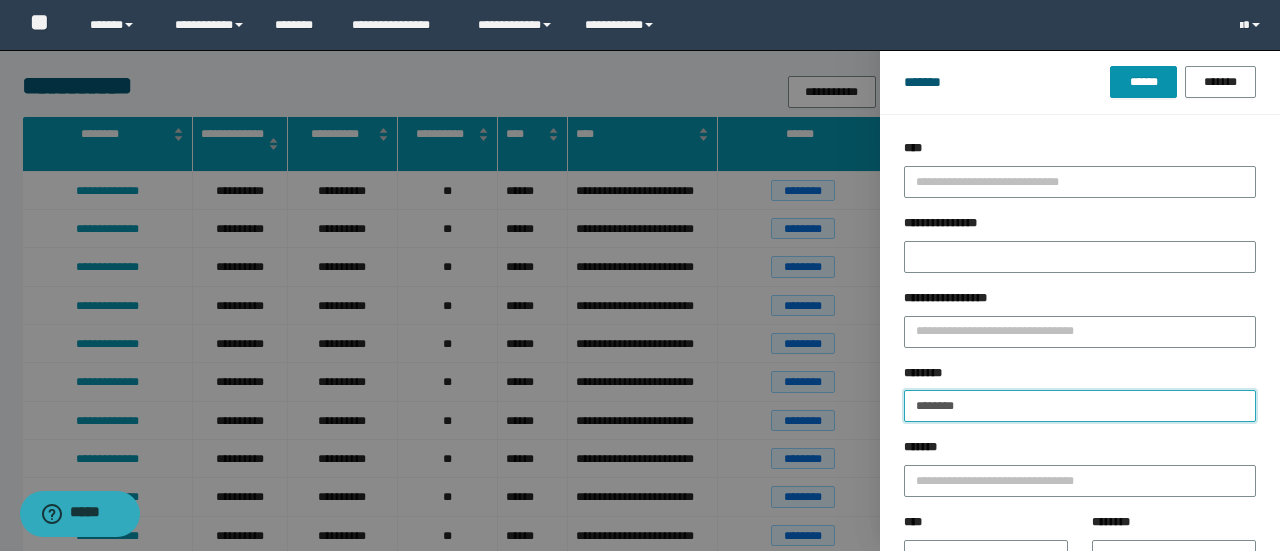 type on "********" 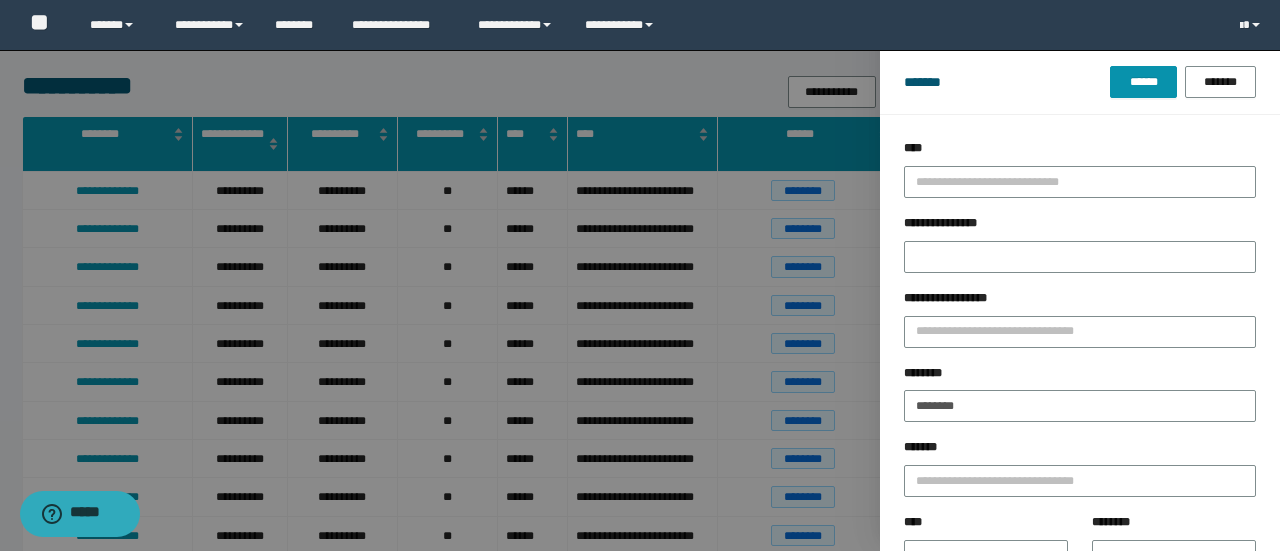 drag, startPoint x: 1133, startPoint y: 98, endPoint x: 1152, endPoint y: 75, distance: 29.832869 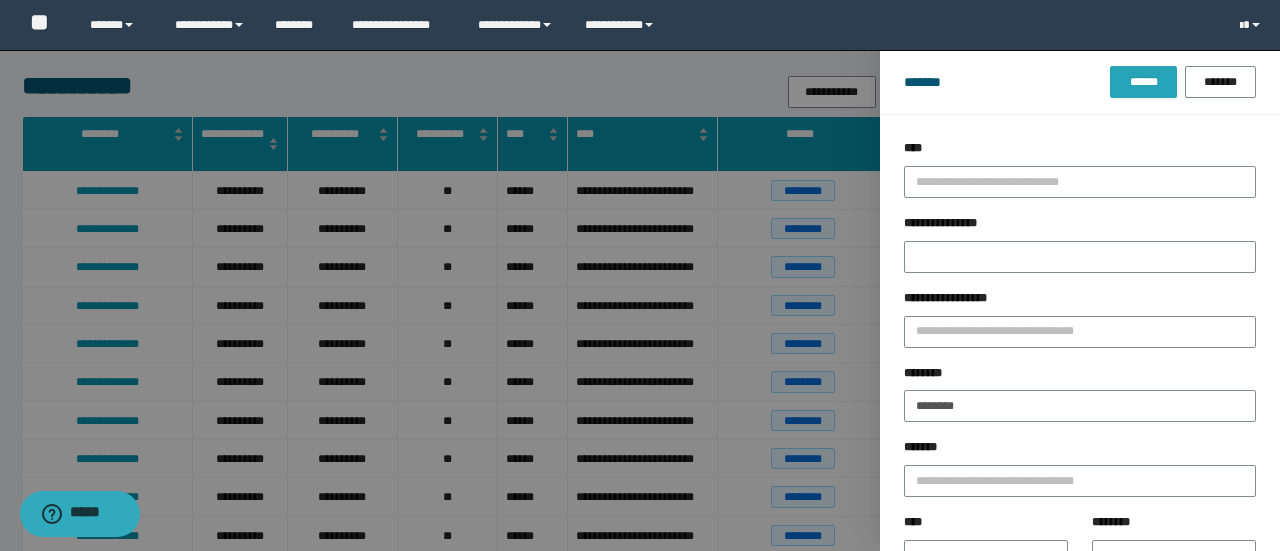 click on "******* ****** *******" at bounding box center [1080, 82] 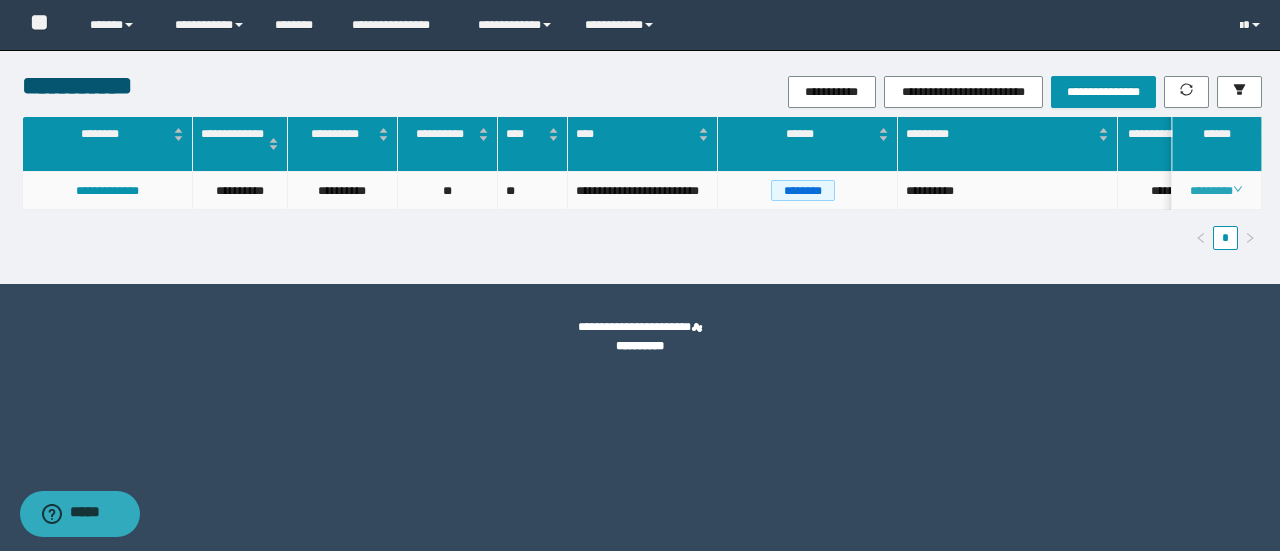 click on "********" at bounding box center (1216, 191) 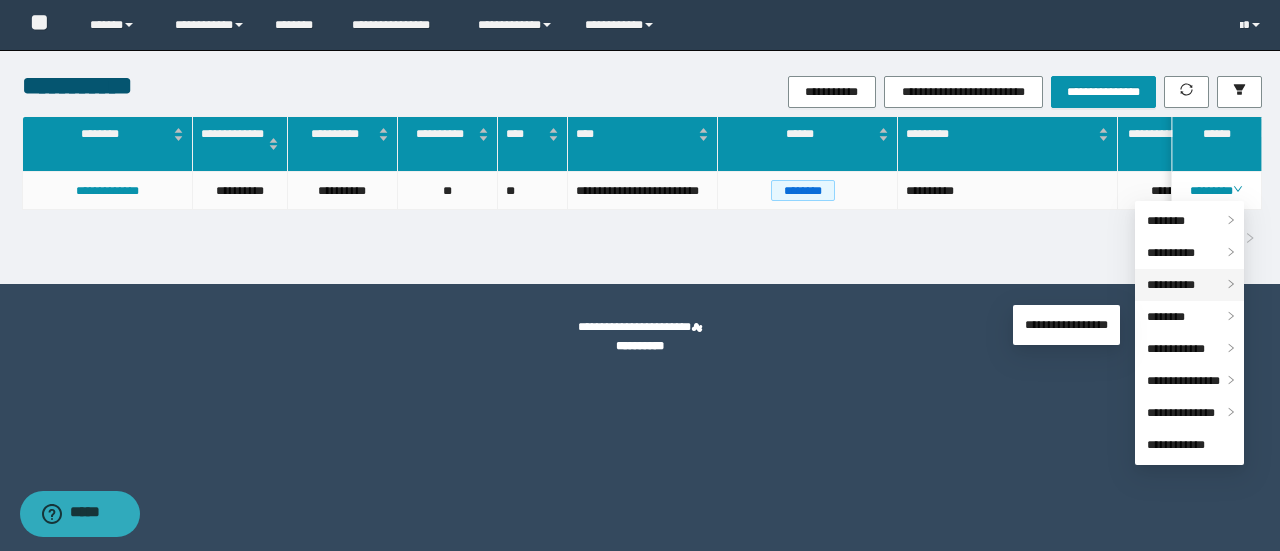 click on "**********" at bounding box center [1171, 285] 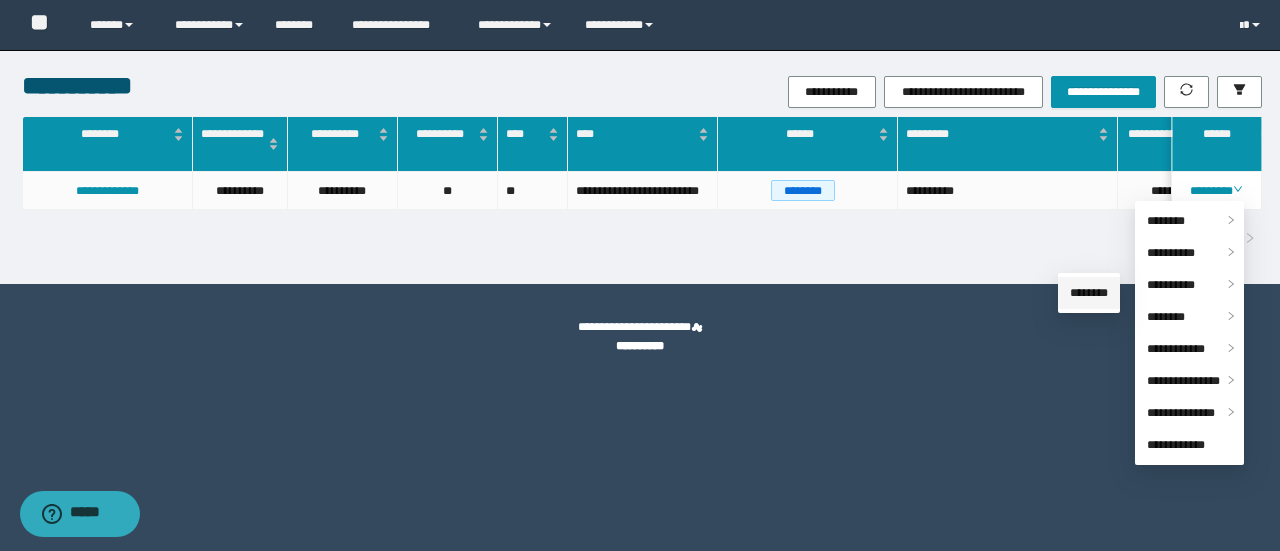 click on "********" at bounding box center (1089, 293) 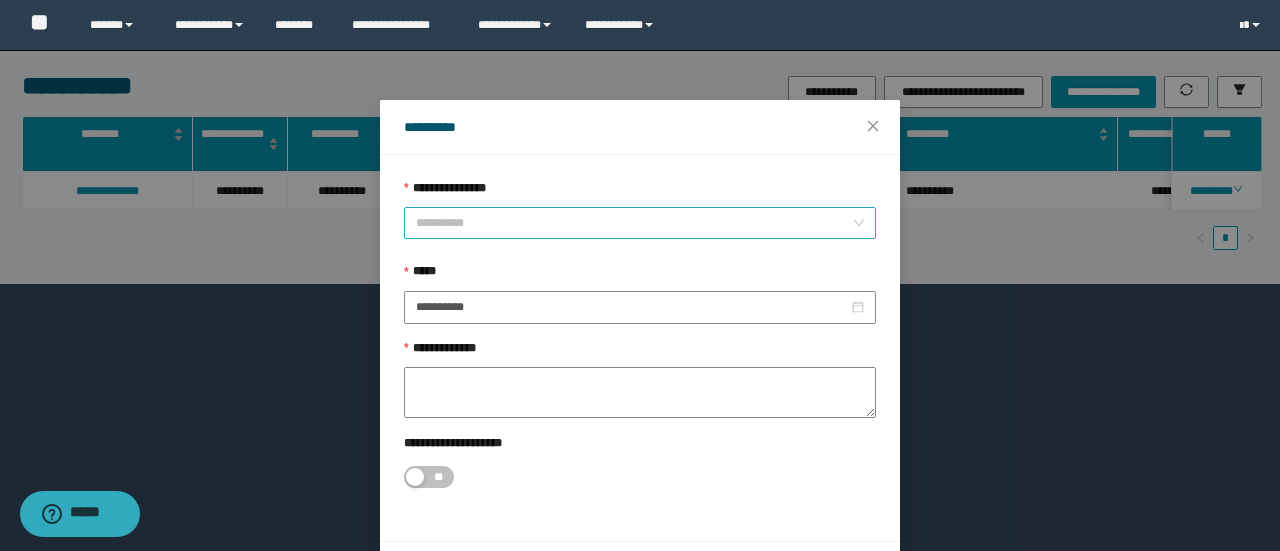 click on "**********" at bounding box center [640, 223] 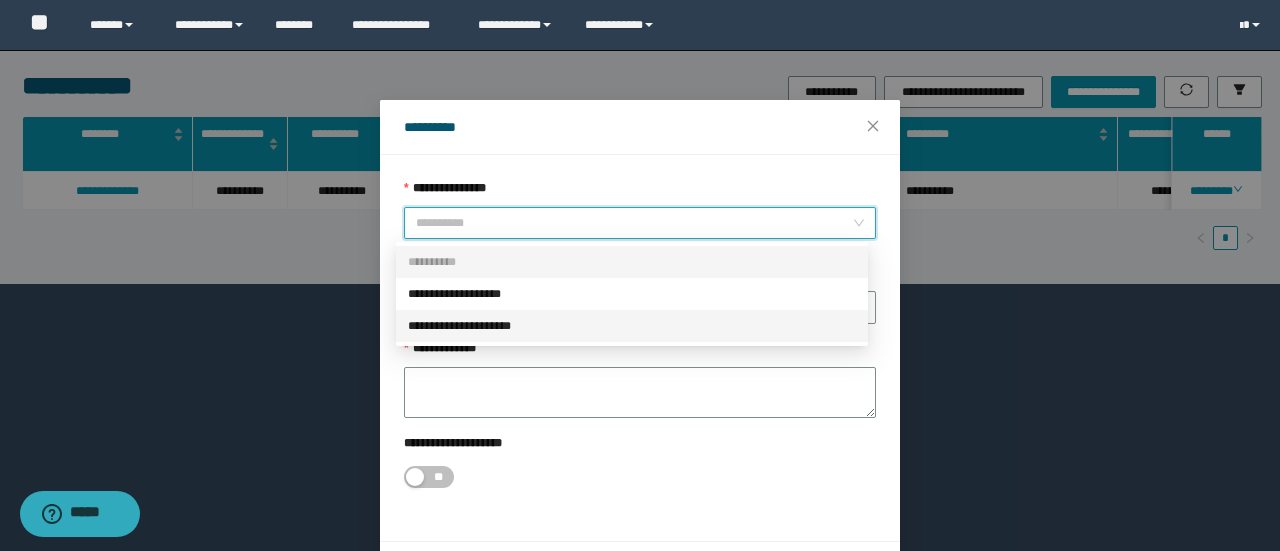 click on "**********" at bounding box center (632, 326) 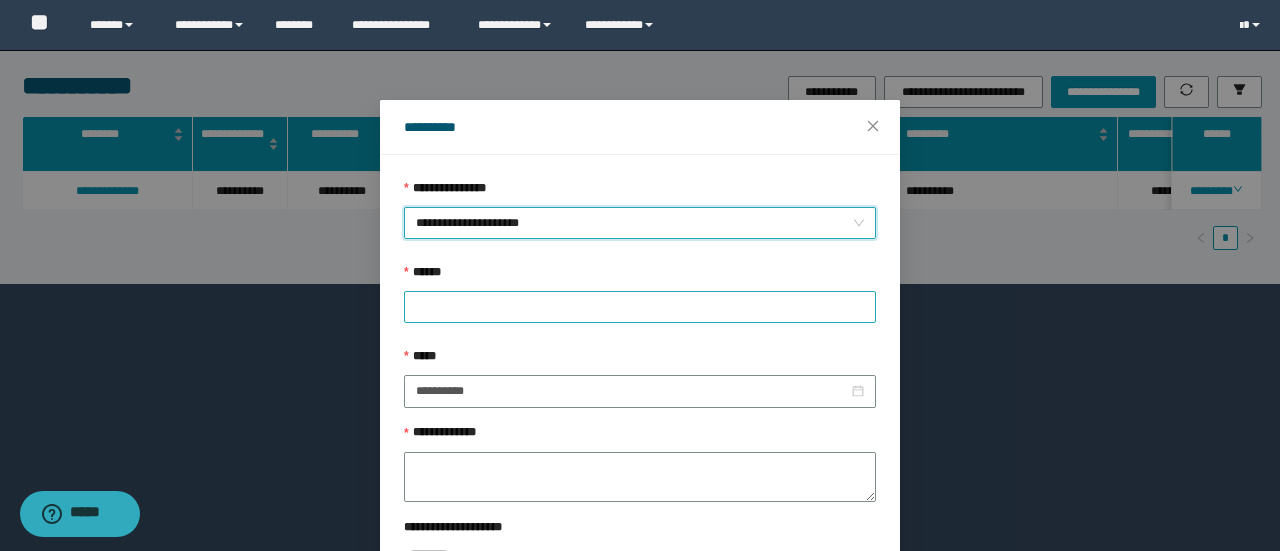 click at bounding box center [640, 307] 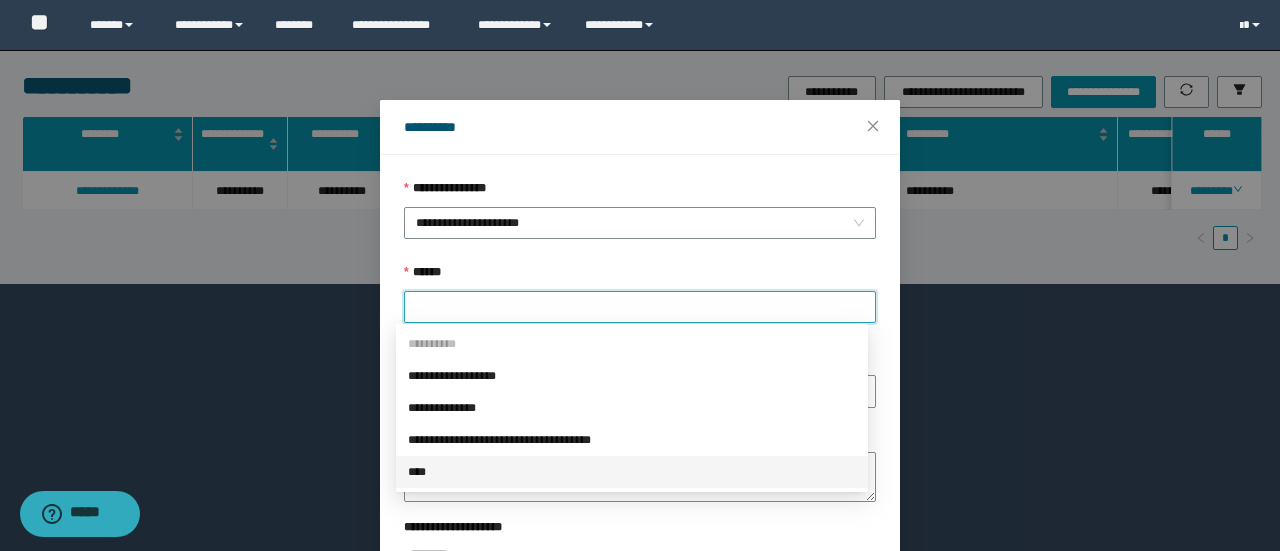 click on "****" at bounding box center [632, 472] 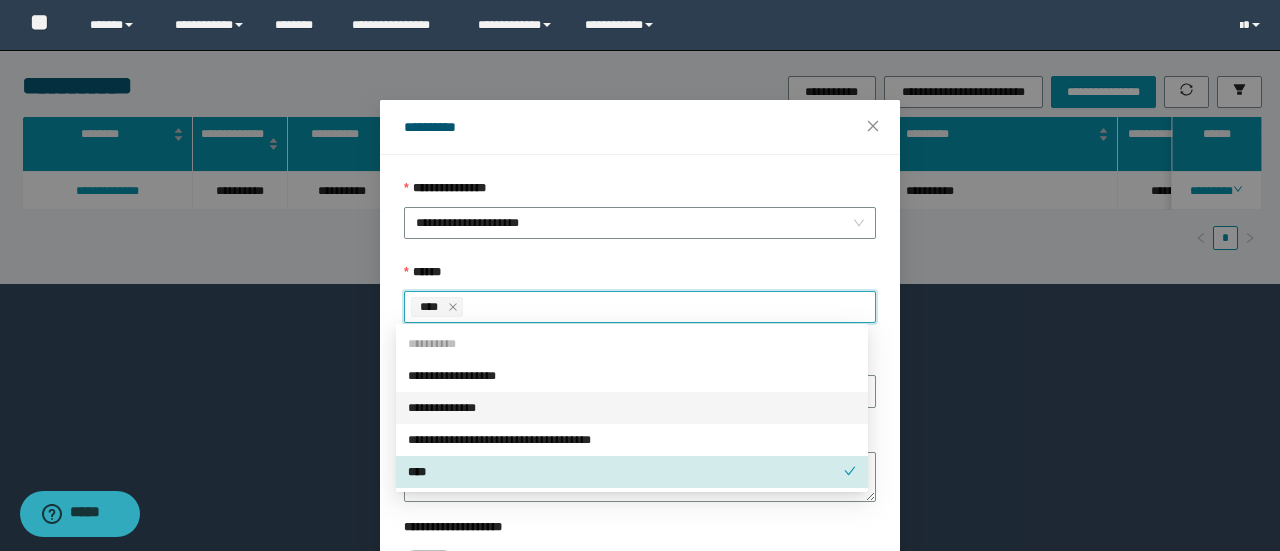 click on "**********" at bounding box center [640, 378] 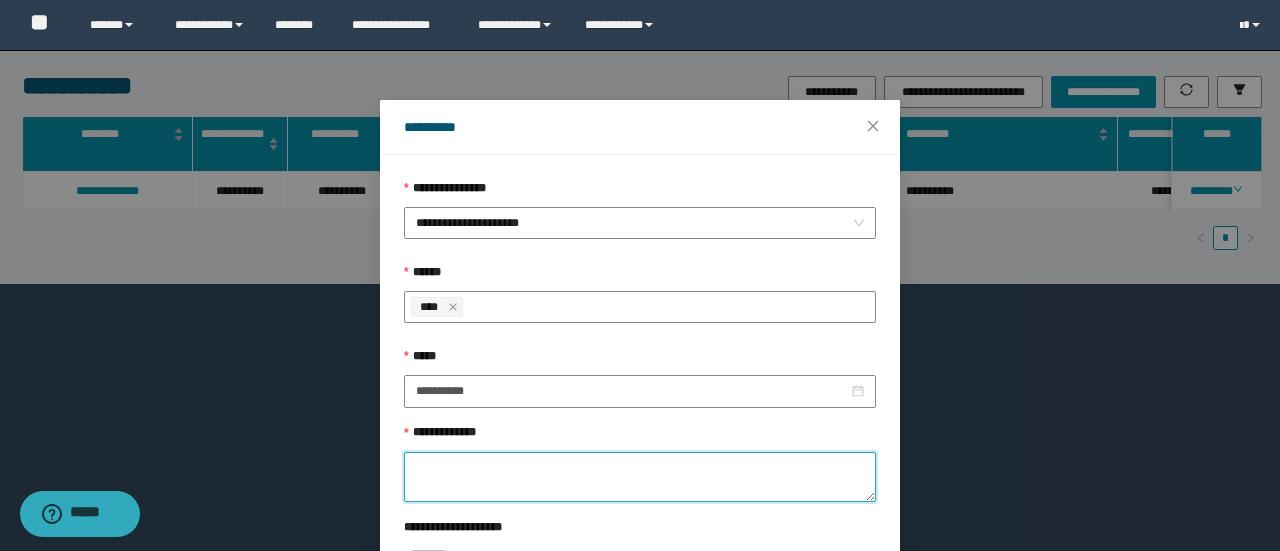 drag, startPoint x: 464, startPoint y: 473, endPoint x: 576, endPoint y: 501, distance: 115.44696 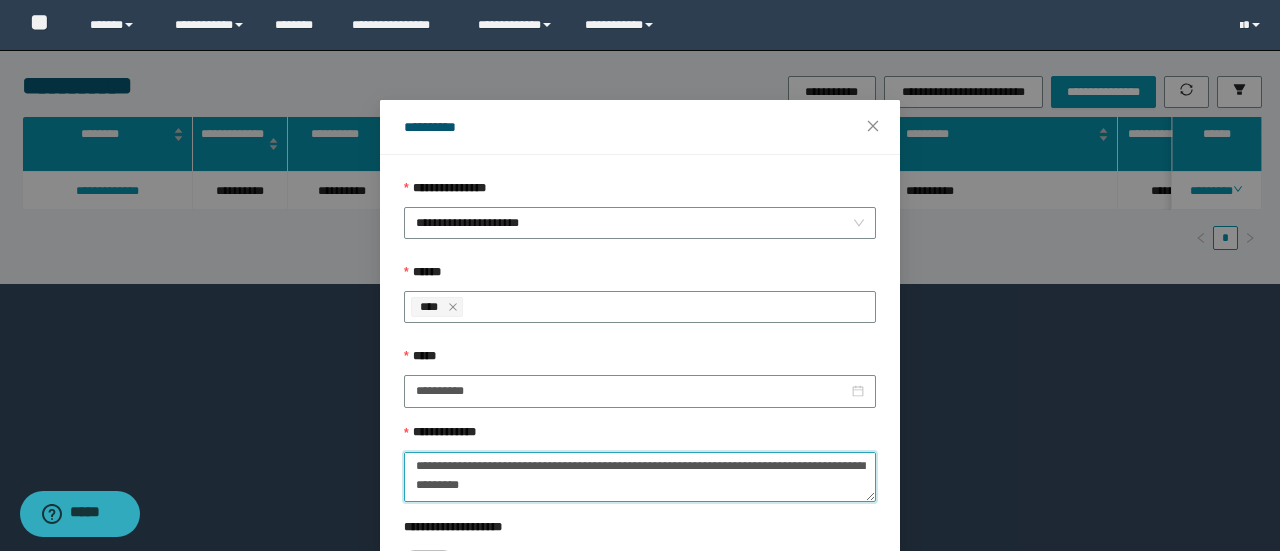 scroll, scrollTop: 0, scrollLeft: 0, axis: both 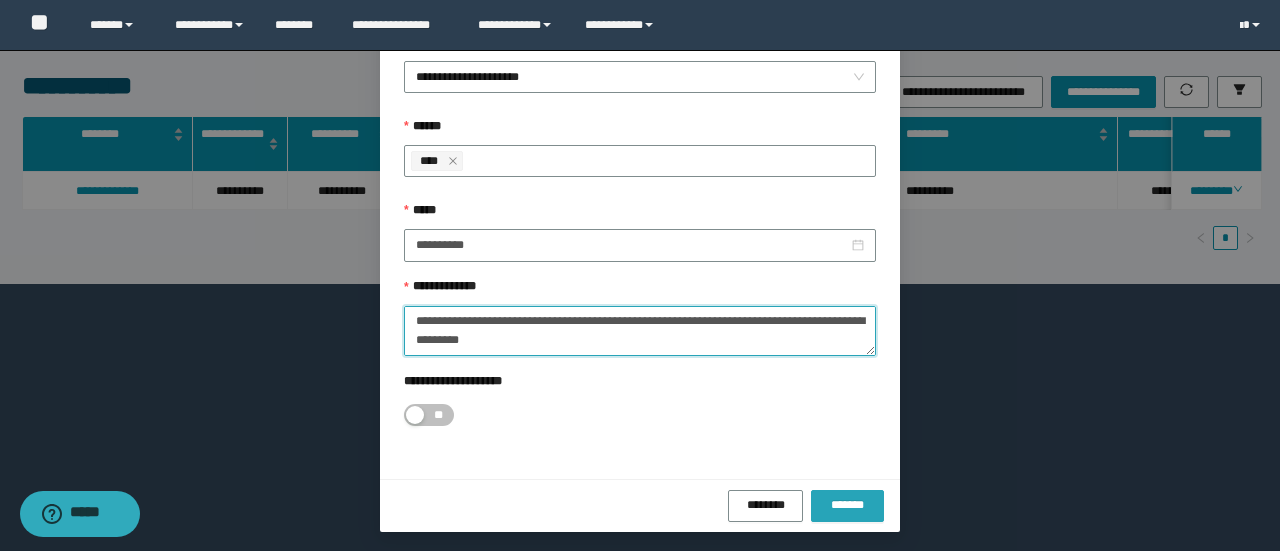 type on "**********" 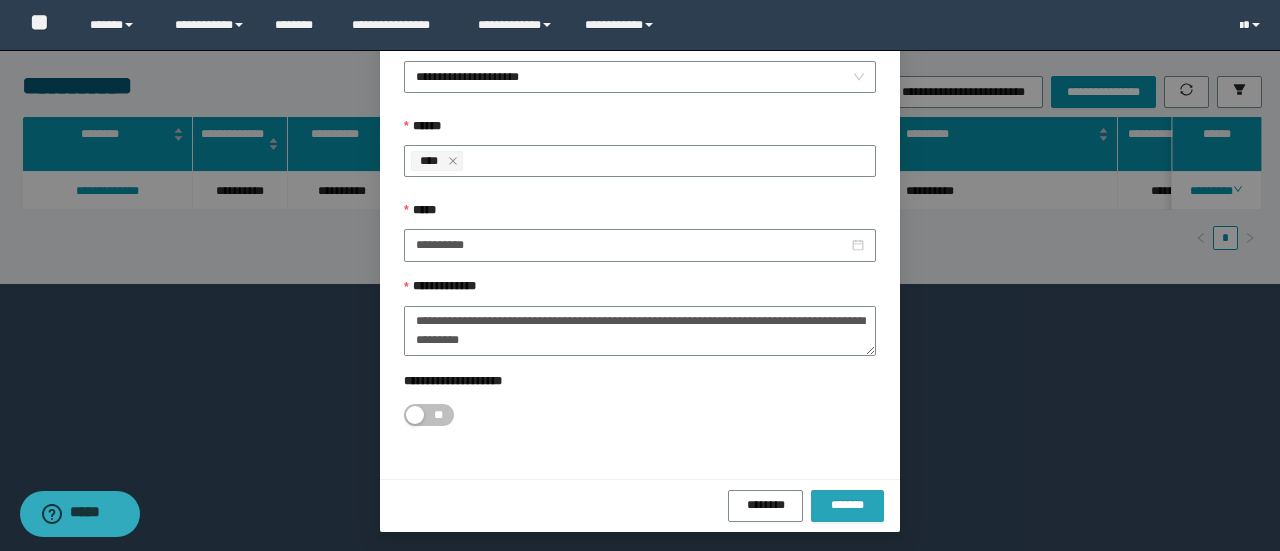 click on "*******" at bounding box center [847, 505] 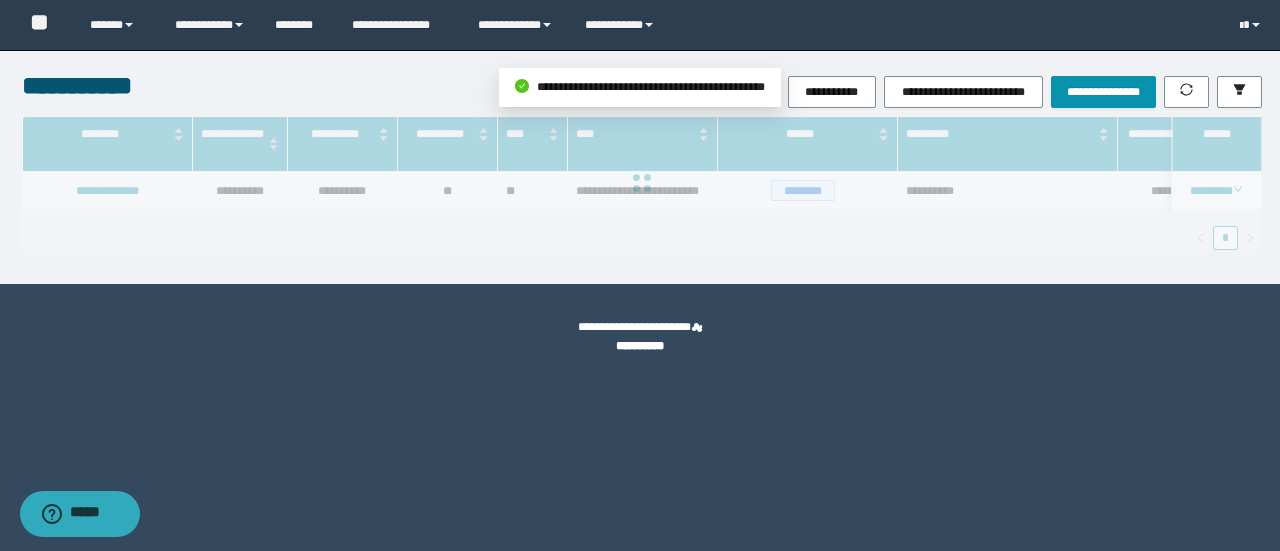 scroll, scrollTop: 0, scrollLeft: 0, axis: both 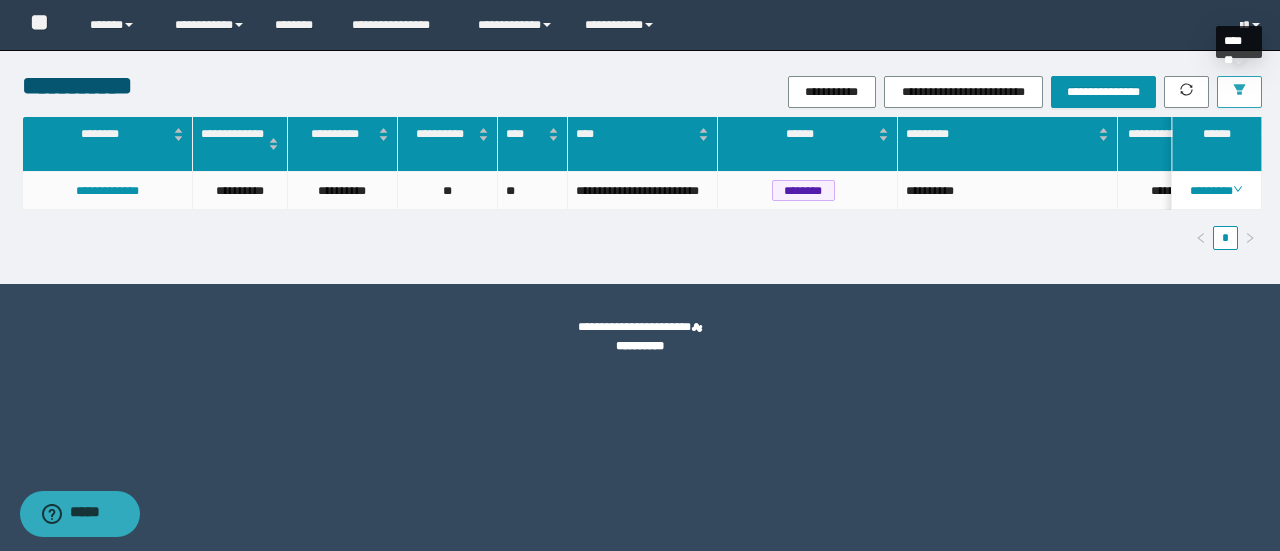 click 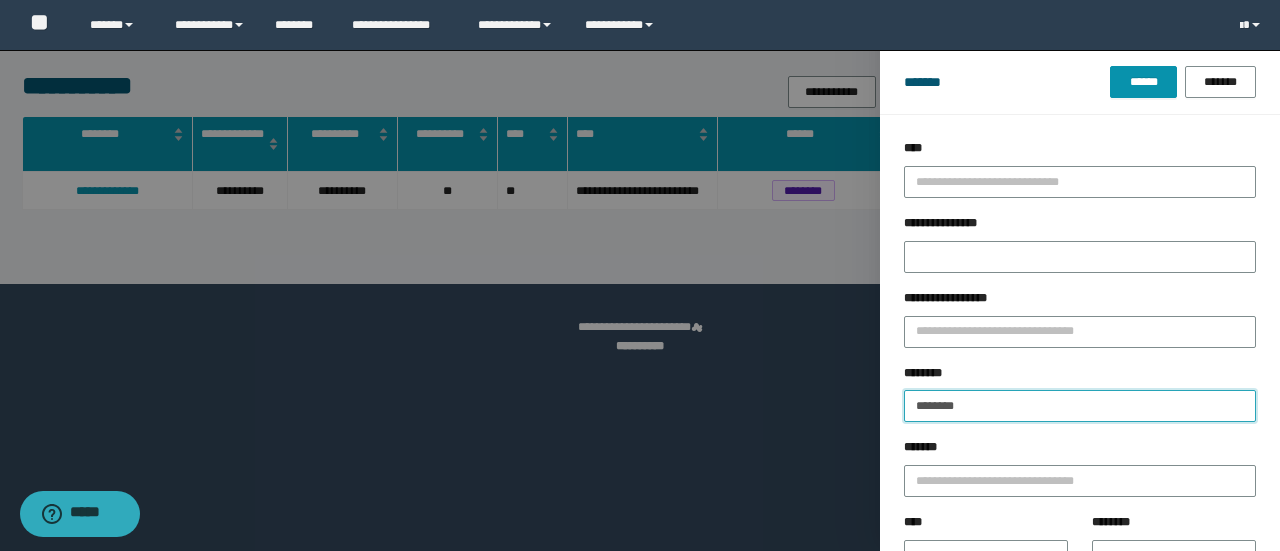 click on "********" at bounding box center (1080, 406) 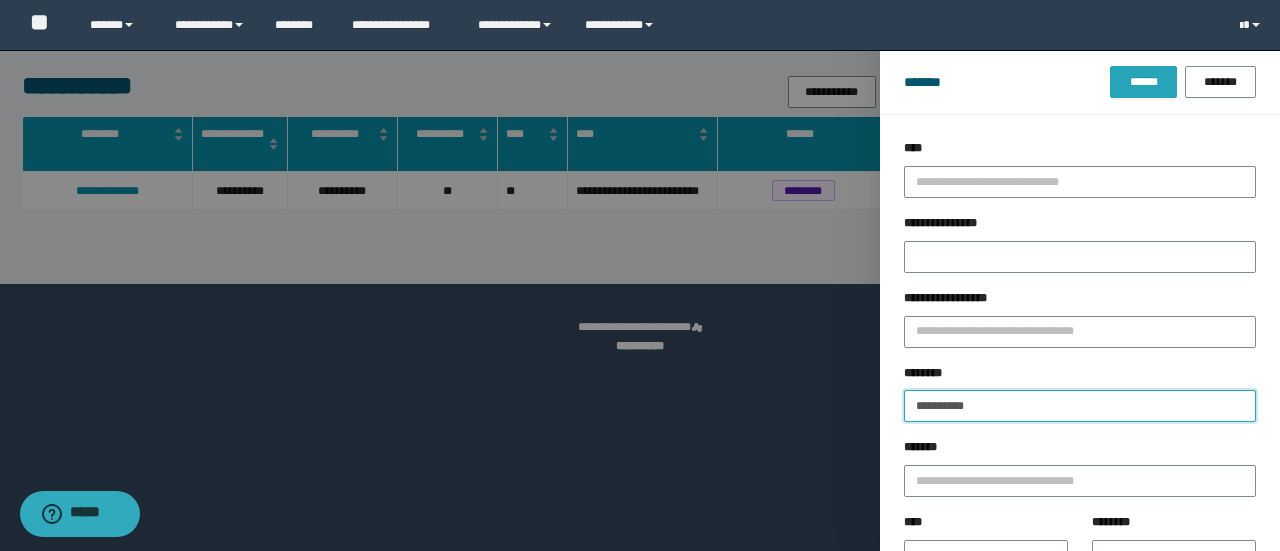type on "**********" 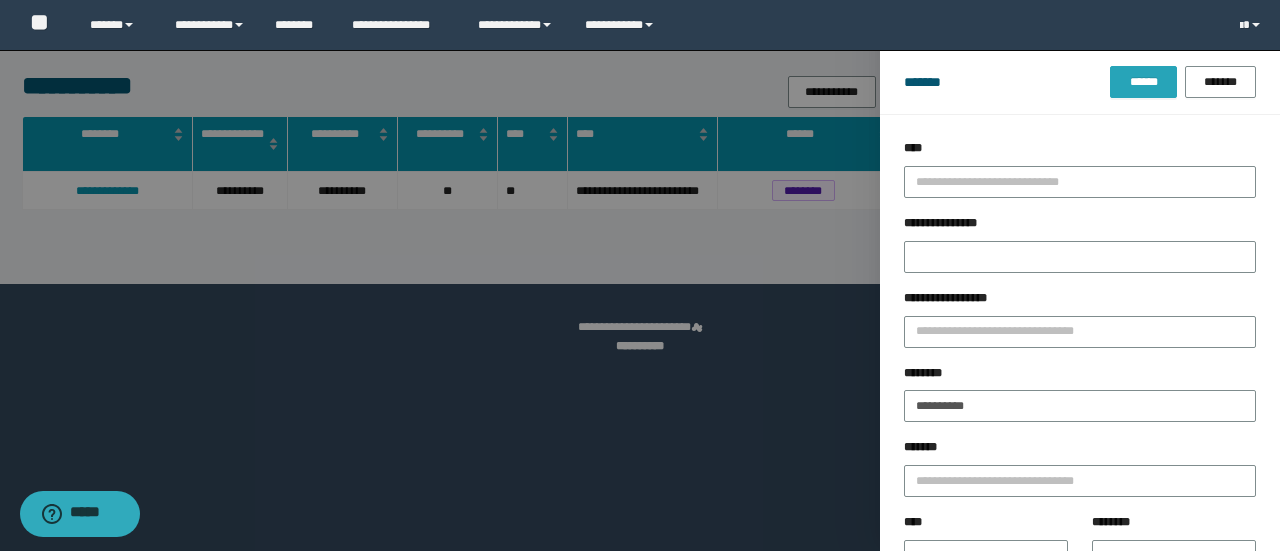 click on "******" at bounding box center (1143, 82) 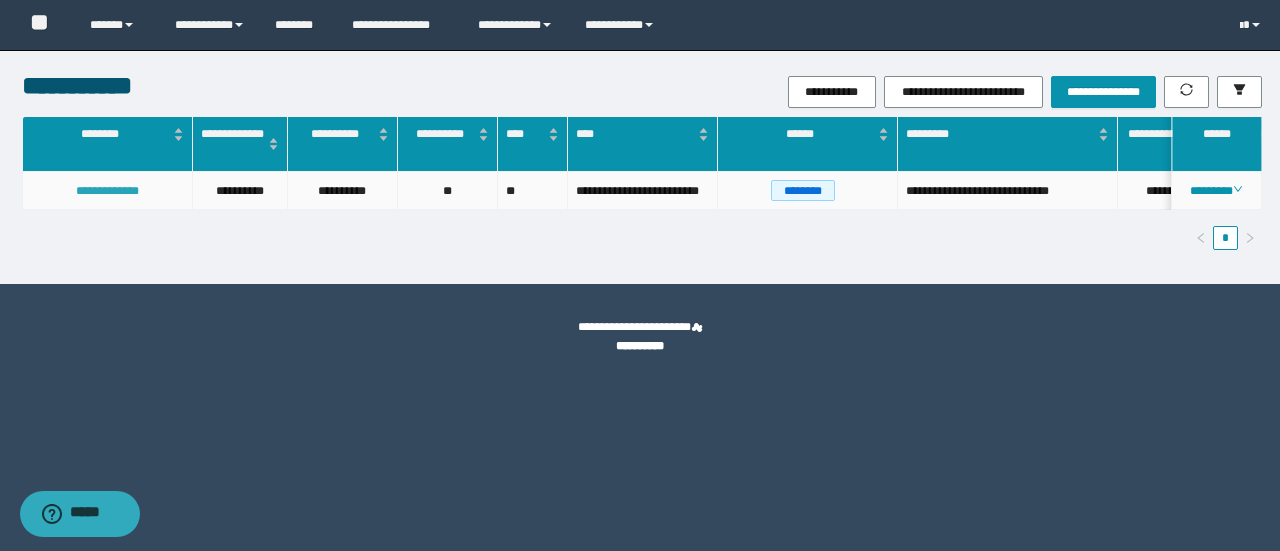 click on "**********" at bounding box center (107, 191) 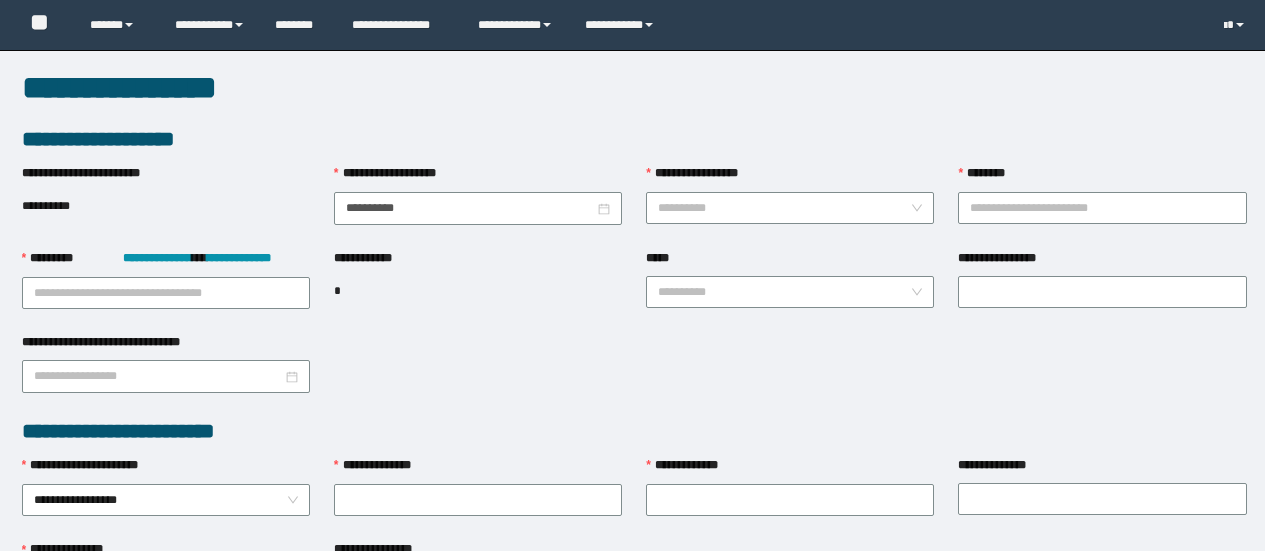 scroll, scrollTop: 0, scrollLeft: 0, axis: both 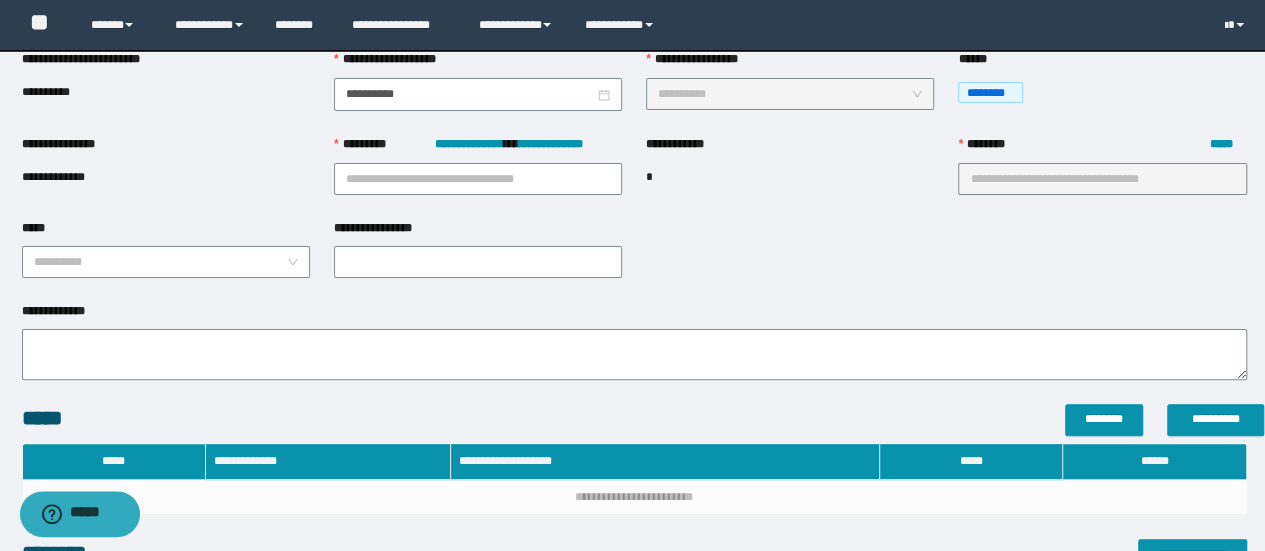 type on "**********" 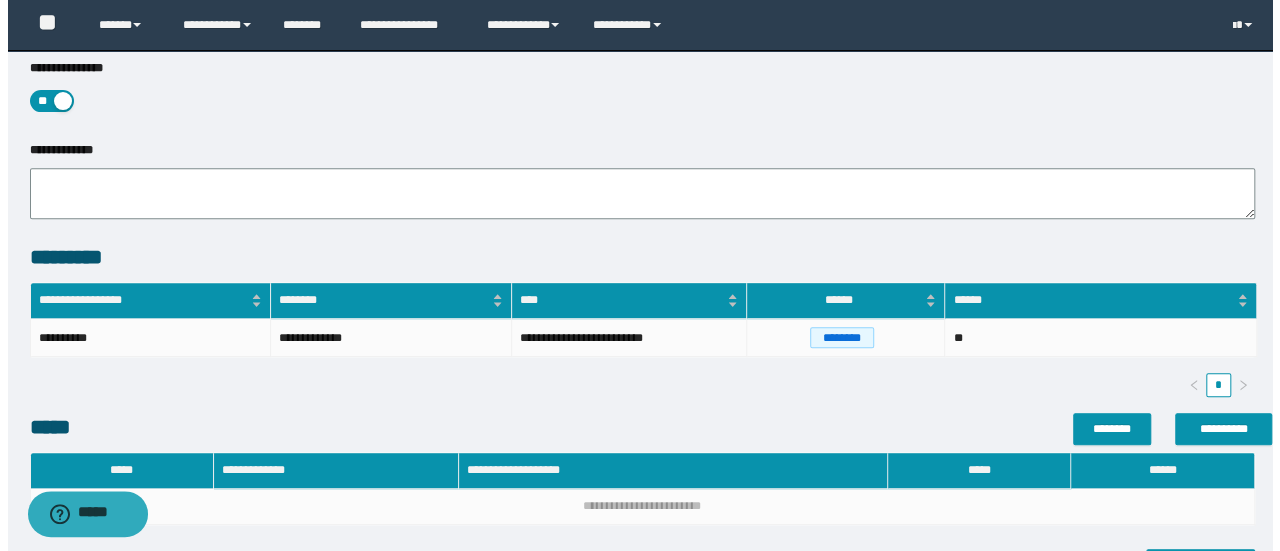 scroll, scrollTop: 644, scrollLeft: 0, axis: vertical 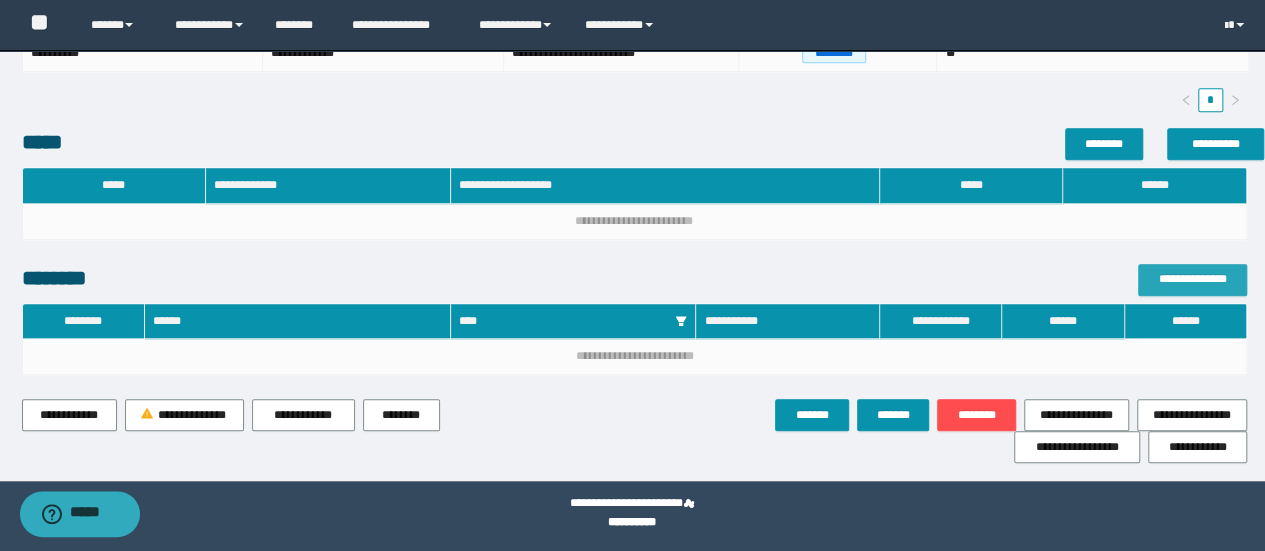 click on "**********" at bounding box center [1192, 279] 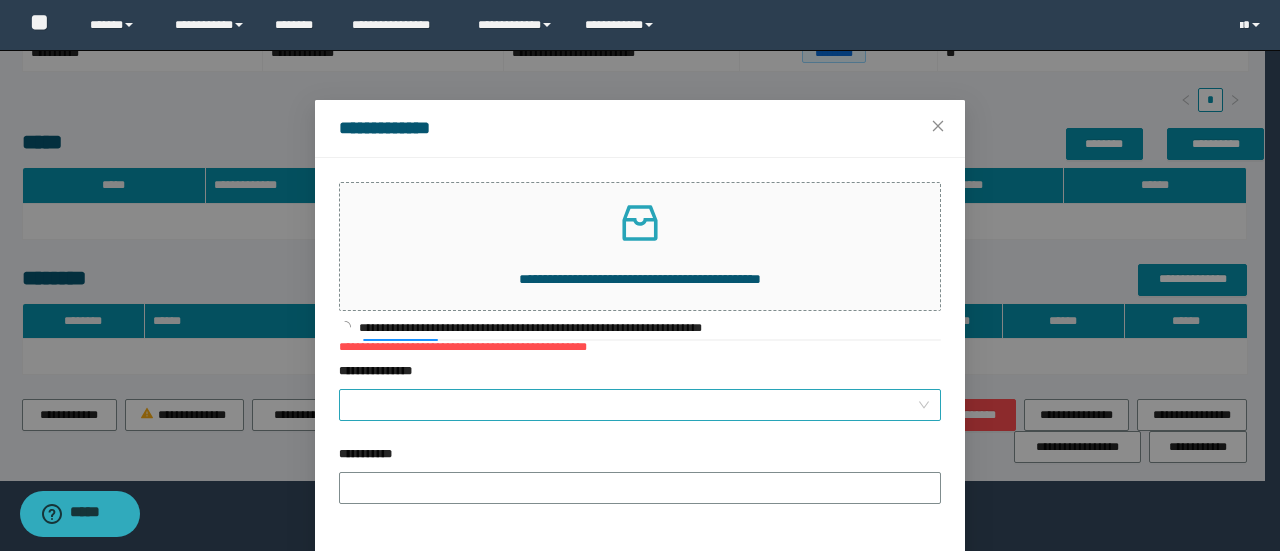 click on "**********" at bounding box center [634, 405] 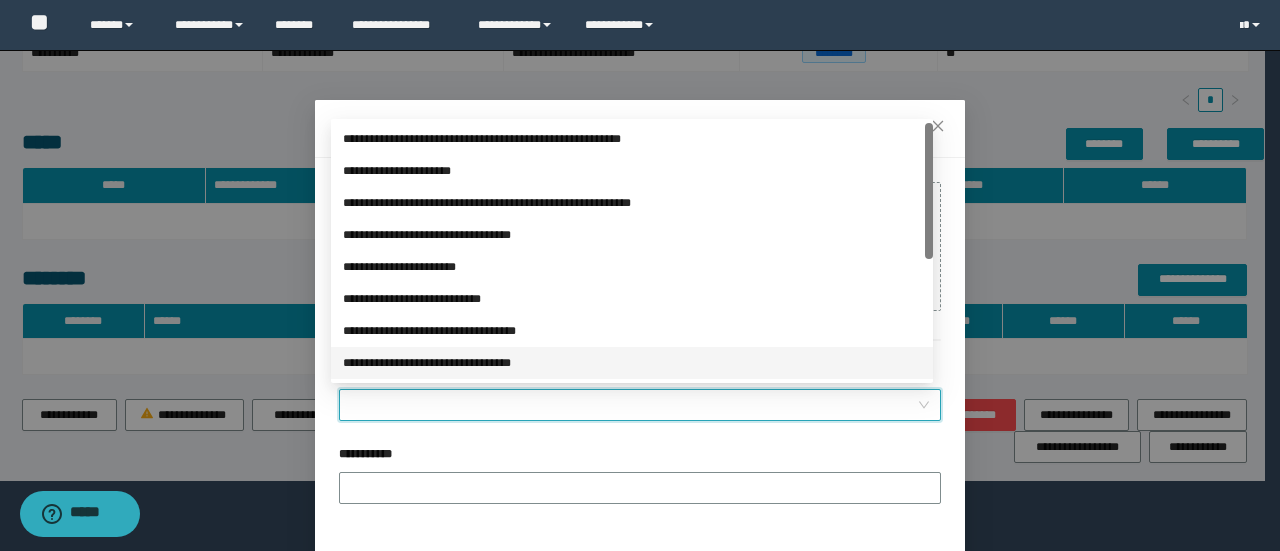 scroll, scrollTop: 133, scrollLeft: 0, axis: vertical 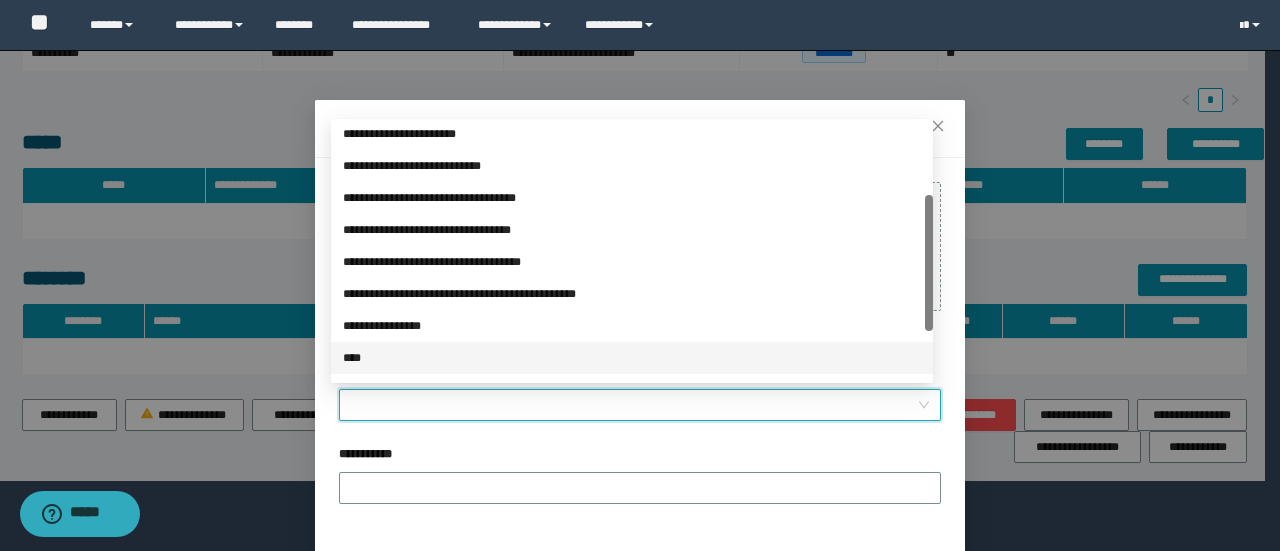 drag, startPoint x: 406, startPoint y: 346, endPoint x: 418, endPoint y: 364, distance: 21.633308 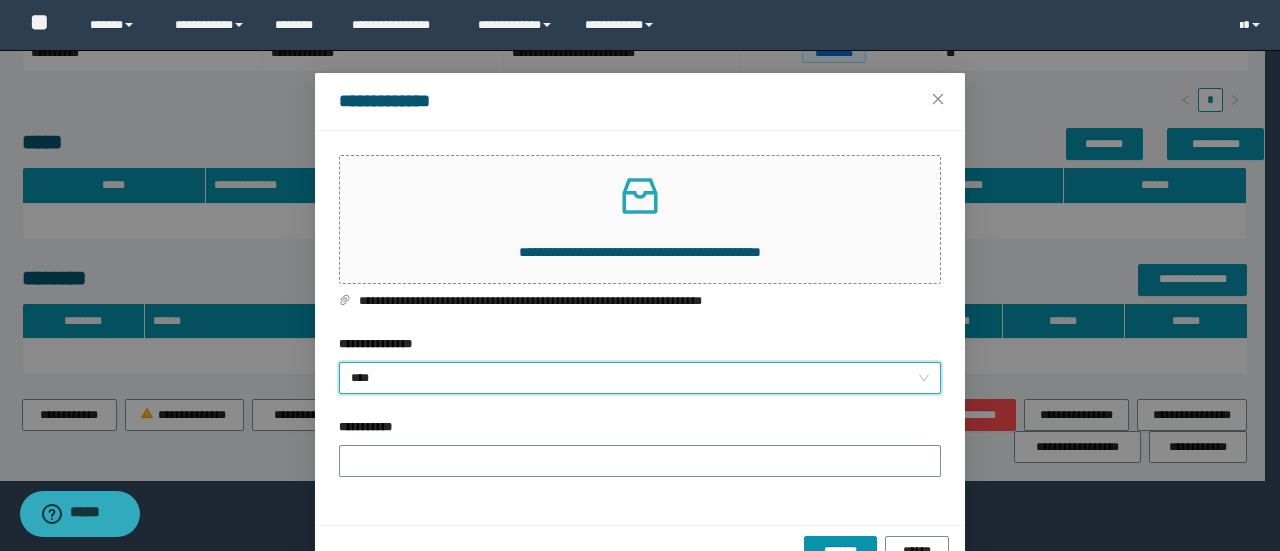 scroll, scrollTop: 75, scrollLeft: 0, axis: vertical 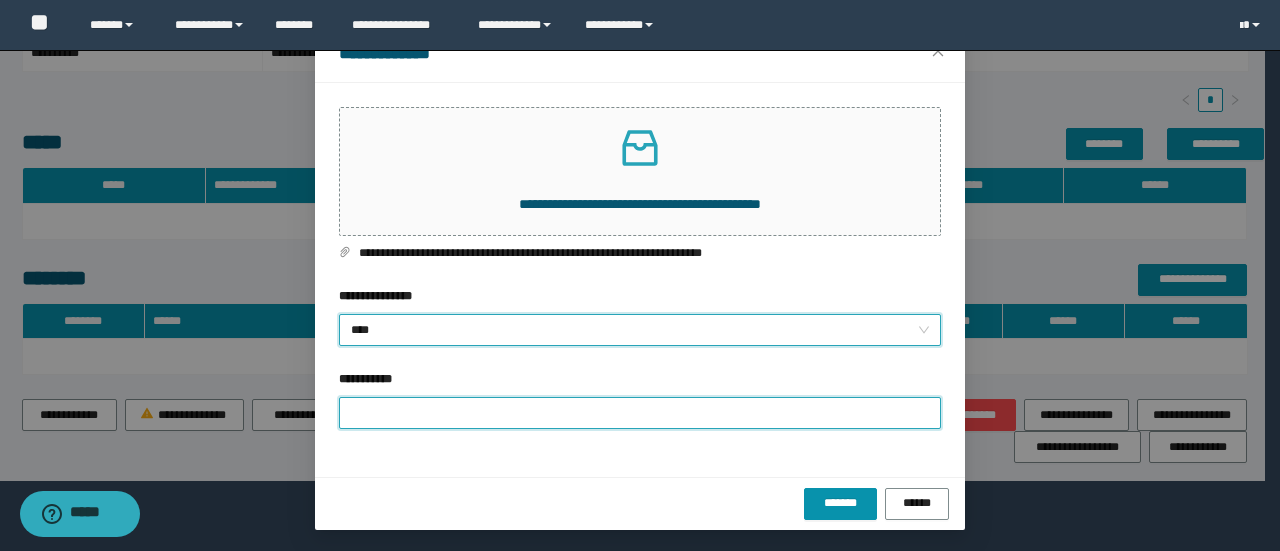 click on "**********" at bounding box center (640, 413) 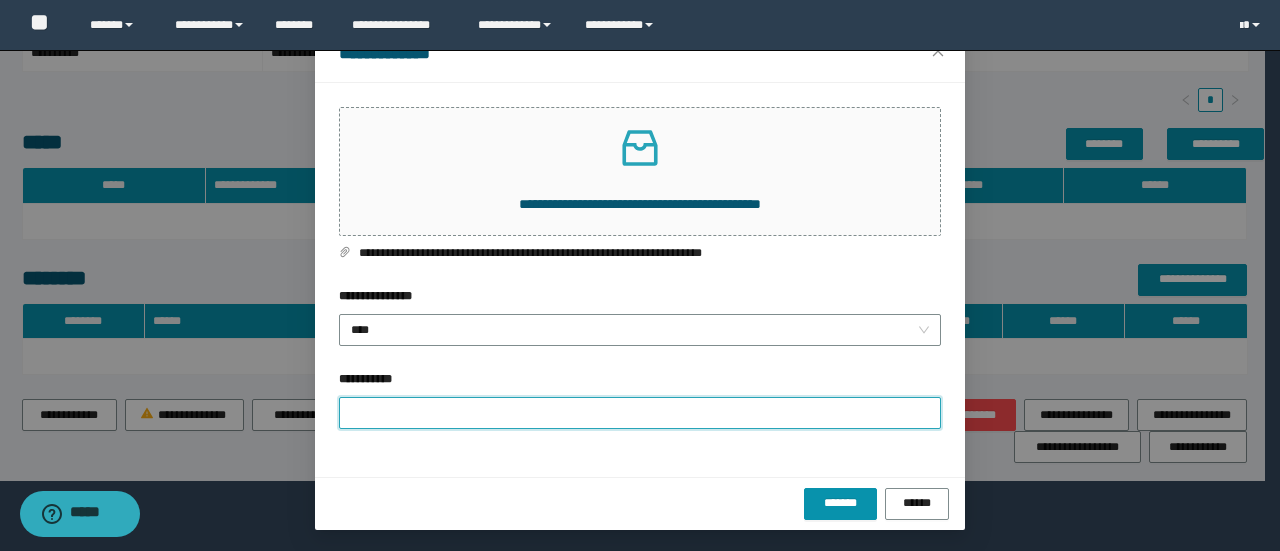 type on "**********" 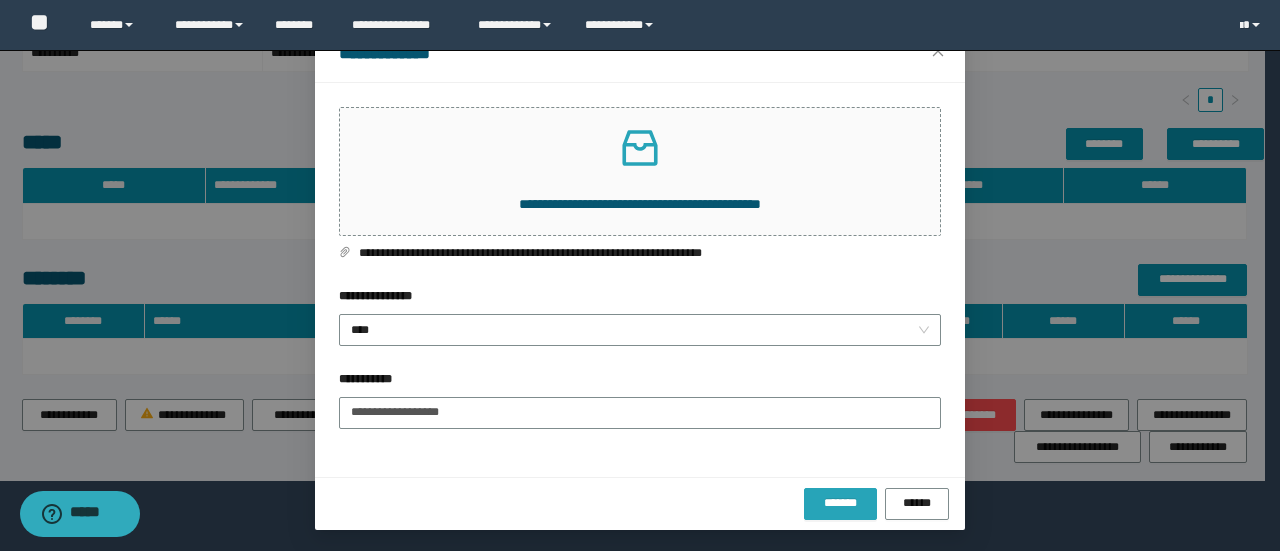 click on "*******" at bounding box center [841, 503] 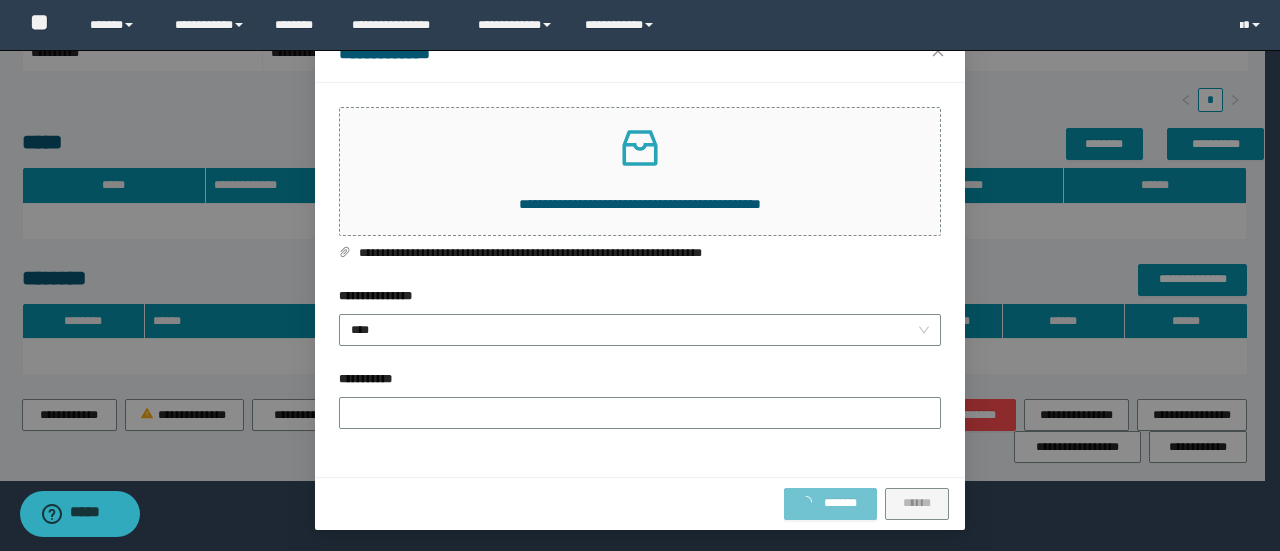 scroll, scrollTop: 0, scrollLeft: 0, axis: both 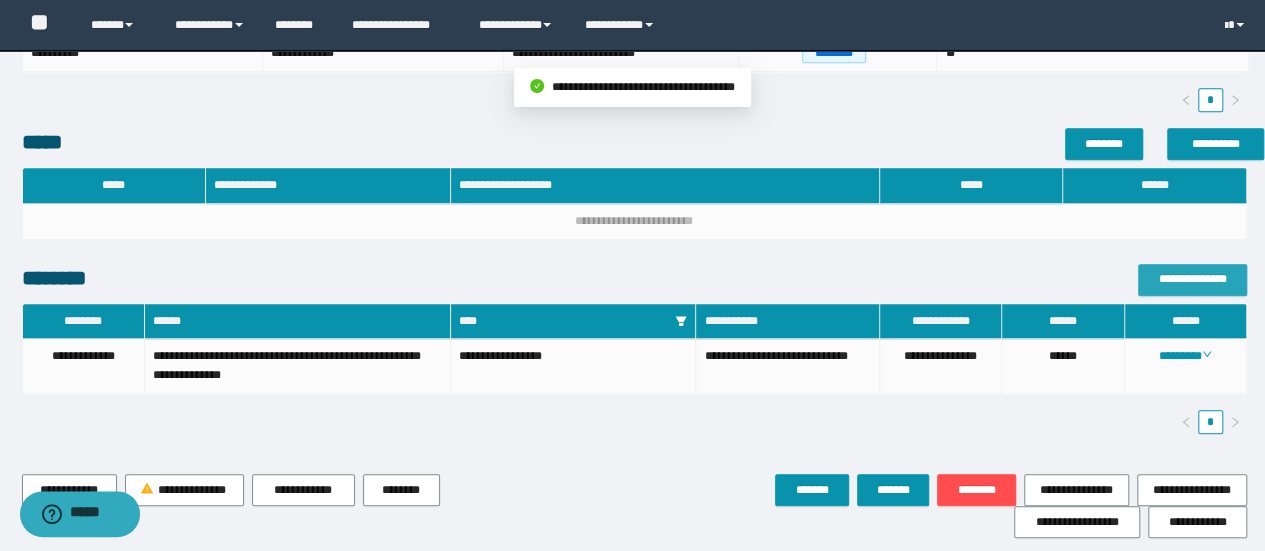 click on "**********" at bounding box center (1192, 279) 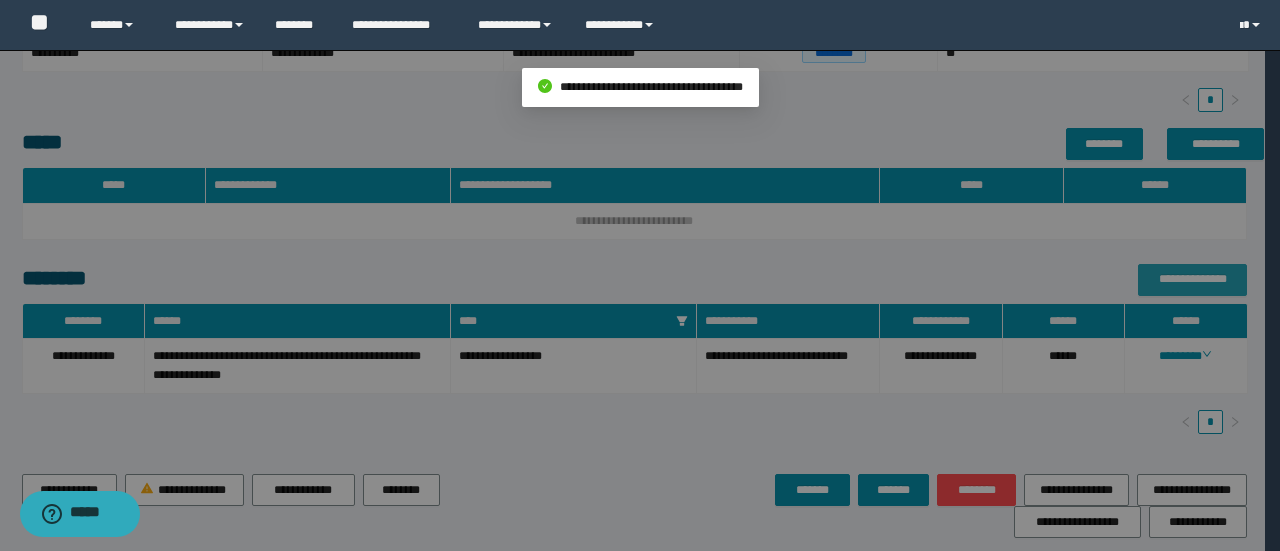 type 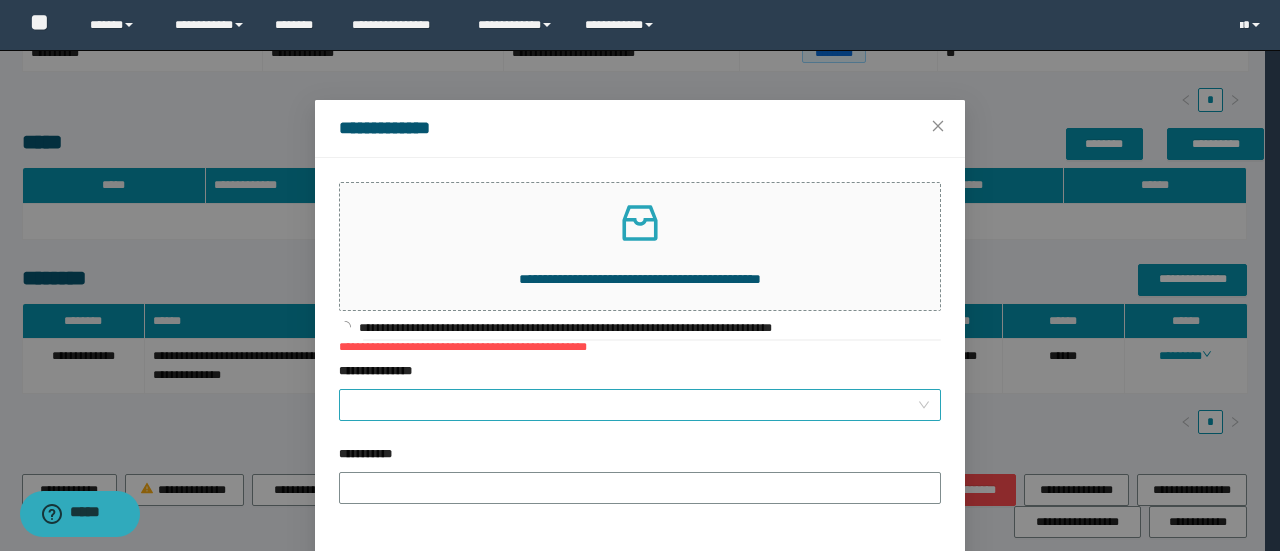 click on "**********" at bounding box center [634, 405] 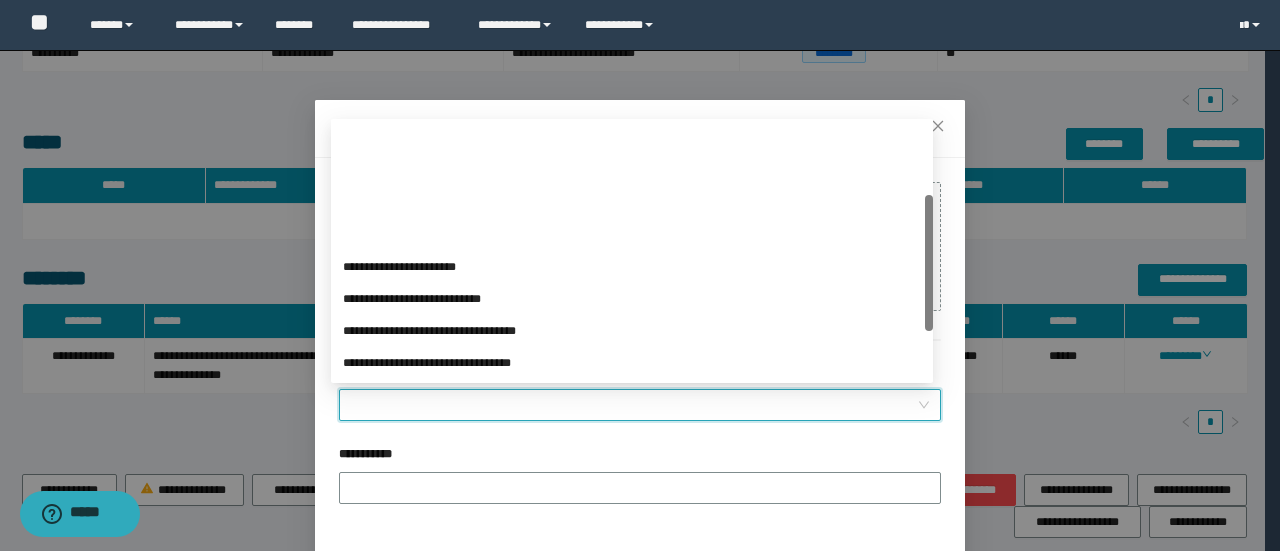 scroll, scrollTop: 133, scrollLeft: 0, axis: vertical 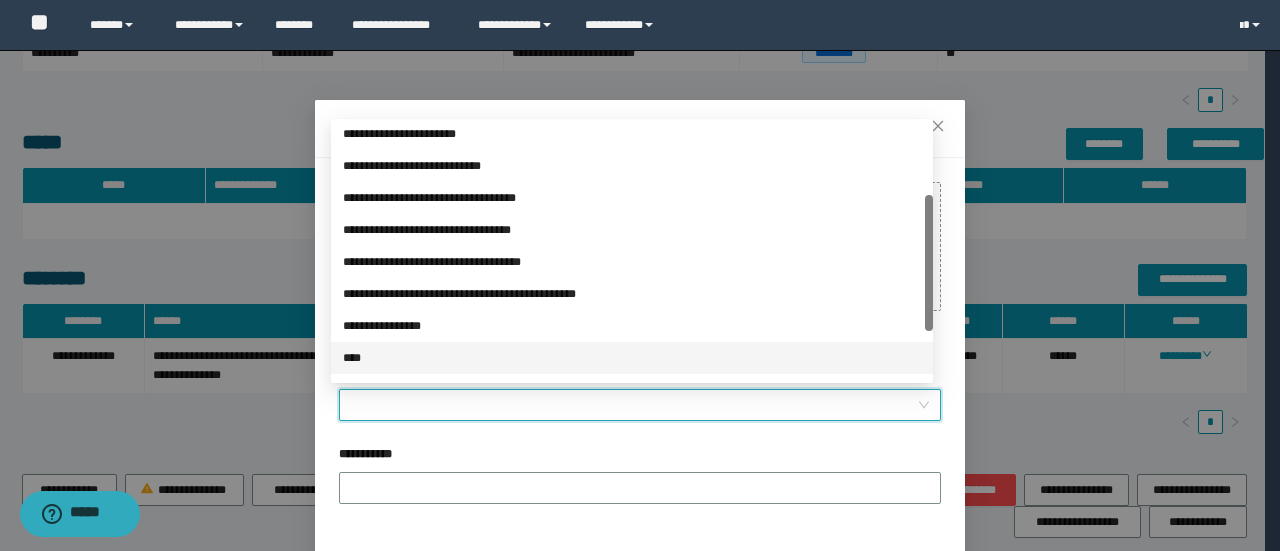 click on "****" at bounding box center (632, 358) 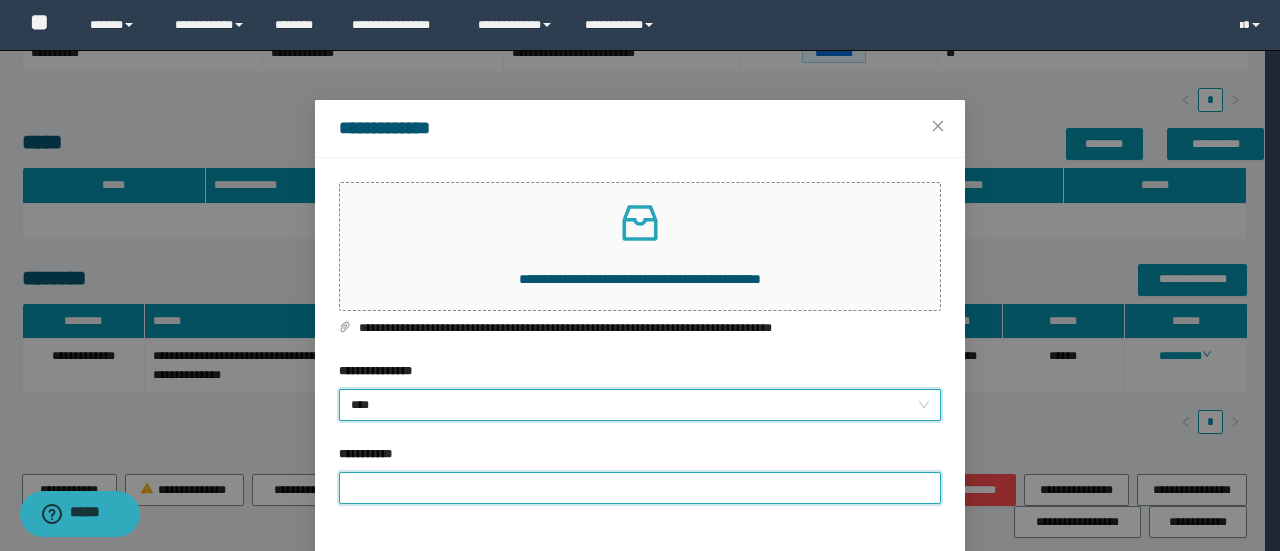 click on "**********" at bounding box center (640, 488) 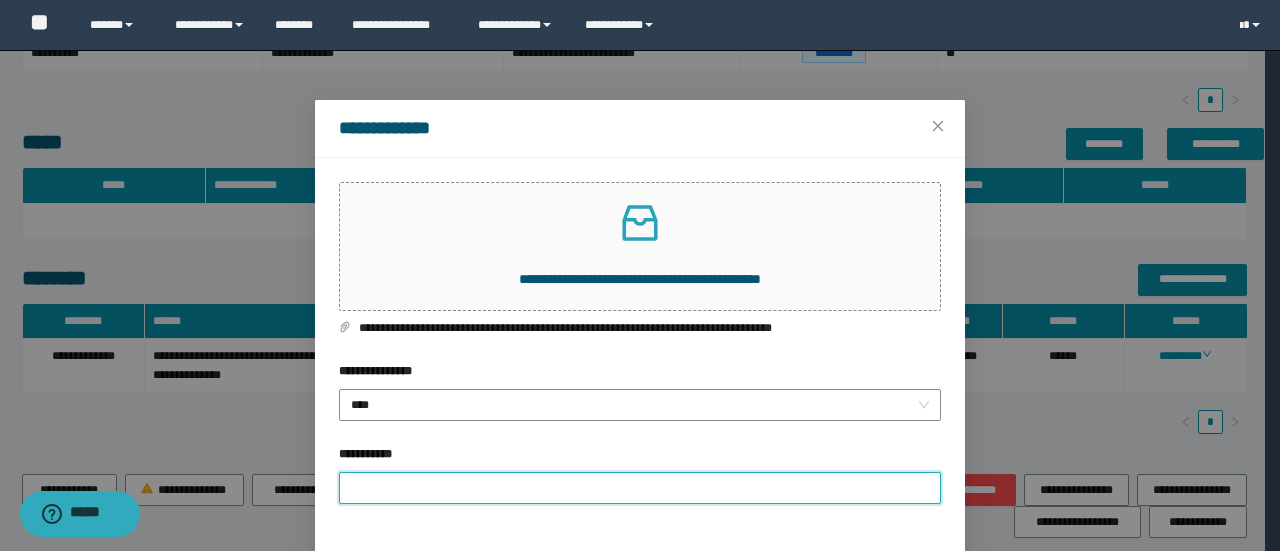 type on "**********" 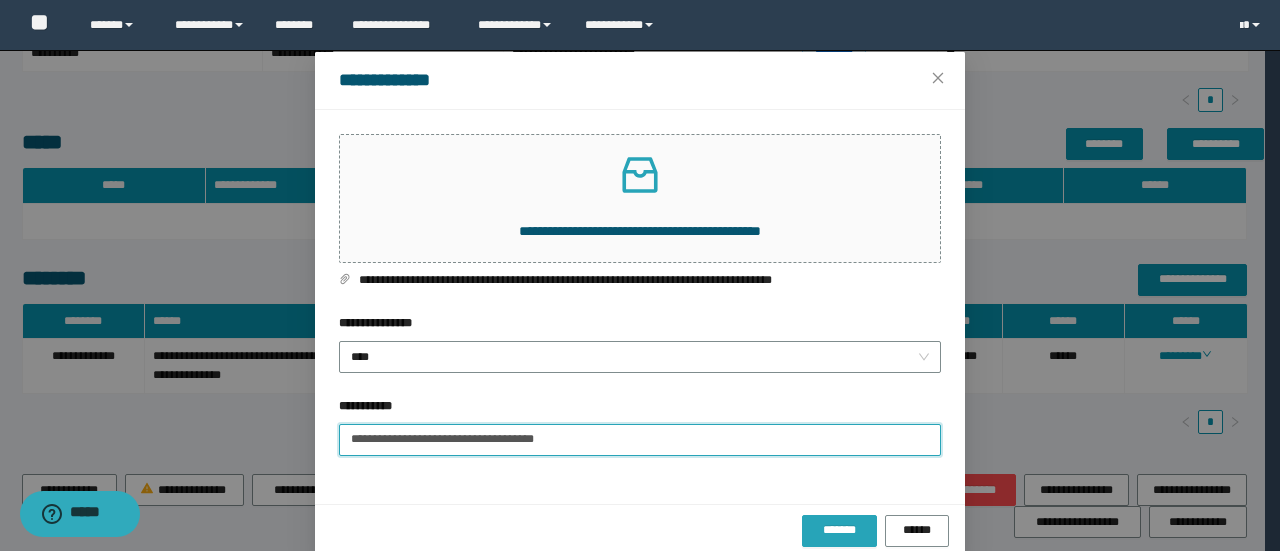 scroll, scrollTop: 75, scrollLeft: 0, axis: vertical 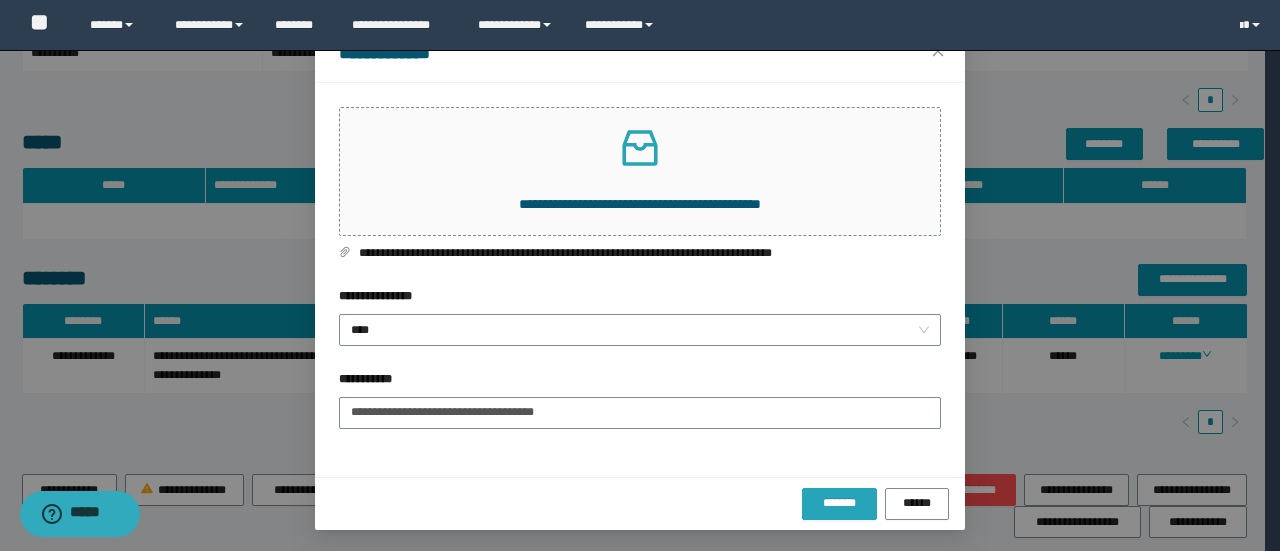 click on "*******" at bounding box center (839, 503) 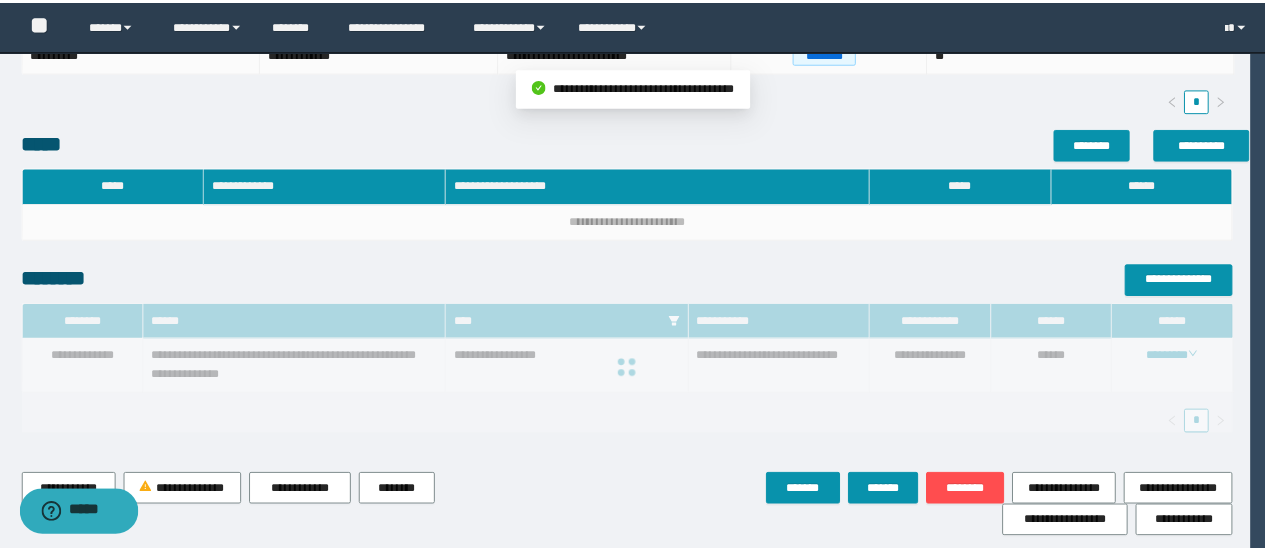 scroll, scrollTop: 0, scrollLeft: 0, axis: both 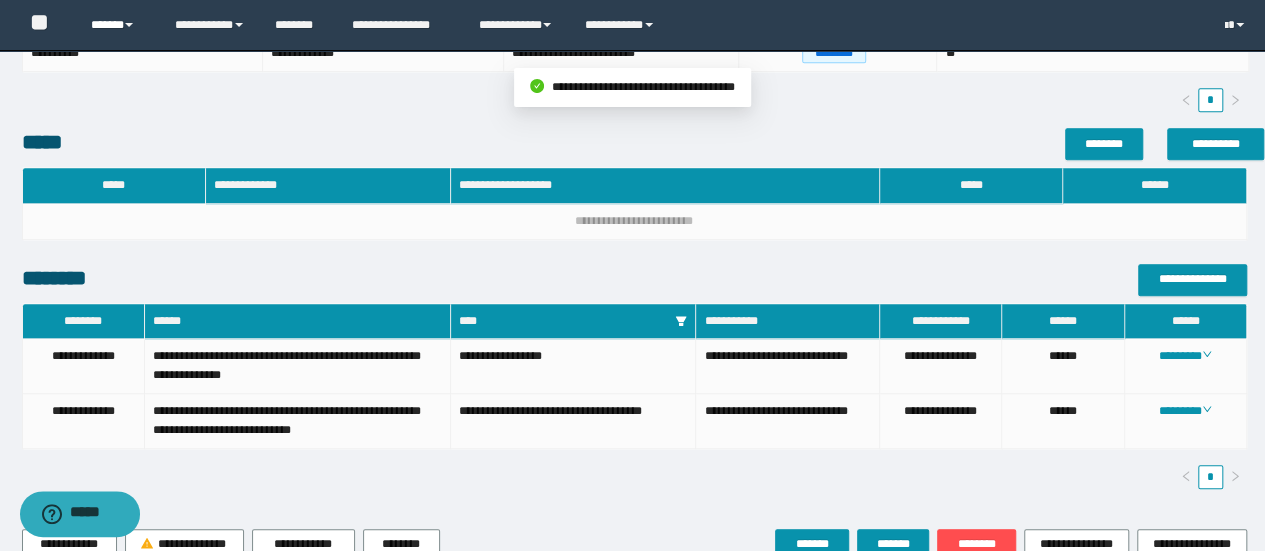 click at bounding box center [129, 25] 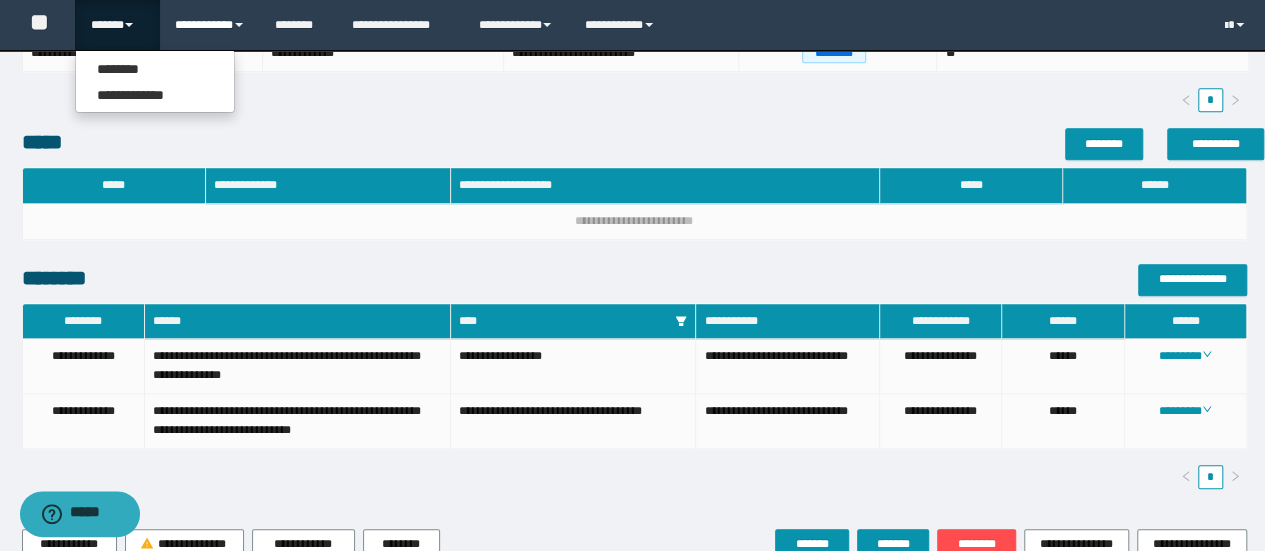 click on "**********" at bounding box center [210, 25] 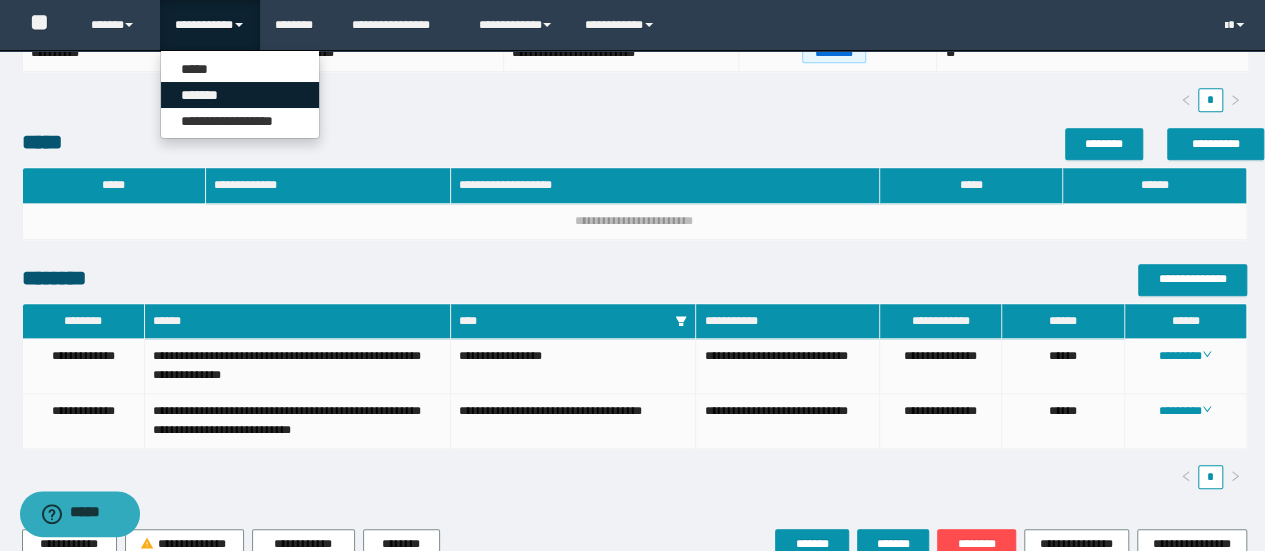 drag, startPoint x: 218, startPoint y: 94, endPoint x: 263, endPoint y: 113, distance: 48.8467 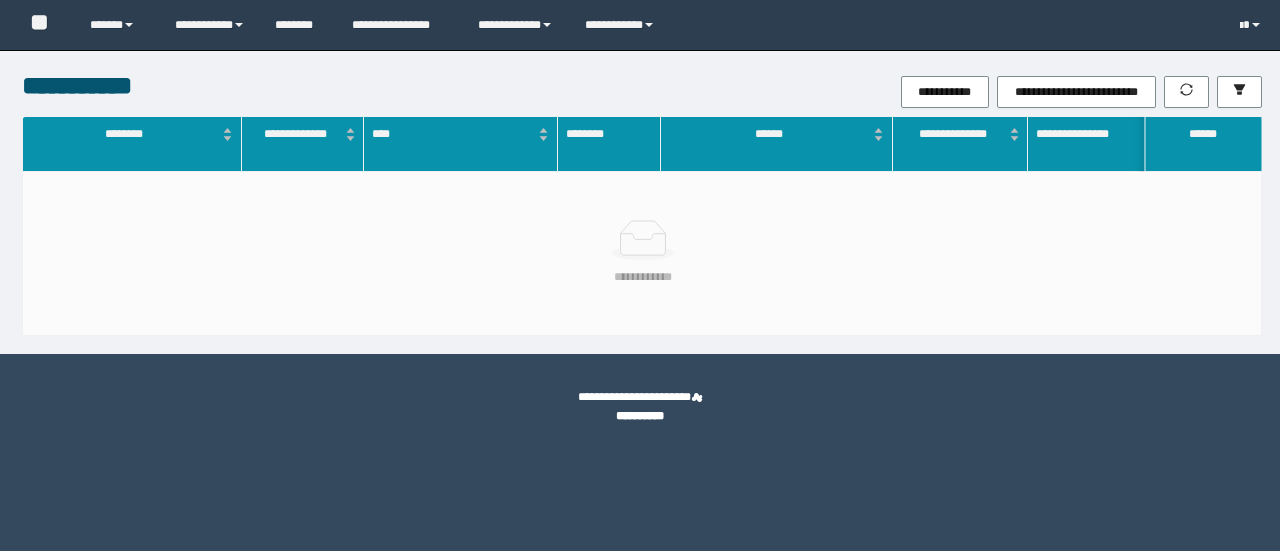 scroll, scrollTop: 0, scrollLeft: 0, axis: both 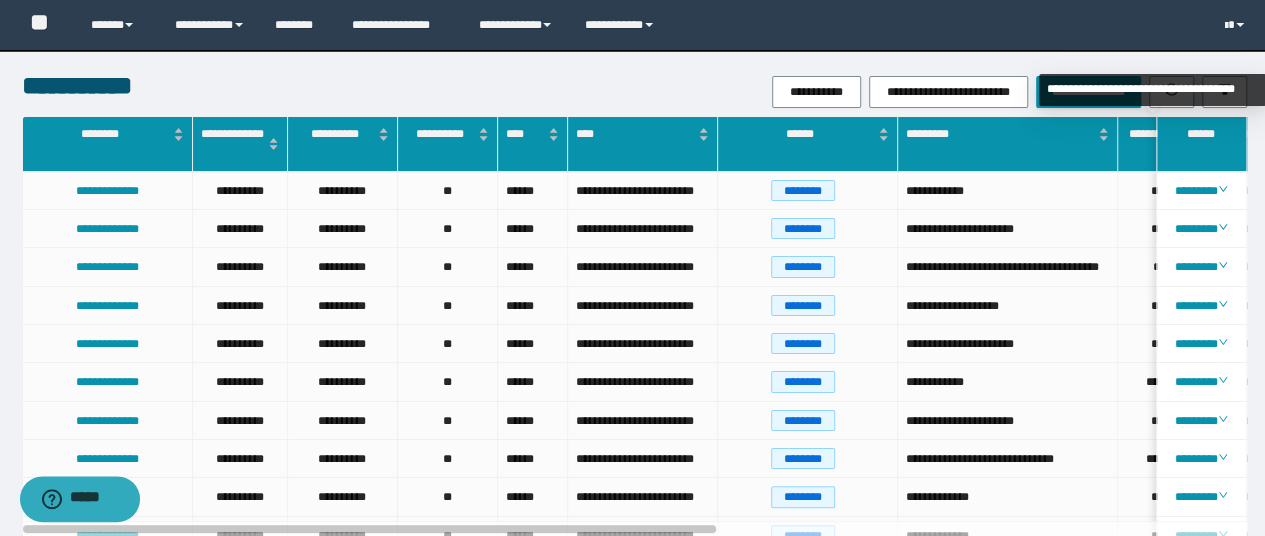 click on "**********" at bounding box center [1152, 90] 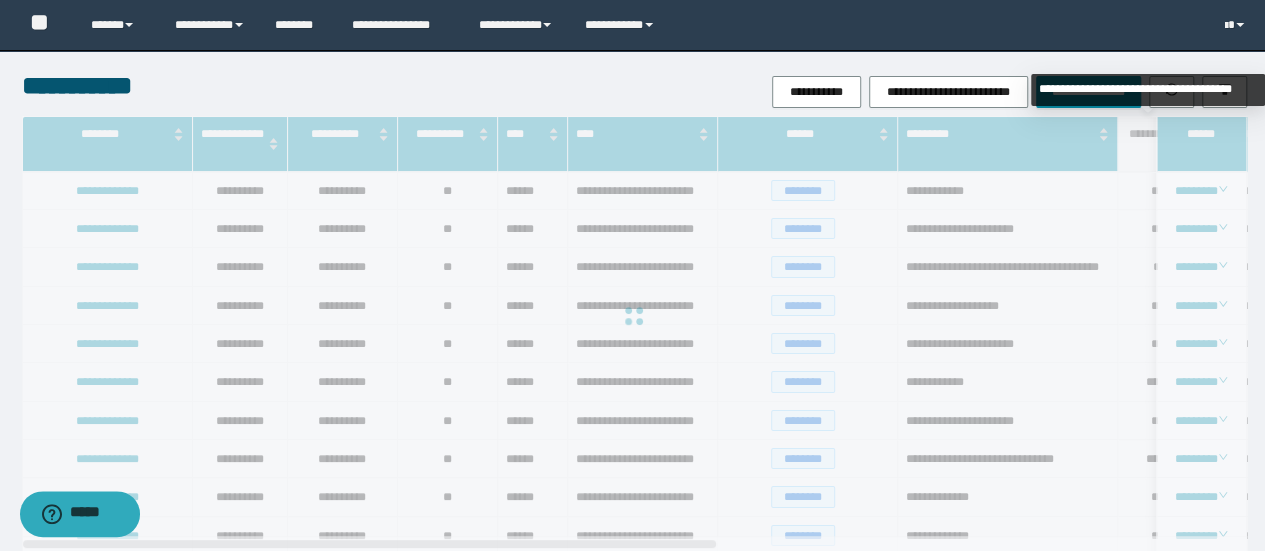 drag, startPoint x: 1211, startPoint y: 61, endPoint x: 1222, endPoint y: 109, distance: 49.24429 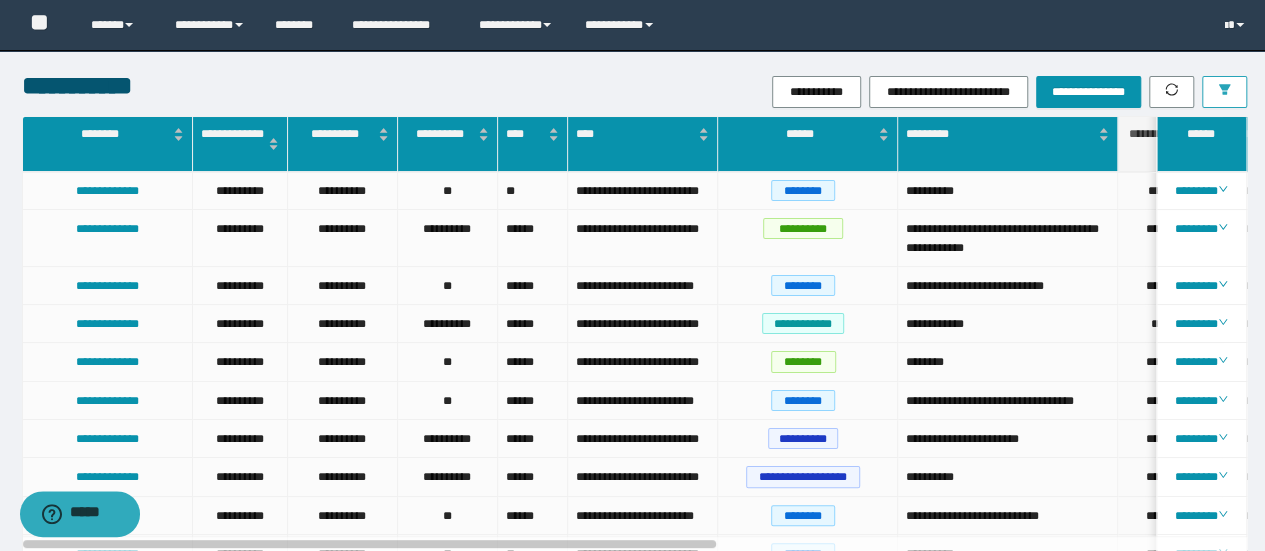 click 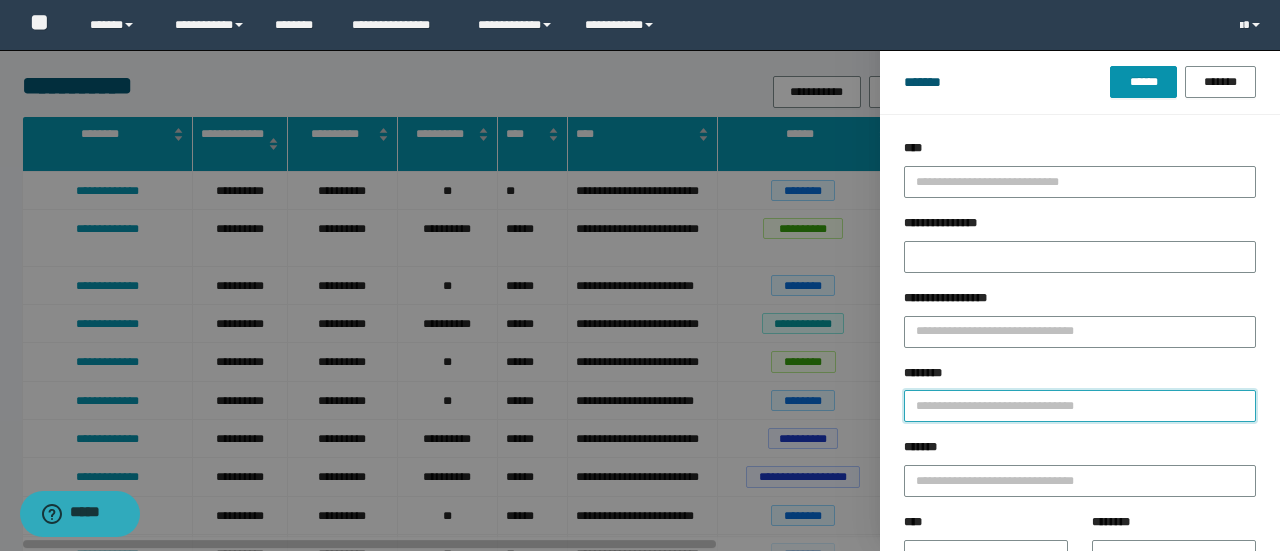 click on "********" at bounding box center [1080, 406] 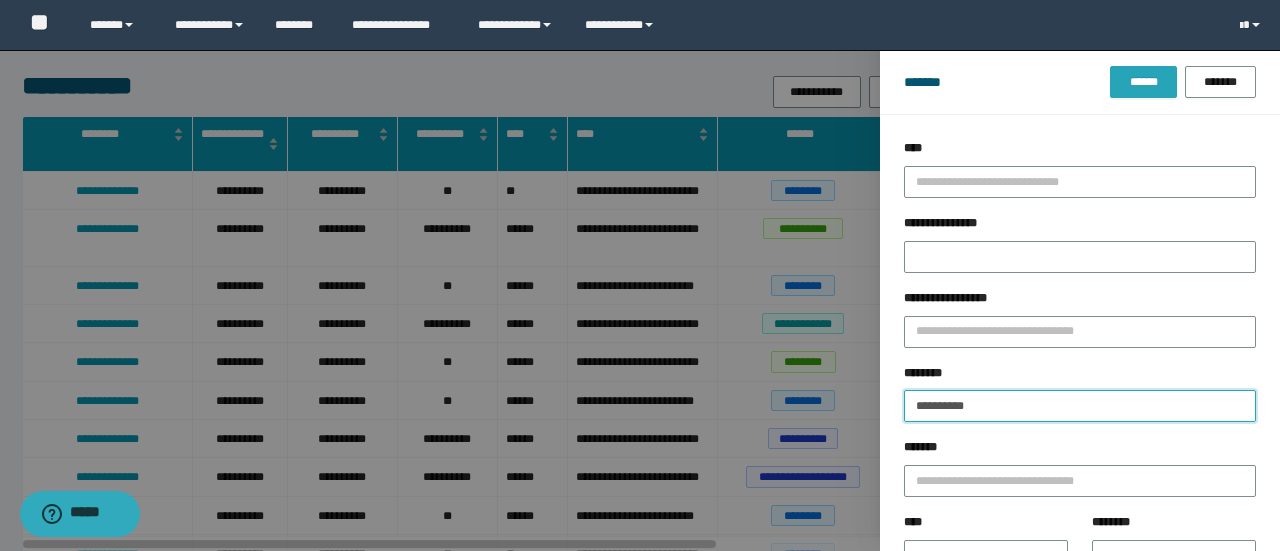 type on "**********" 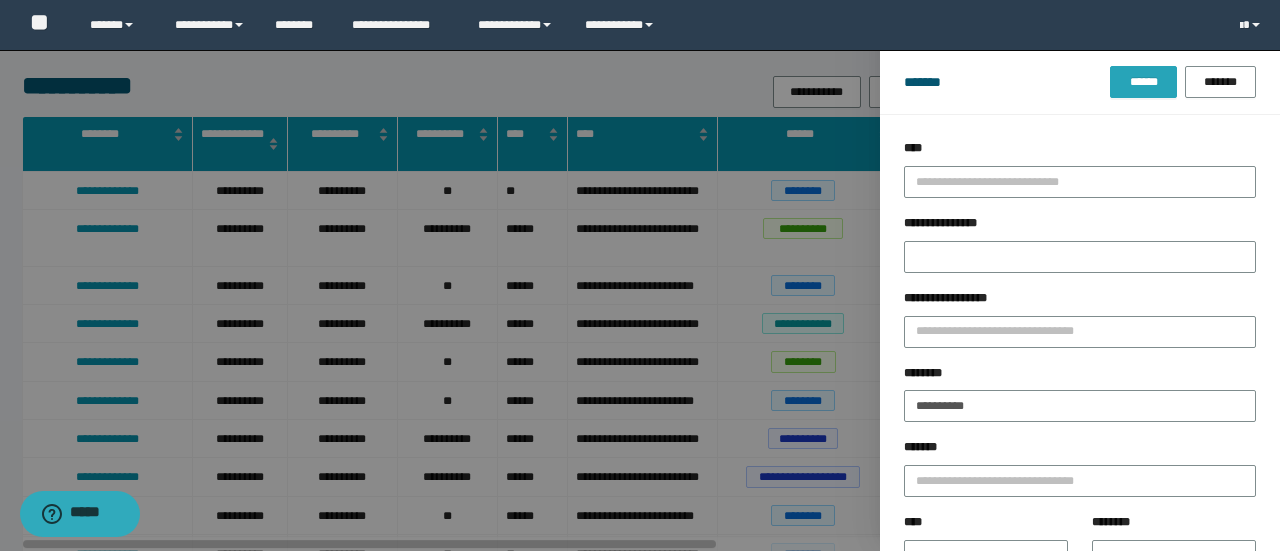 click on "******" at bounding box center [1143, 82] 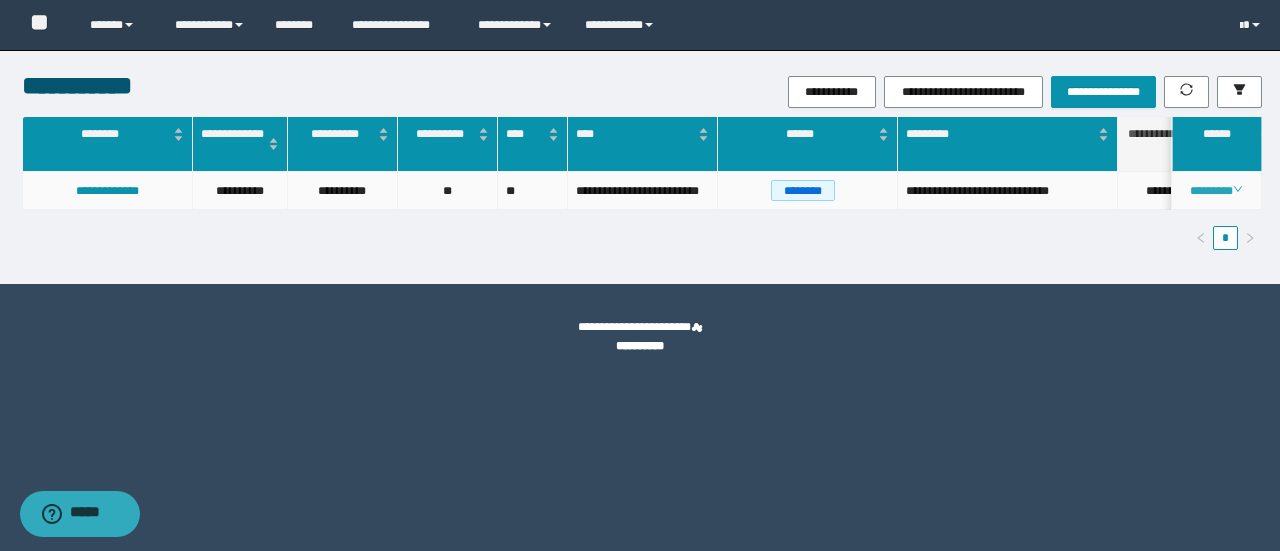 click on "********" at bounding box center (1216, 191) 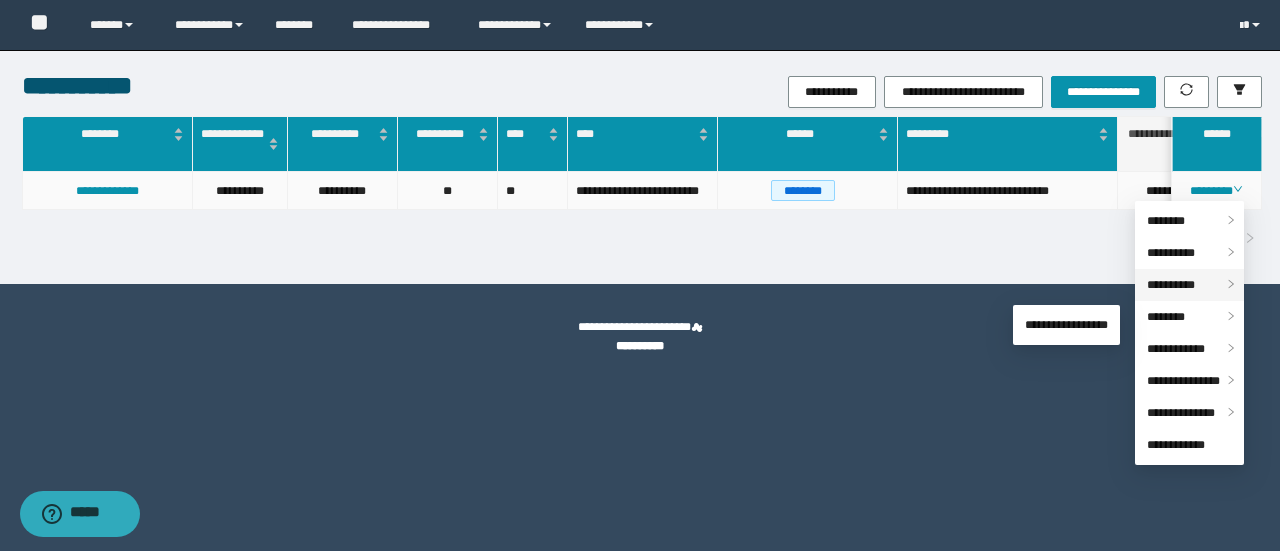 click on "**********" at bounding box center [1171, 285] 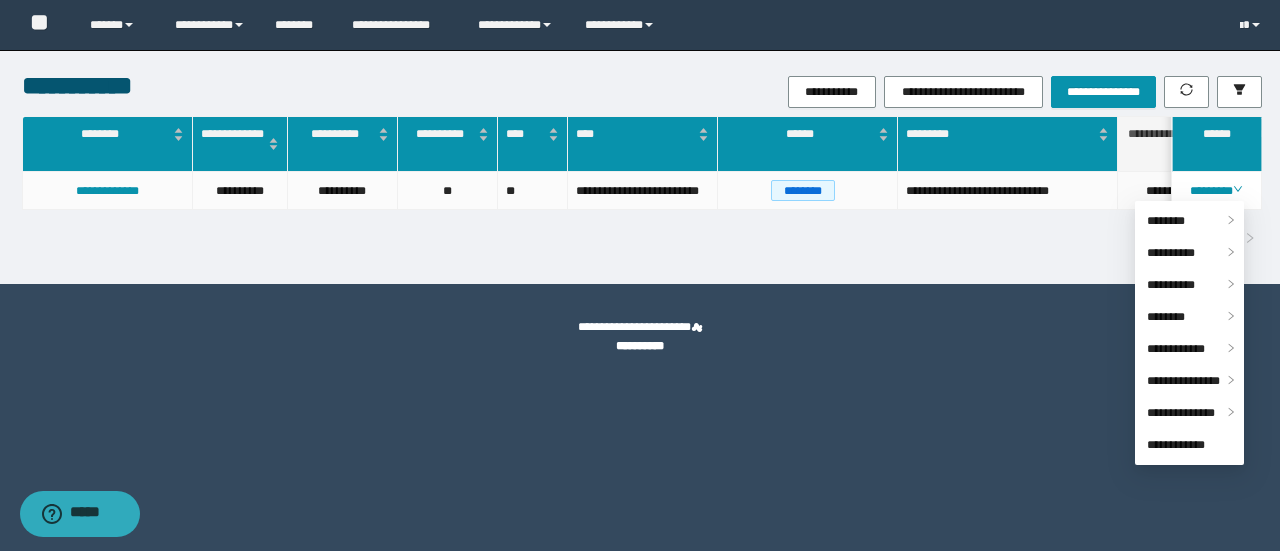 click on "**********" at bounding box center [640, 167] 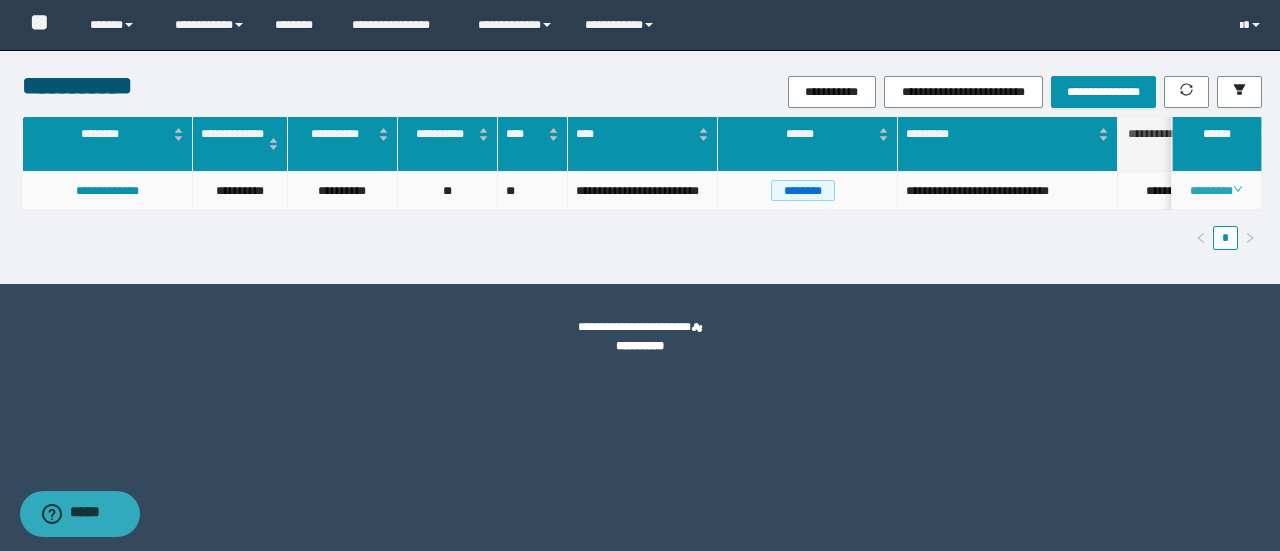 click on "********" at bounding box center (1216, 191) 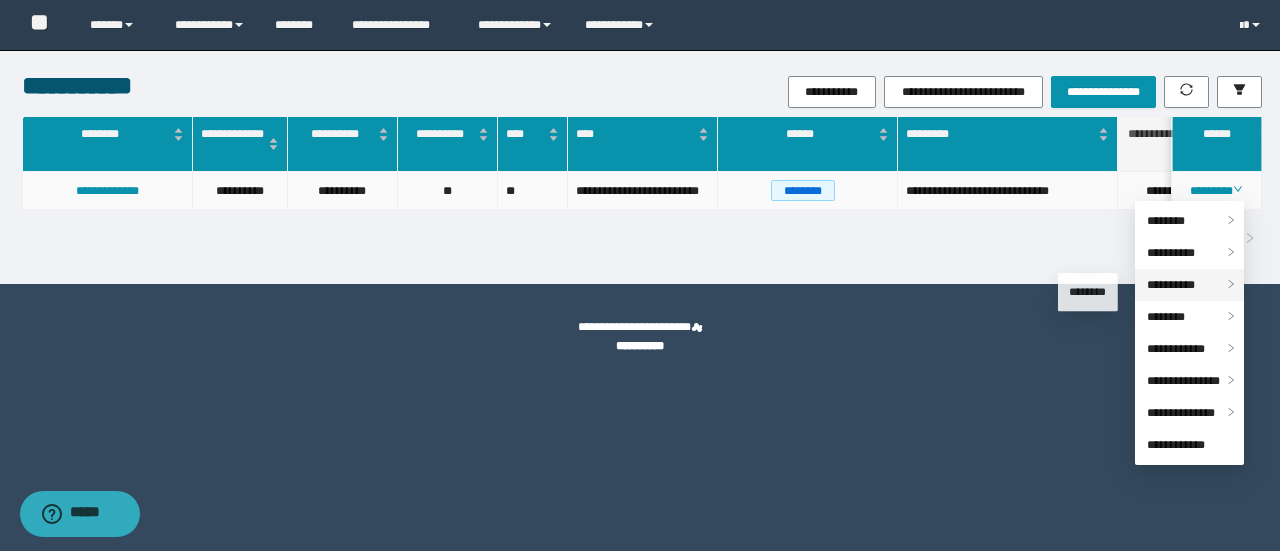 click on "**********" at bounding box center (1171, 285) 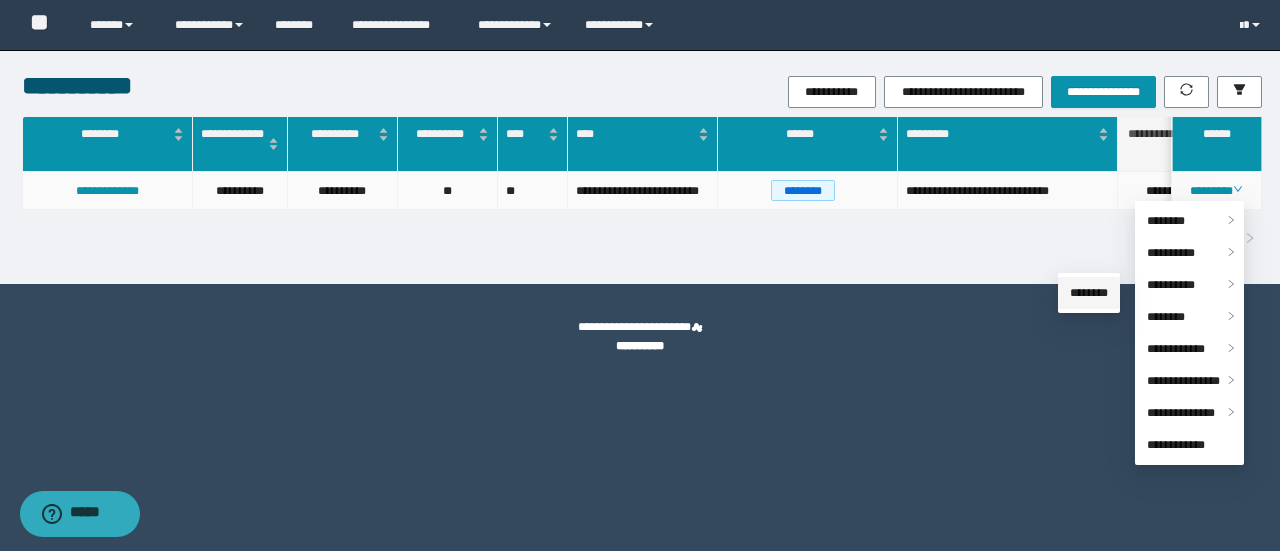 click on "********" at bounding box center (1089, 293) 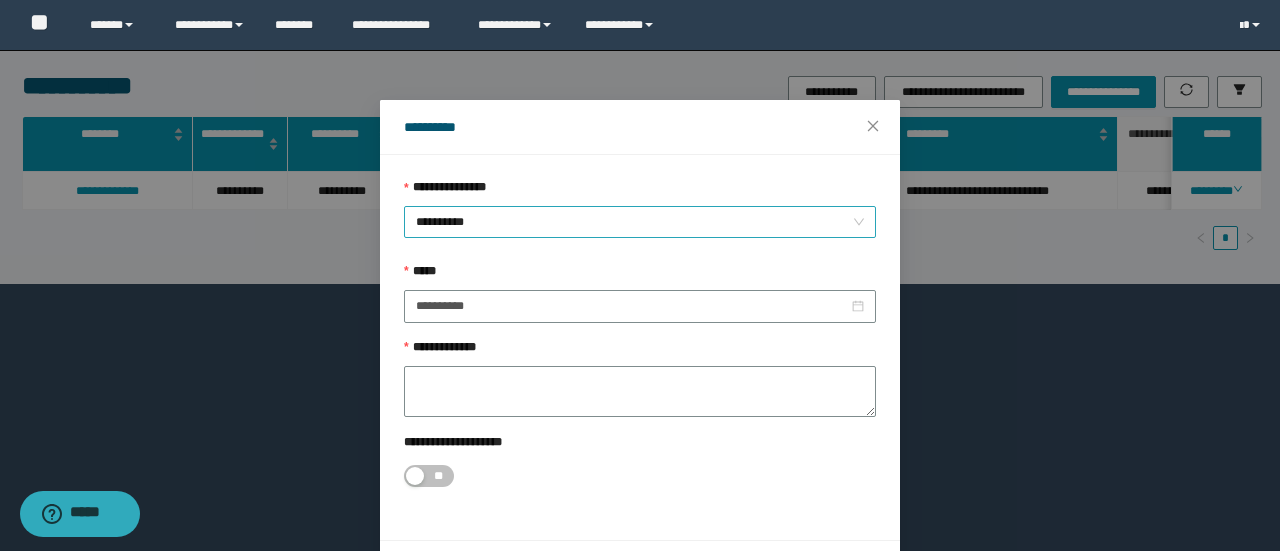 click on "**********" at bounding box center (640, 222) 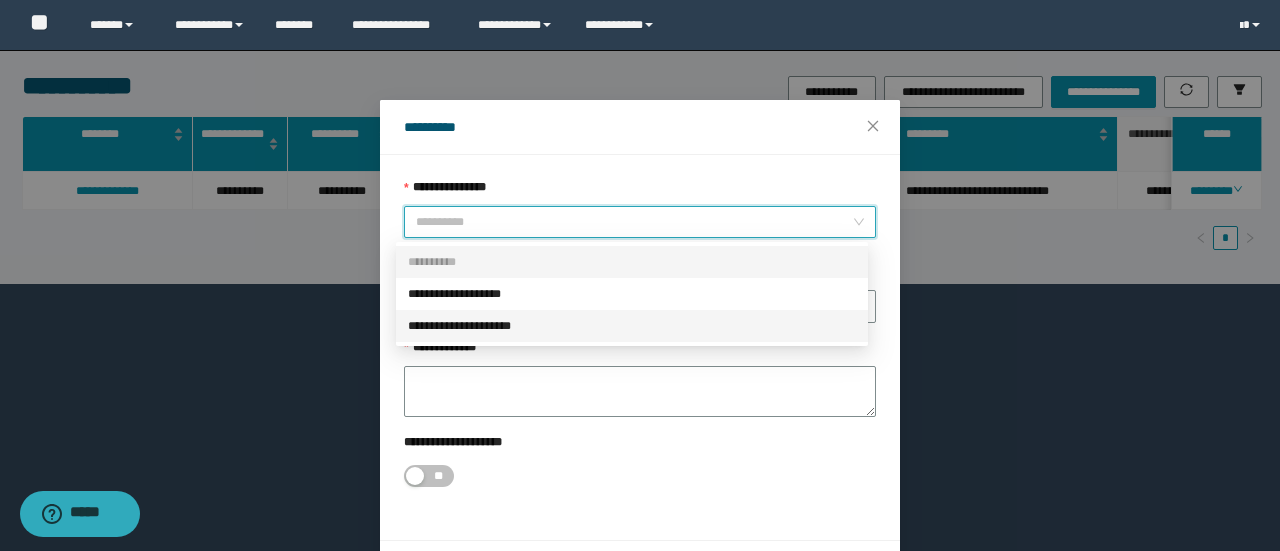 click on "**********" at bounding box center [632, 326] 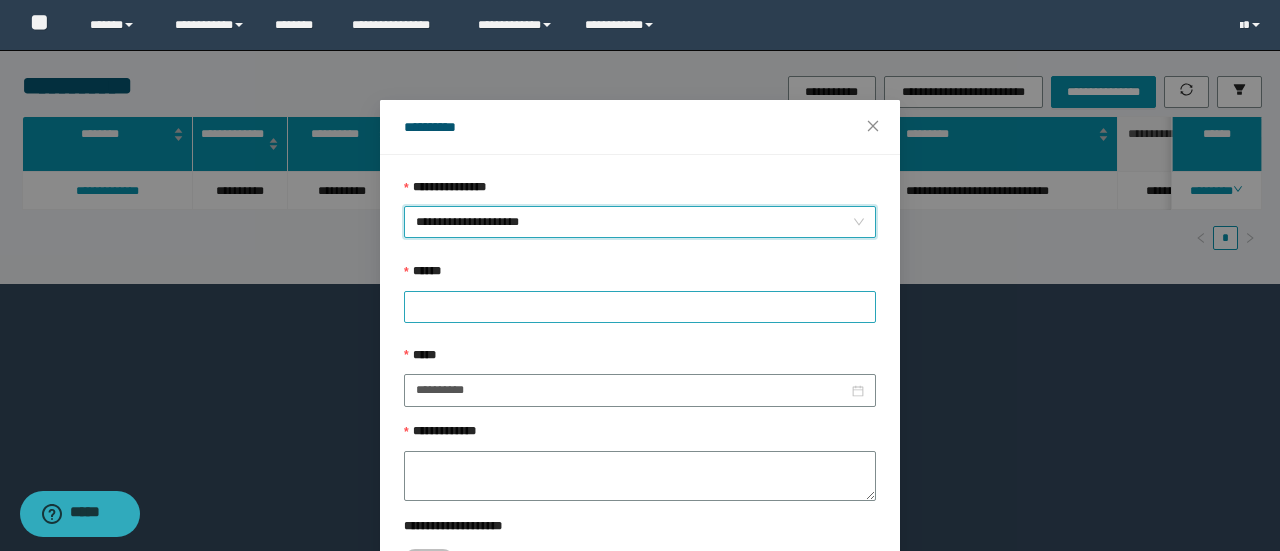 click at bounding box center [640, 306] 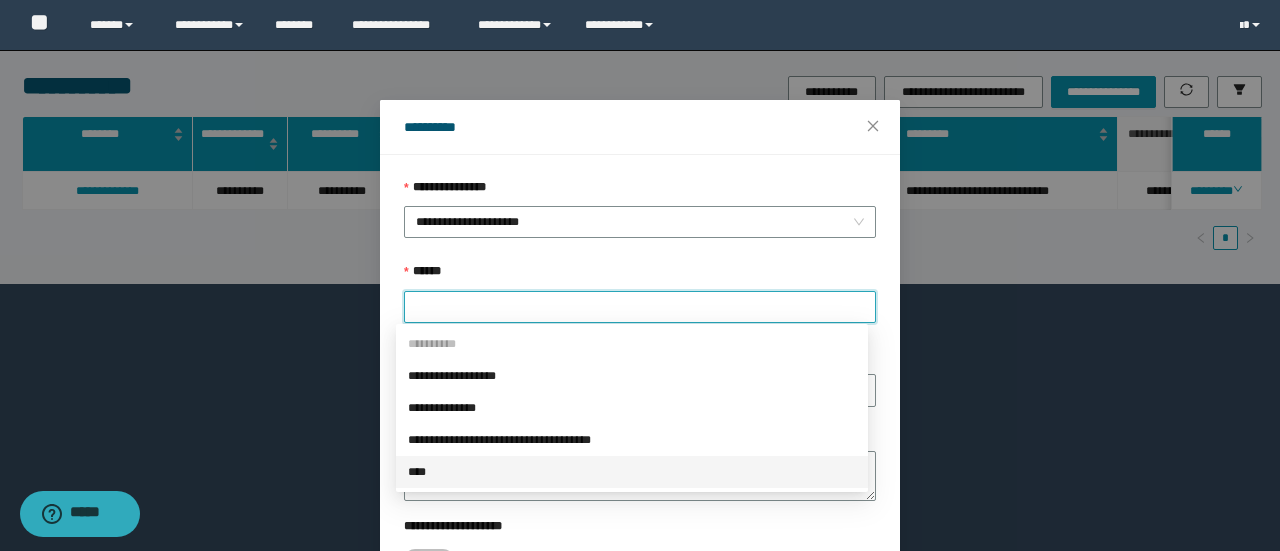 drag, startPoint x: 450, startPoint y: 474, endPoint x: 484, endPoint y: 463, distance: 35.735138 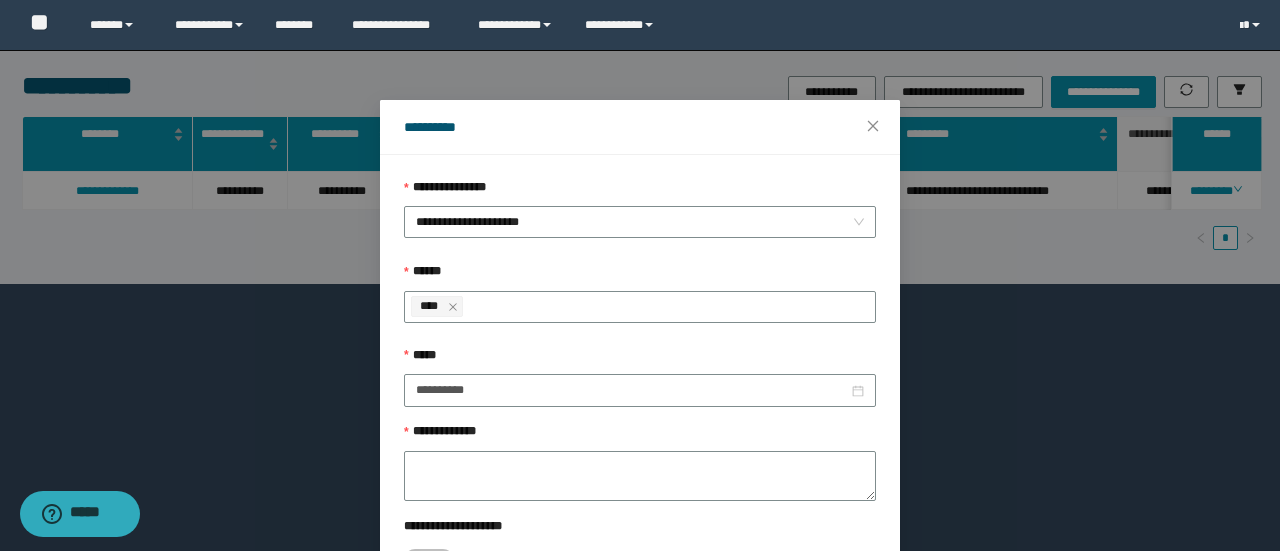 click on "******" at bounding box center (640, 276) 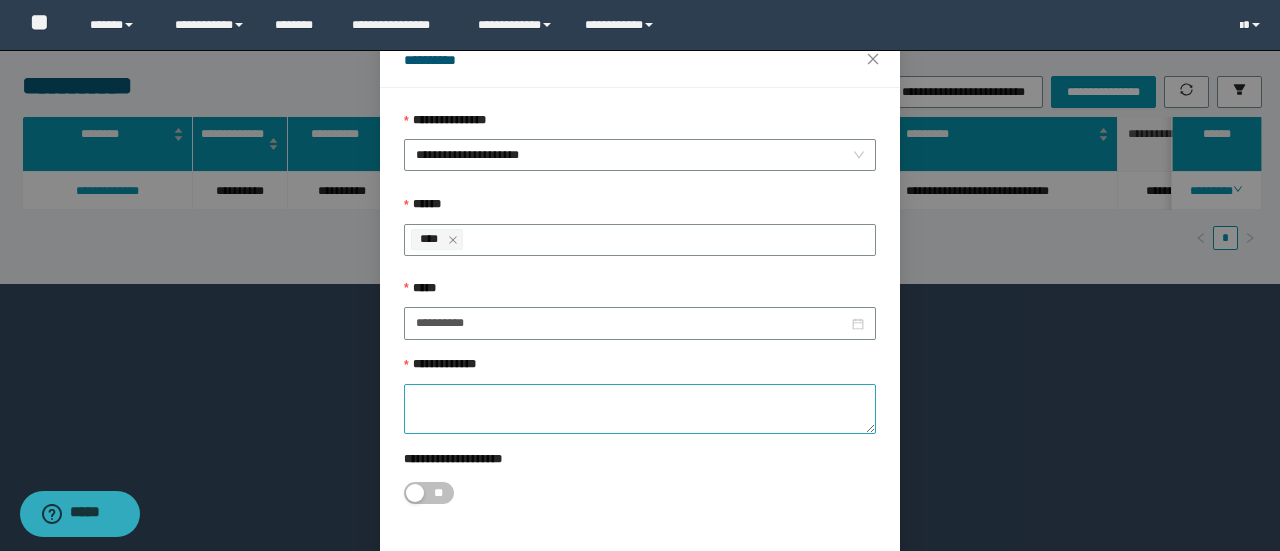 scroll, scrollTop: 133, scrollLeft: 0, axis: vertical 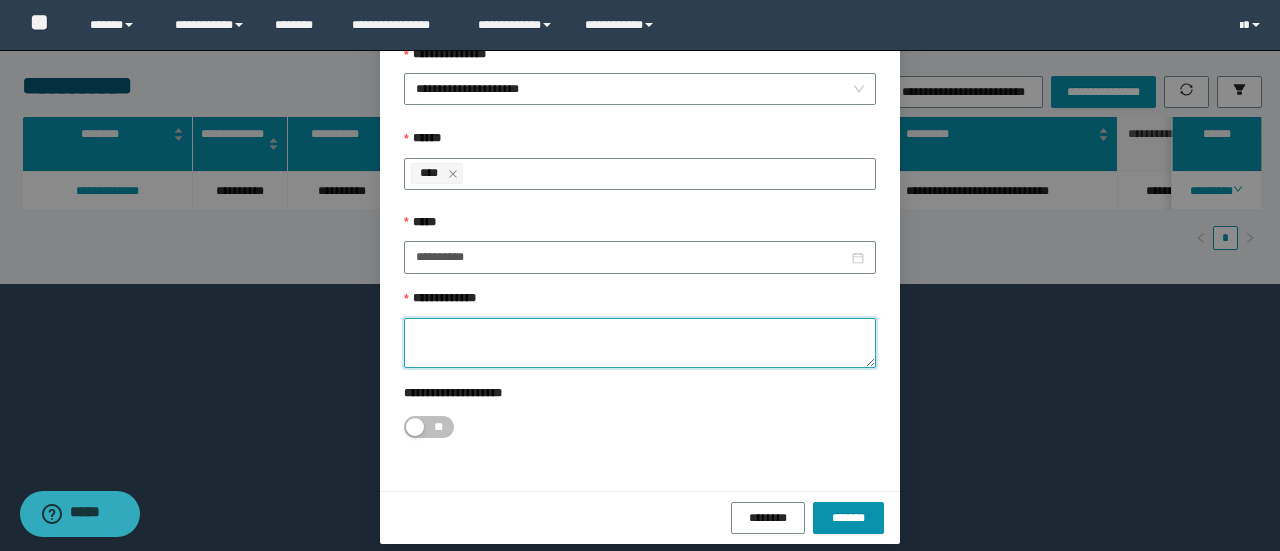 click on "**********" at bounding box center (640, 343) 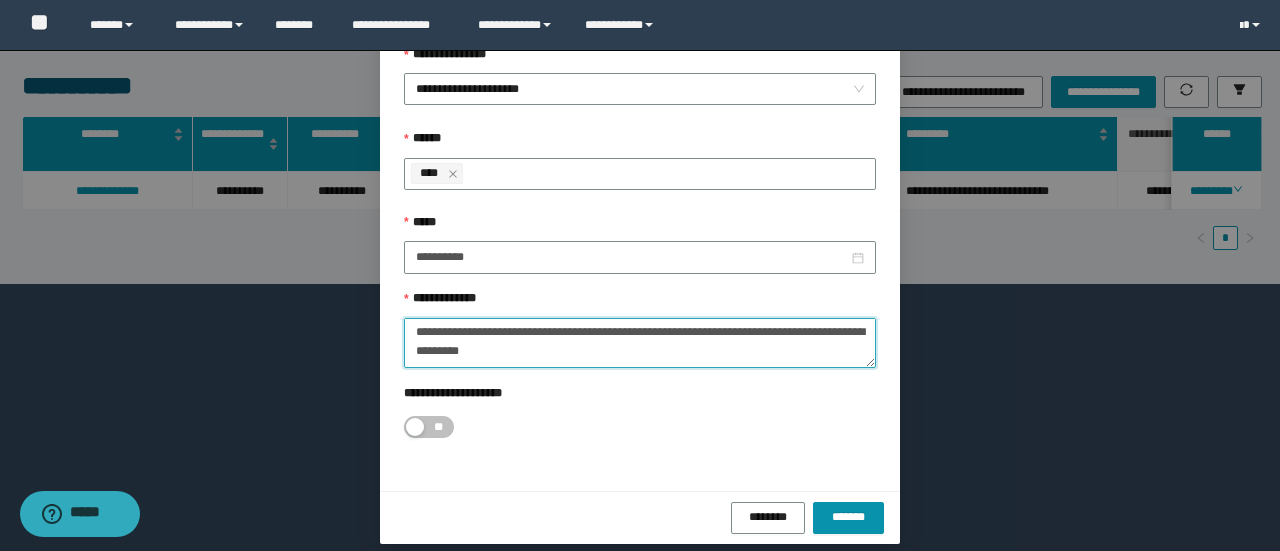 scroll, scrollTop: 0, scrollLeft: 0, axis: both 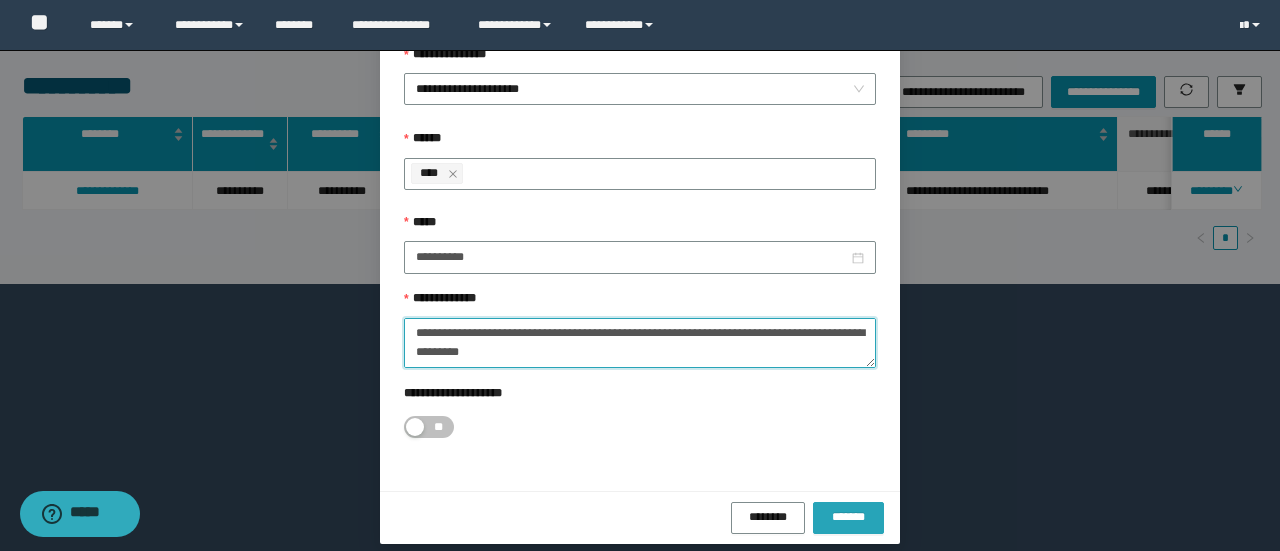 type on "**********" 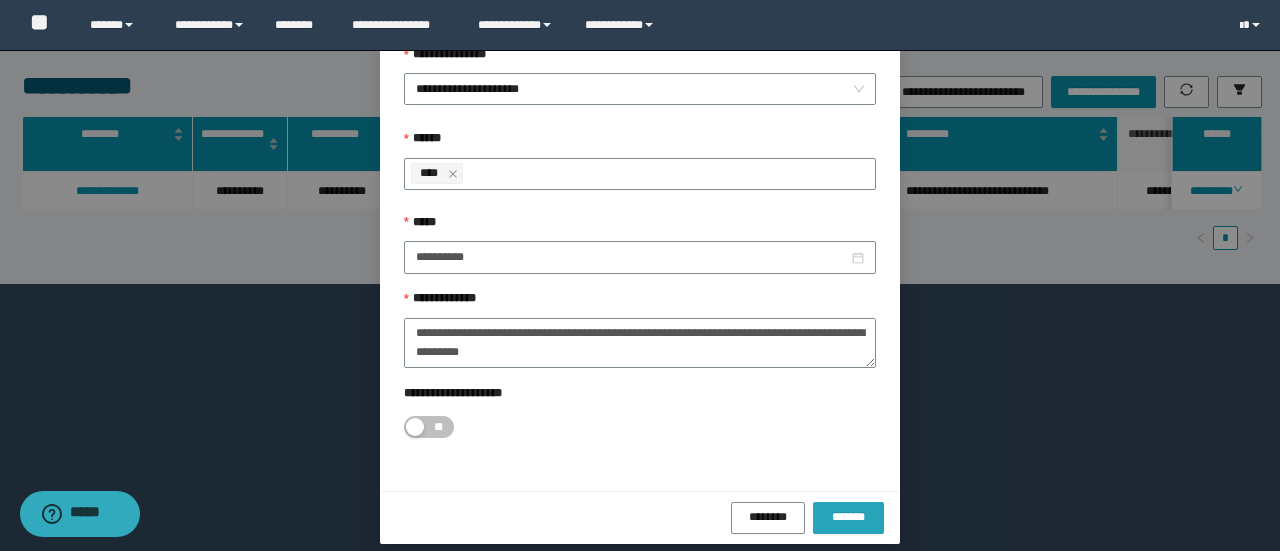 click on "*******" at bounding box center (848, 516) 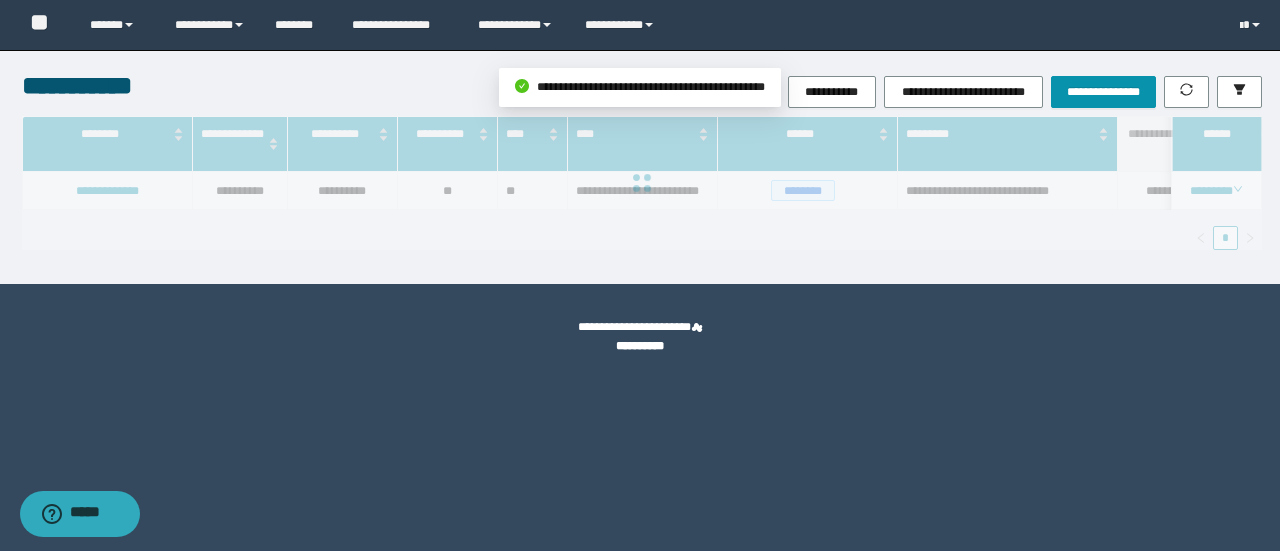 scroll, scrollTop: 0, scrollLeft: 0, axis: both 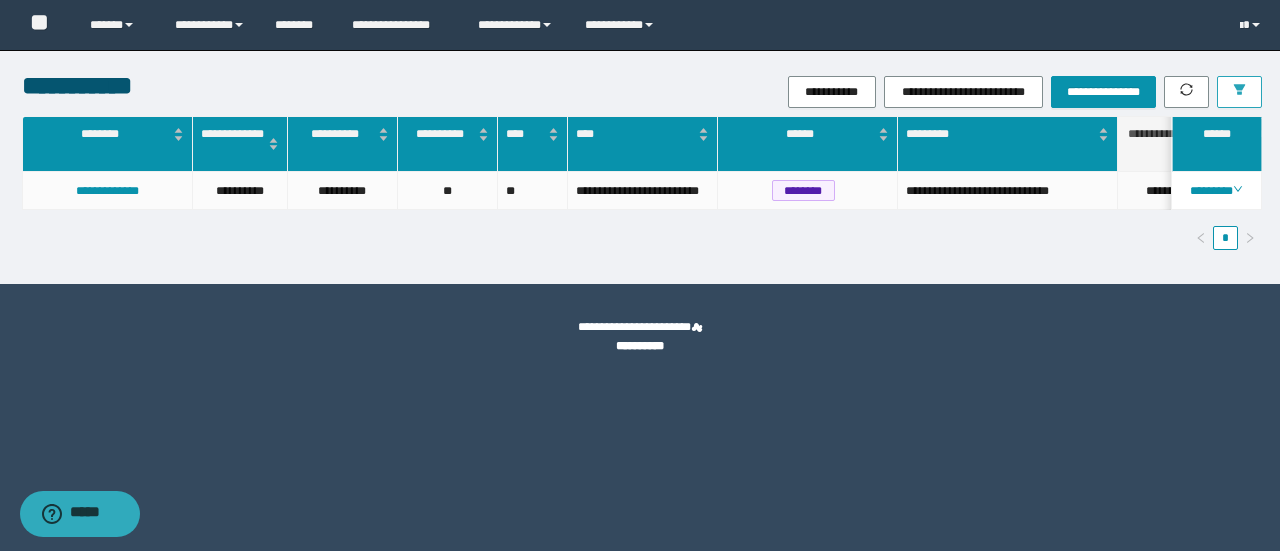 click 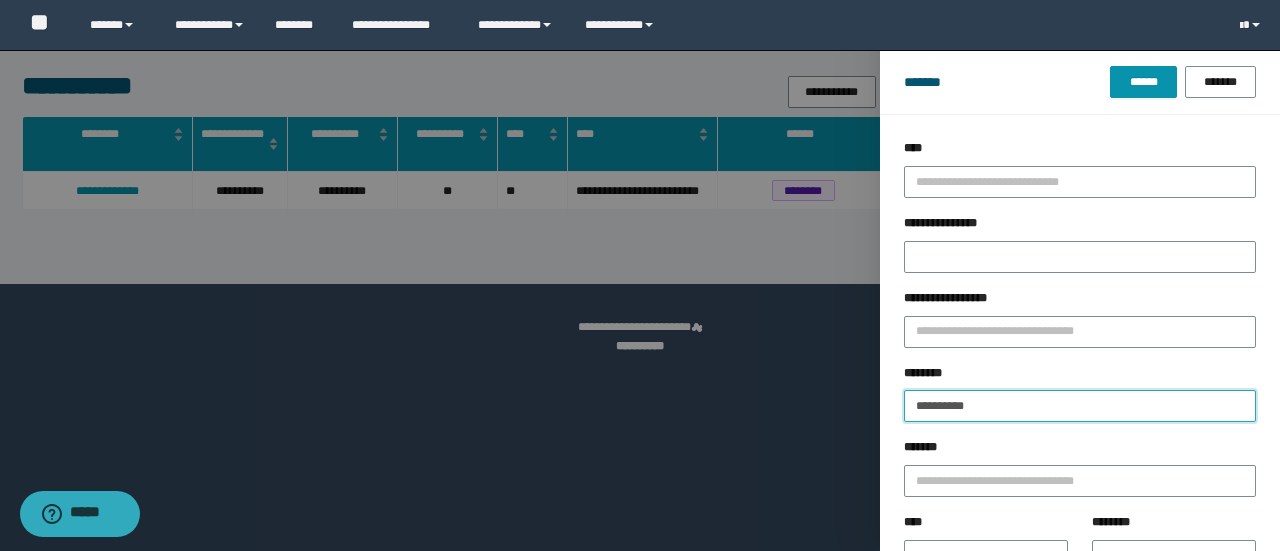 click on "**********" at bounding box center (1080, 406) 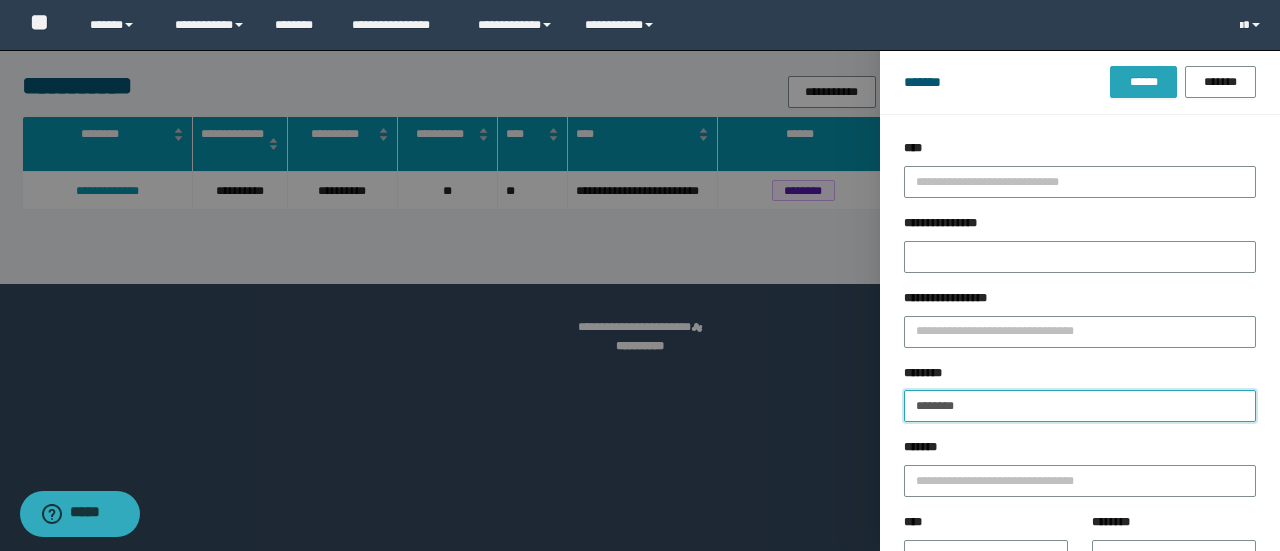 type on "********" 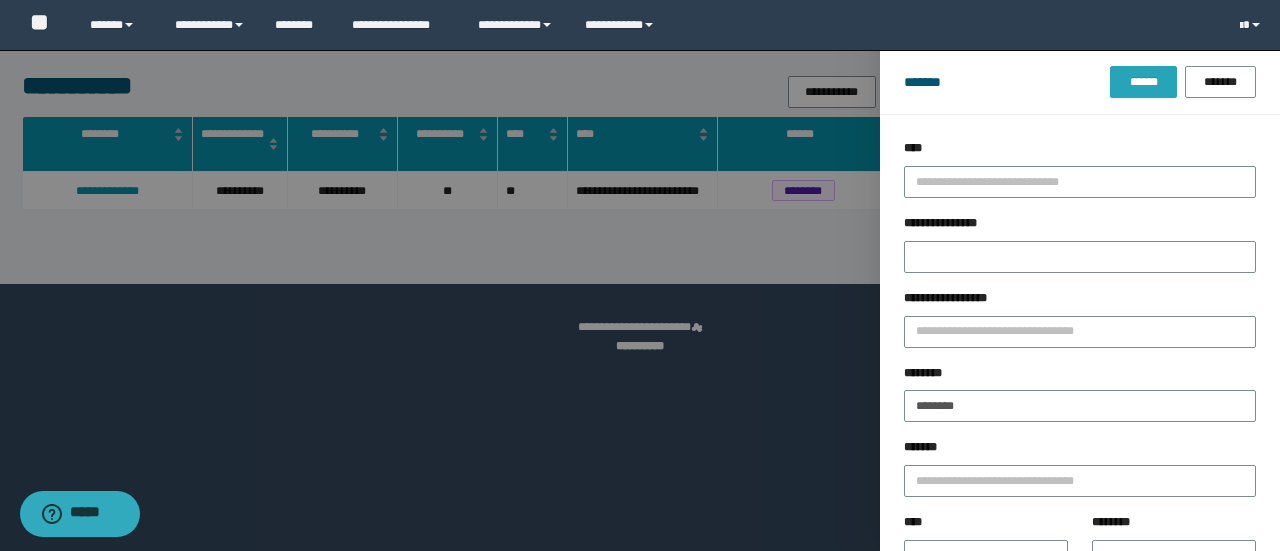 click on "******" at bounding box center [1143, 82] 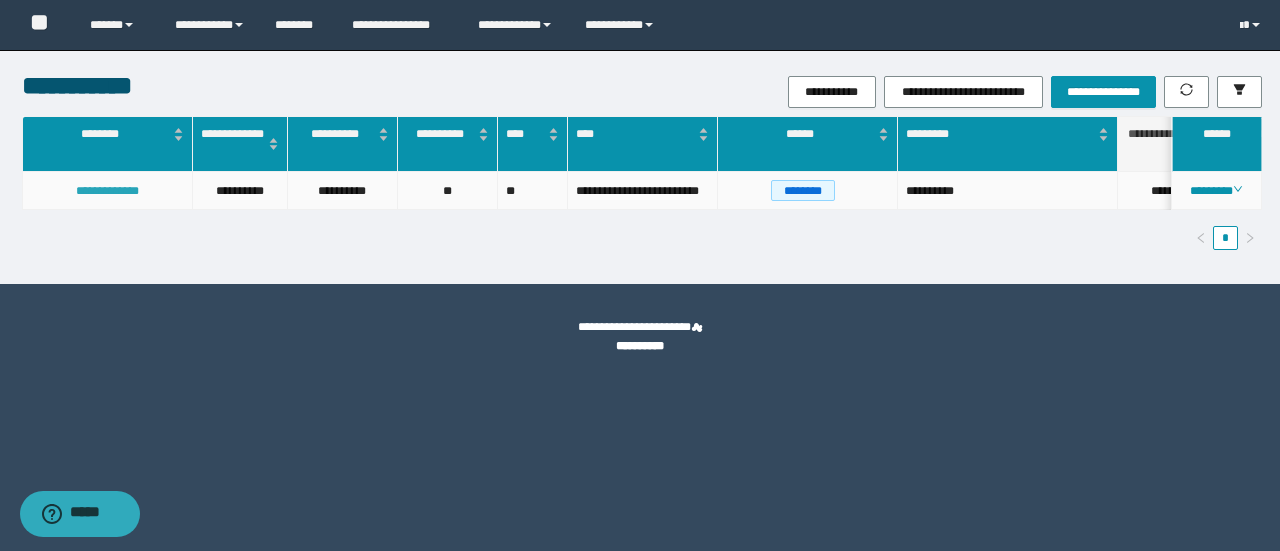 click on "**********" at bounding box center [107, 191] 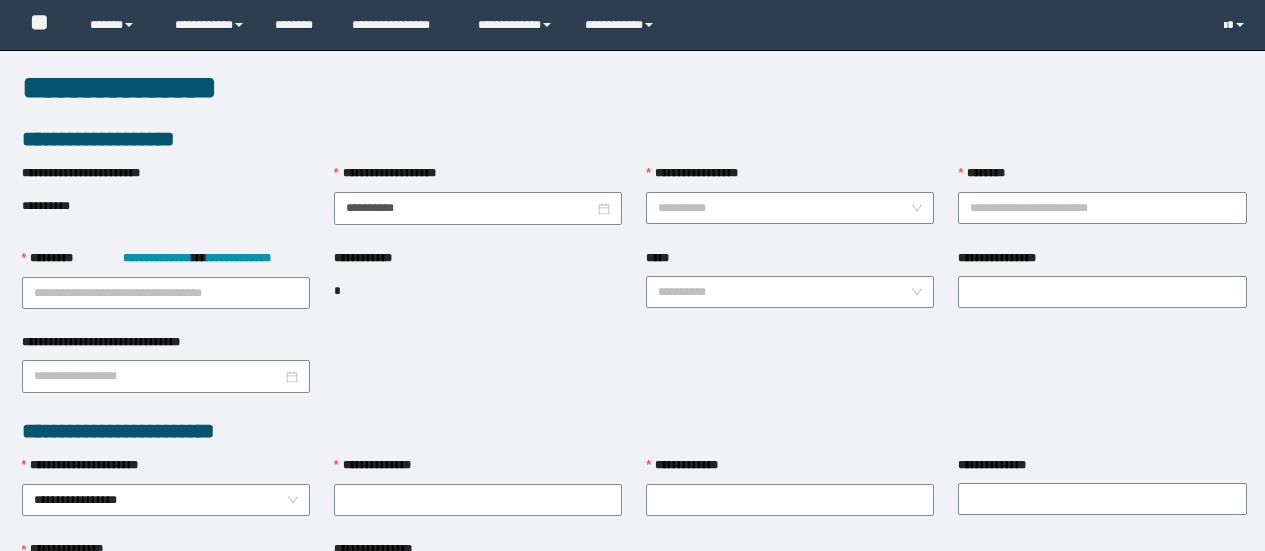 scroll, scrollTop: 0, scrollLeft: 0, axis: both 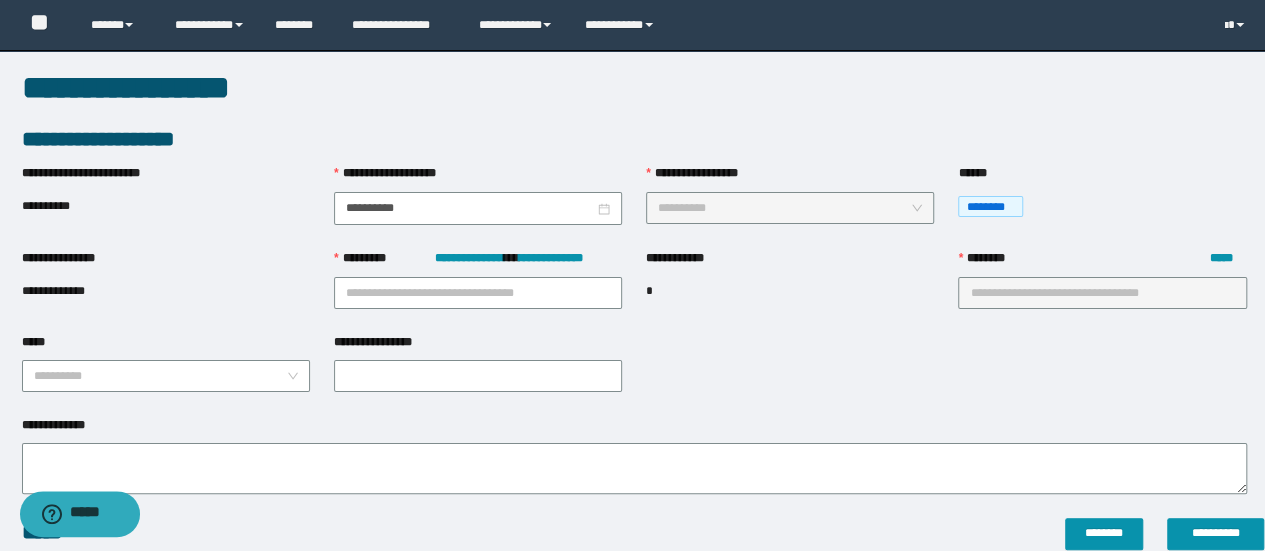 type on "**********" 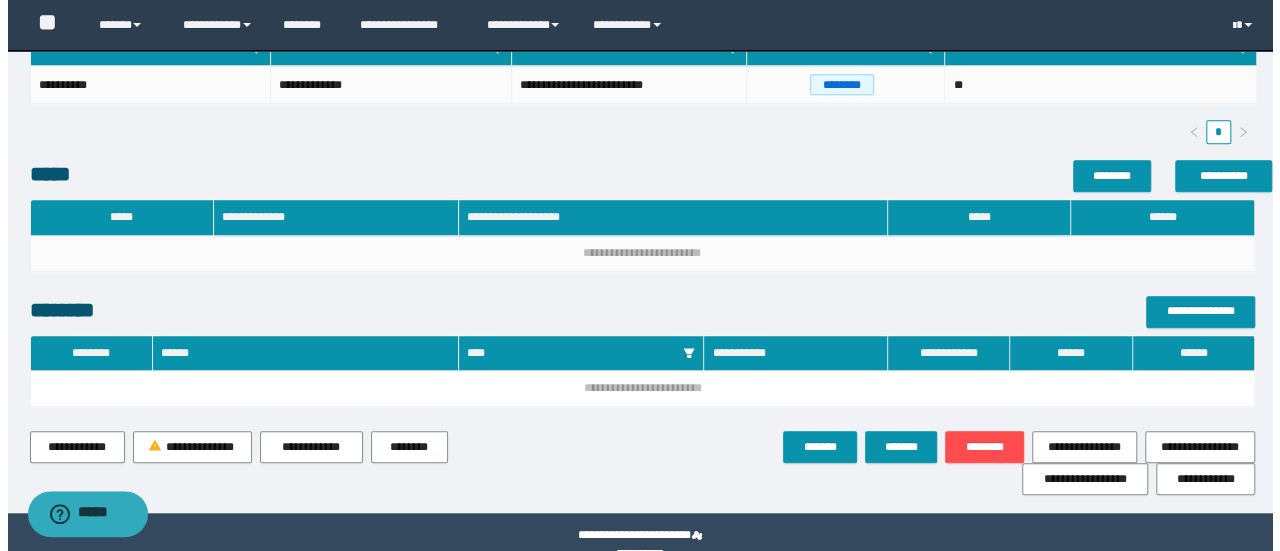 scroll, scrollTop: 644, scrollLeft: 0, axis: vertical 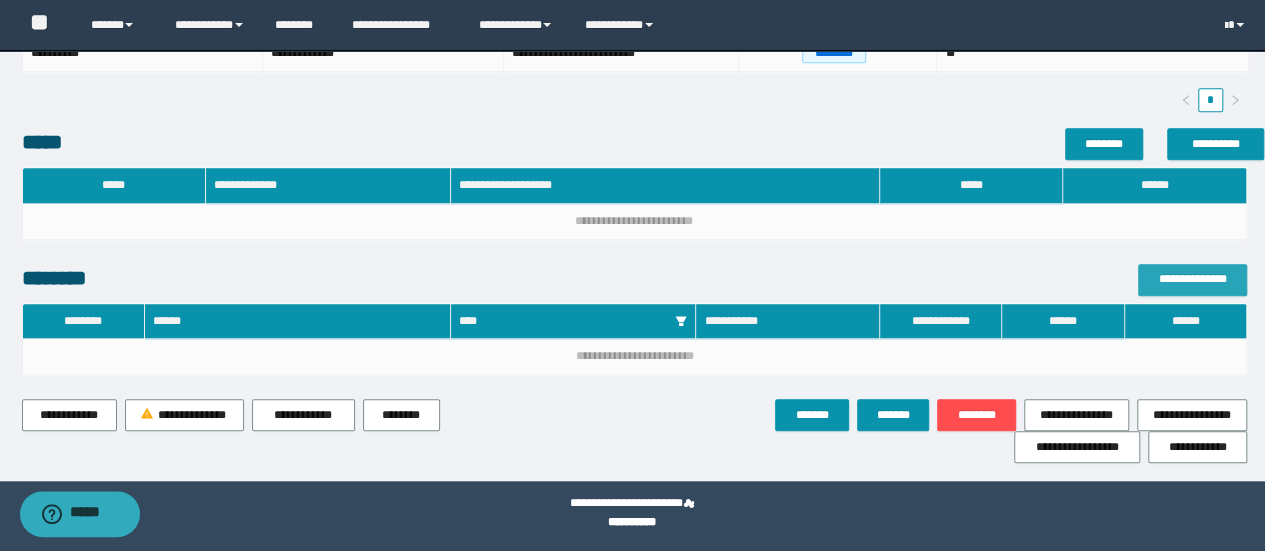 click on "**********" at bounding box center (1192, 279) 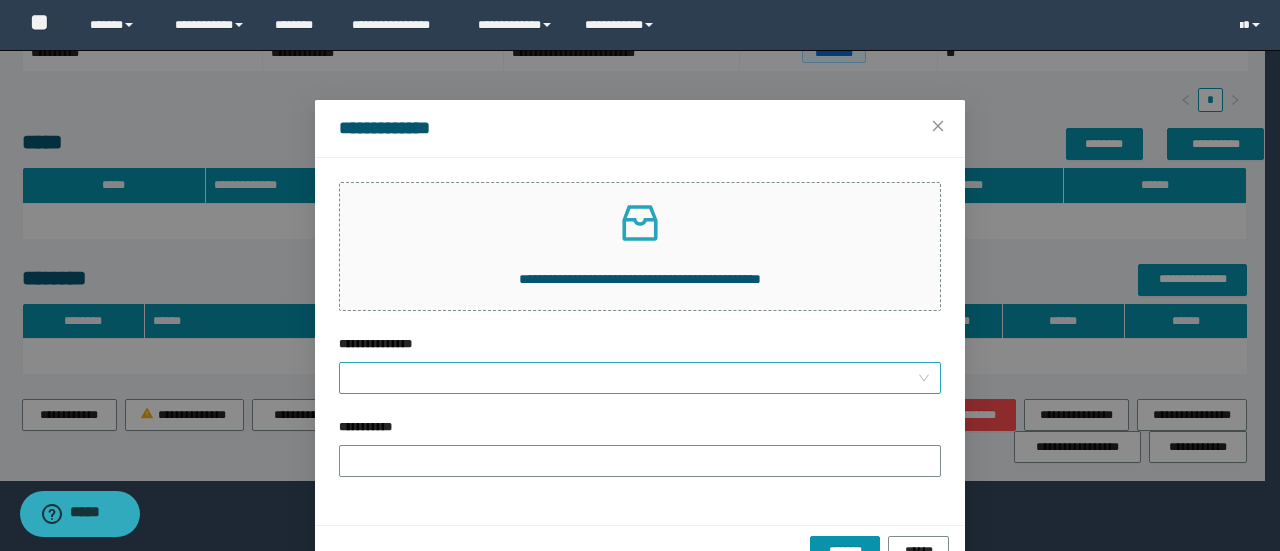 click on "**********" at bounding box center [634, 378] 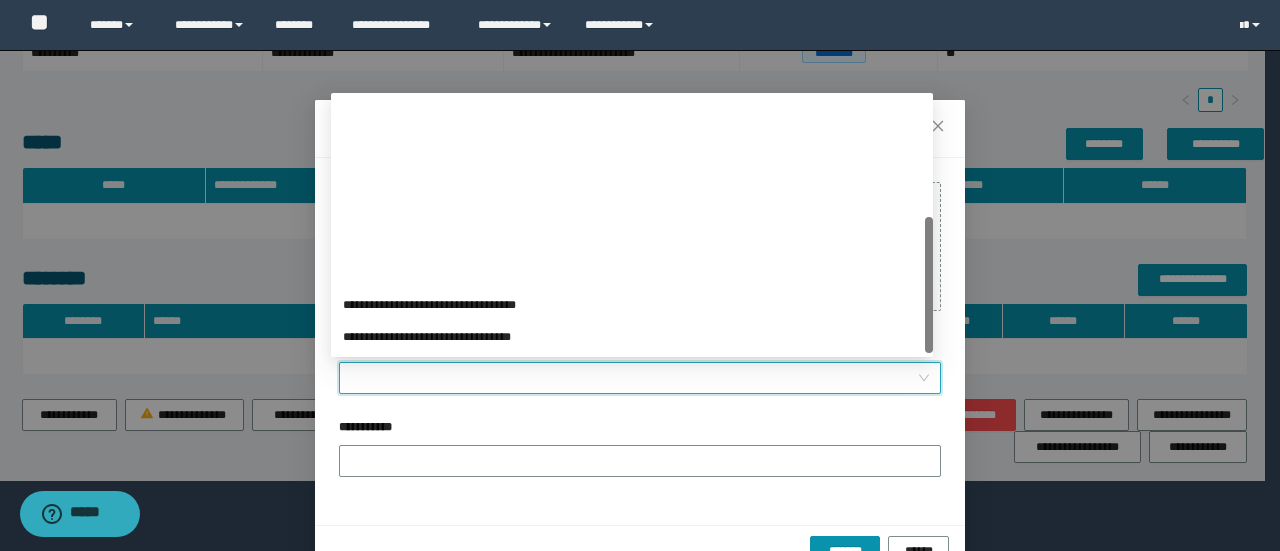 scroll, scrollTop: 224, scrollLeft: 0, axis: vertical 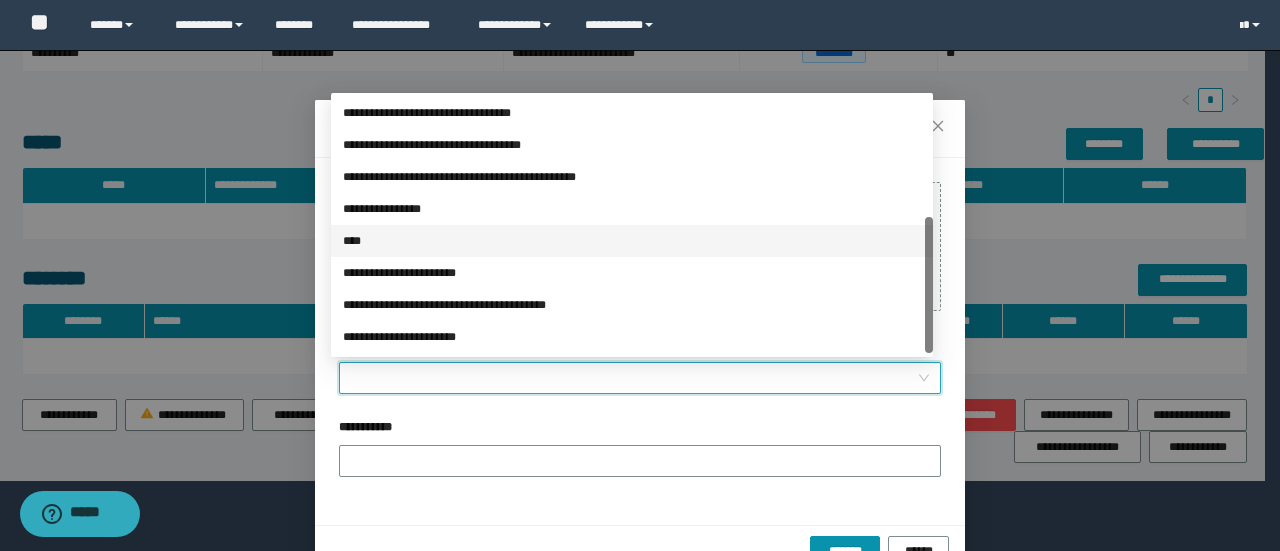 click on "****" at bounding box center [632, 241] 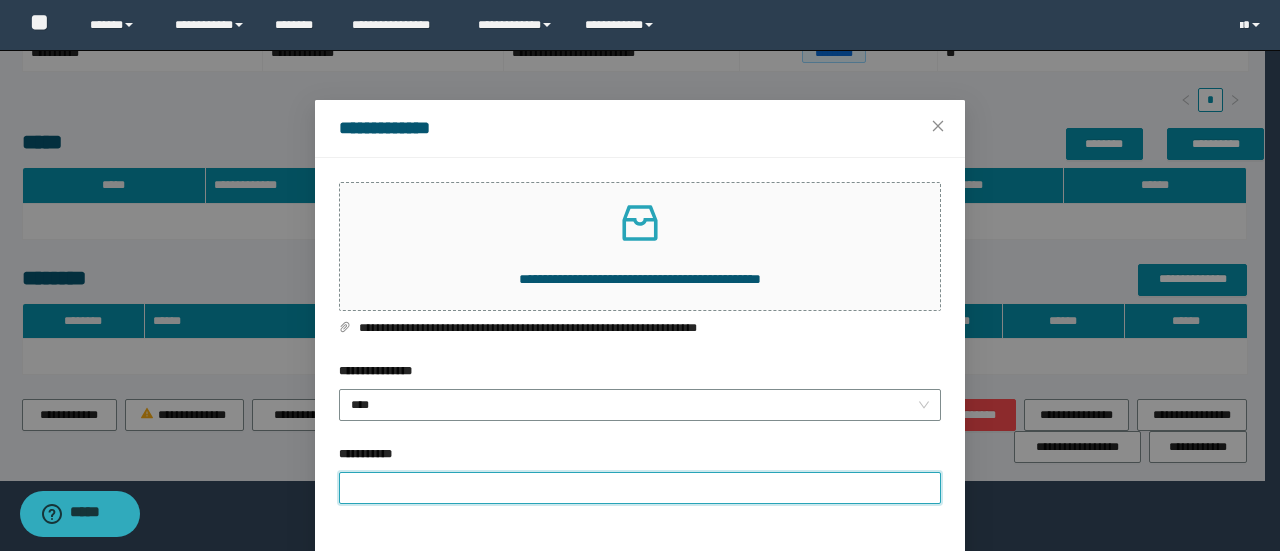 click on "**********" at bounding box center (640, 488) 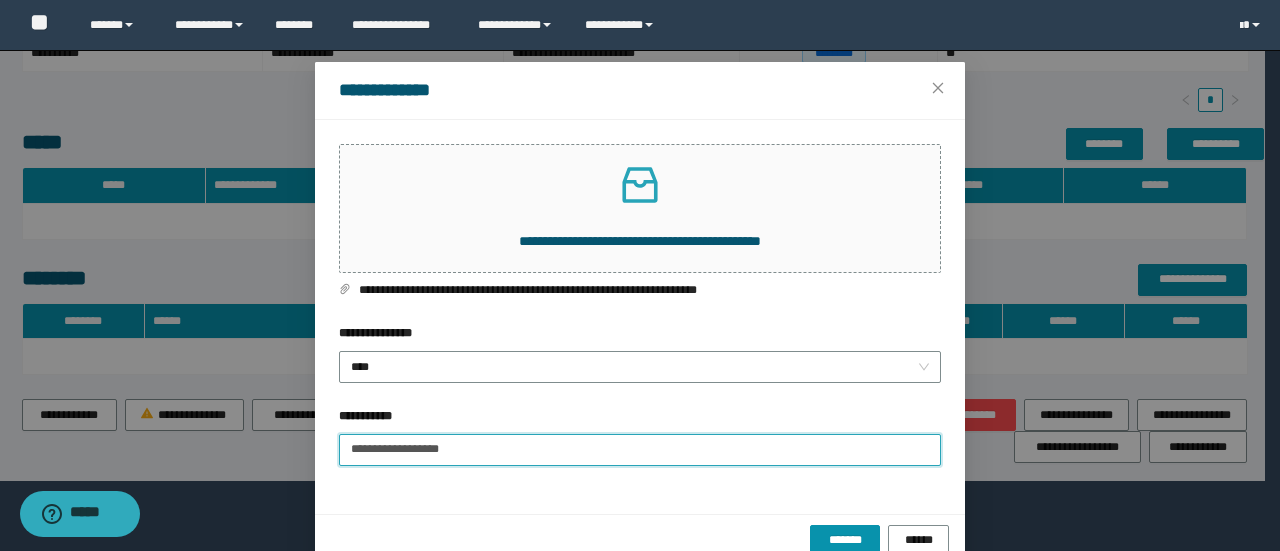 scroll, scrollTop: 75, scrollLeft: 0, axis: vertical 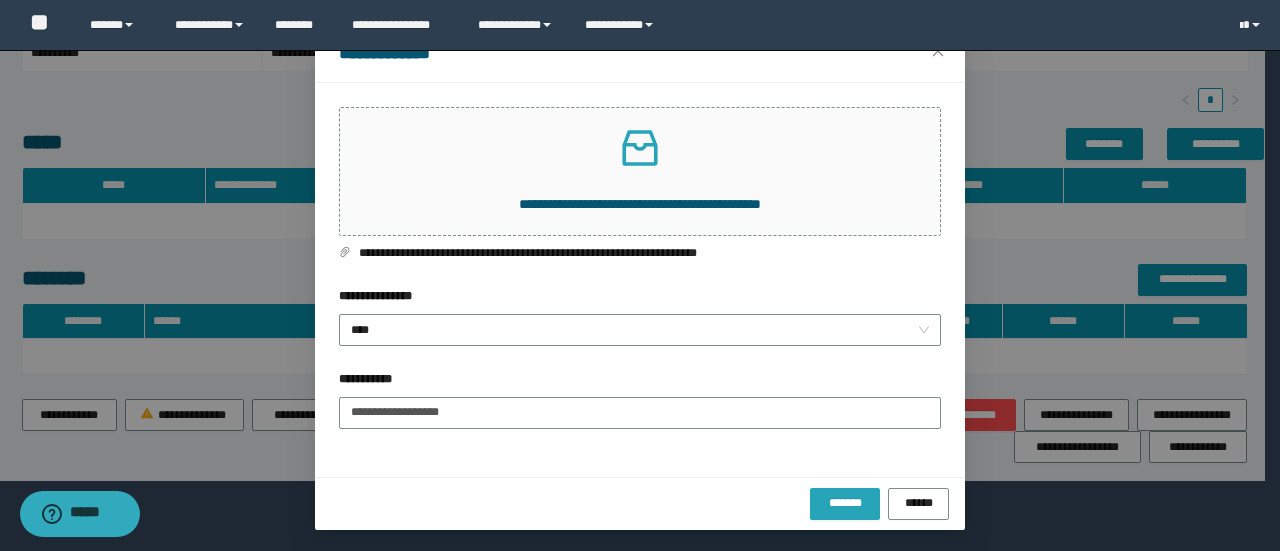 click on "*******" at bounding box center [845, 502] 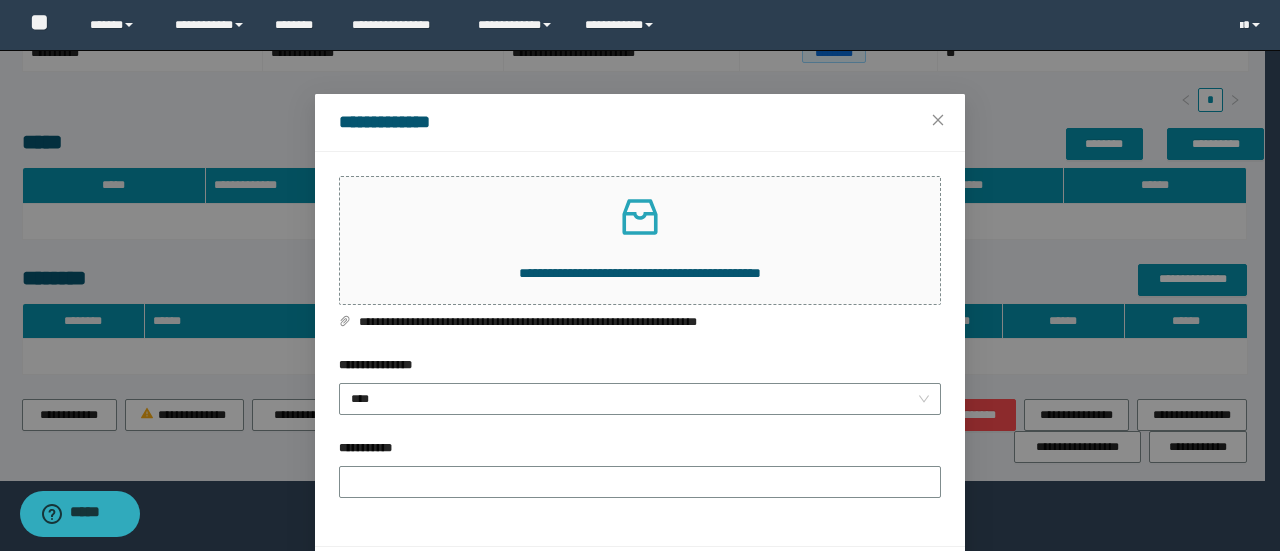 scroll, scrollTop: 0, scrollLeft: 0, axis: both 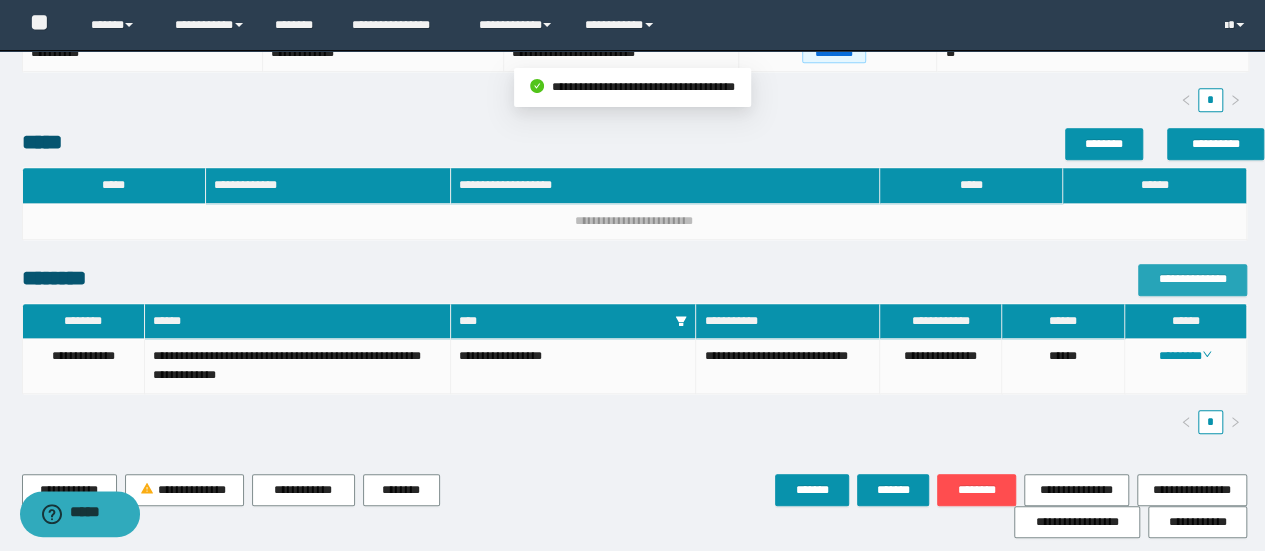 click on "**********" at bounding box center [1192, 279] 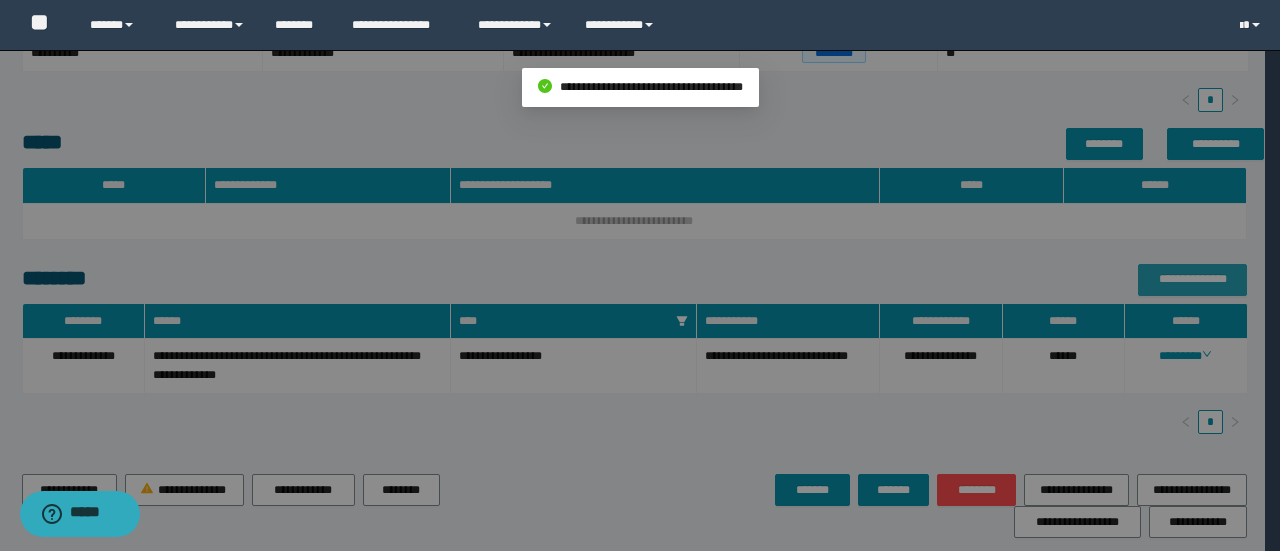 type 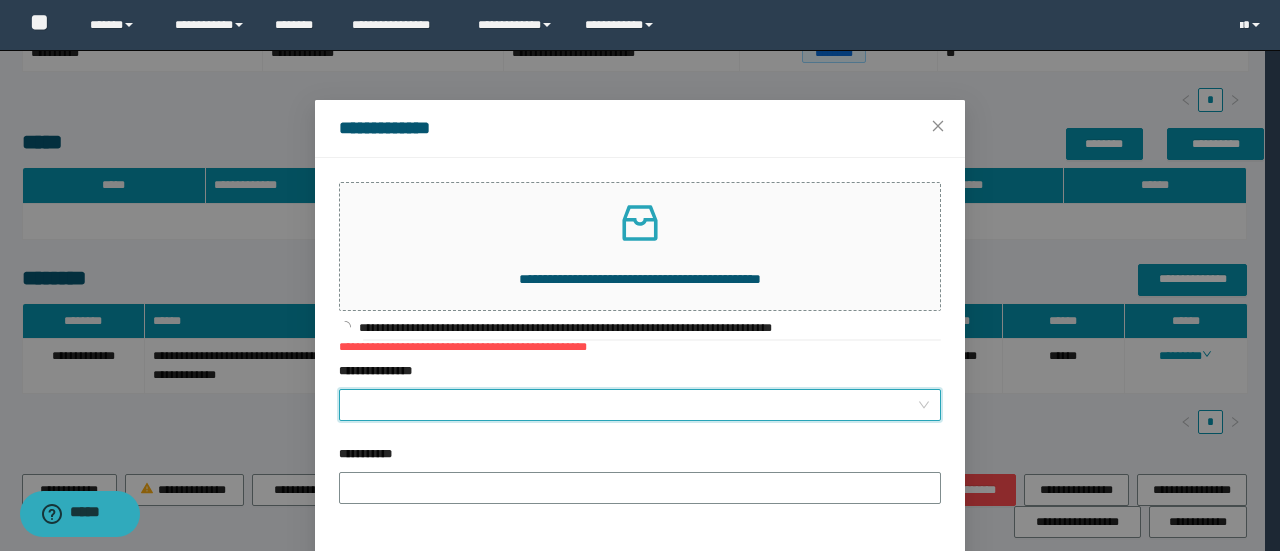 click on "**********" at bounding box center (634, 405) 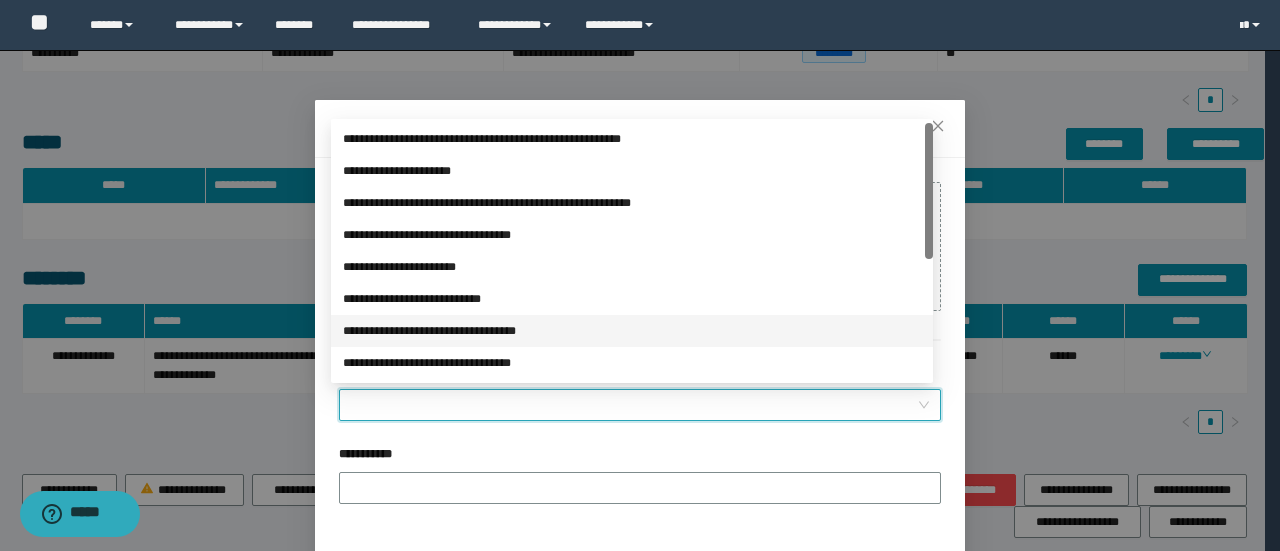 scroll, scrollTop: 133, scrollLeft: 0, axis: vertical 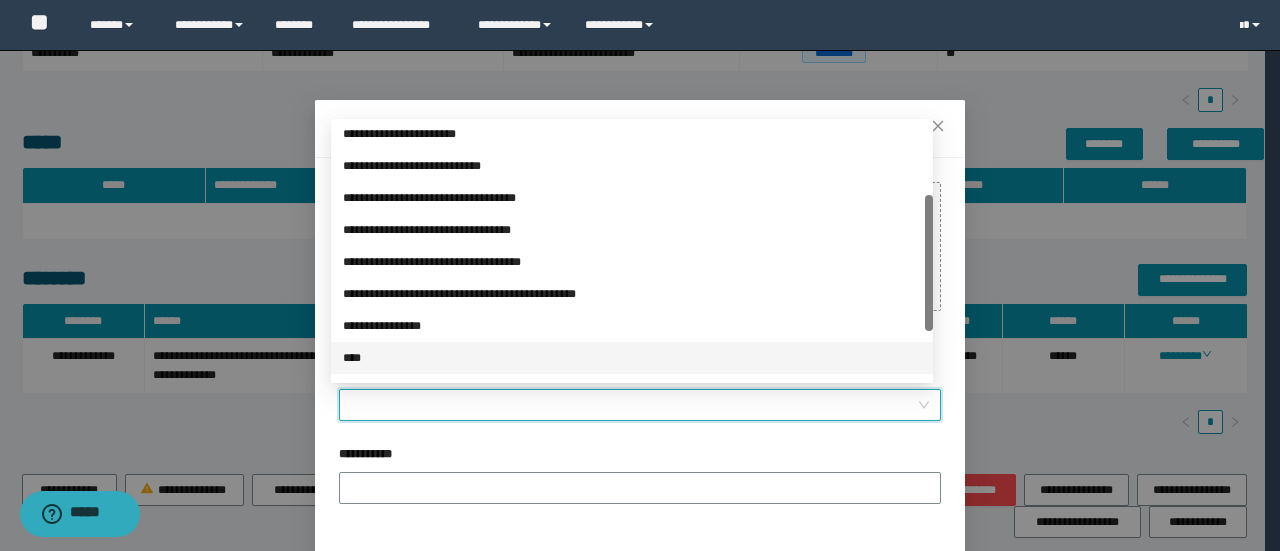 click on "****" at bounding box center (632, 358) 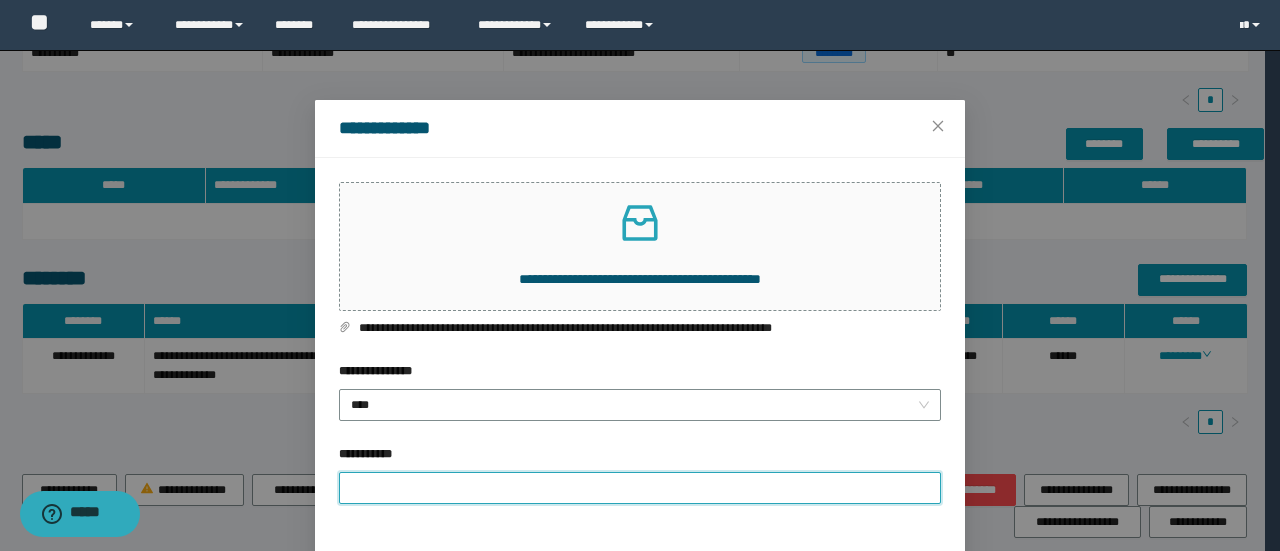 drag, startPoint x: 430, startPoint y: 473, endPoint x: 446, endPoint y: 489, distance: 22.627417 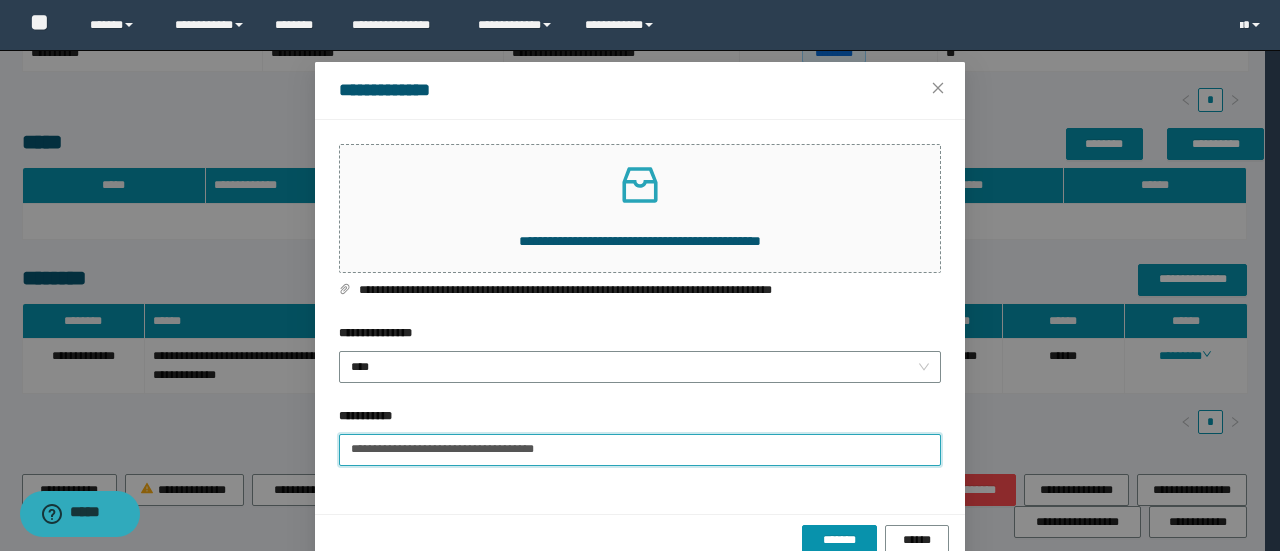 scroll, scrollTop: 75, scrollLeft: 0, axis: vertical 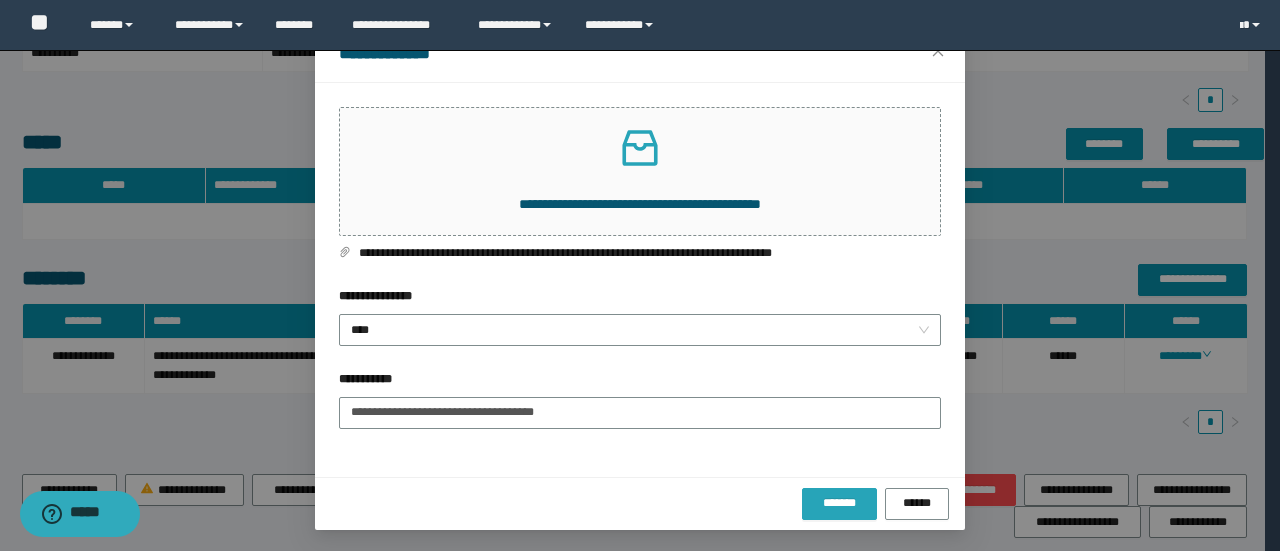 click on "*******" at bounding box center [839, 503] 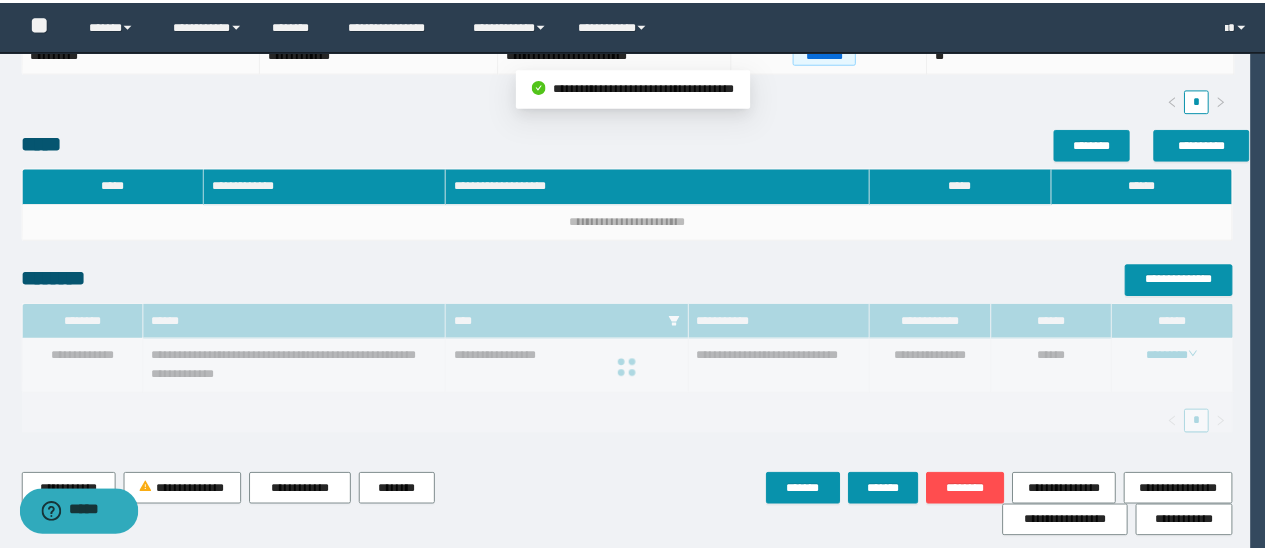 scroll, scrollTop: 0, scrollLeft: 0, axis: both 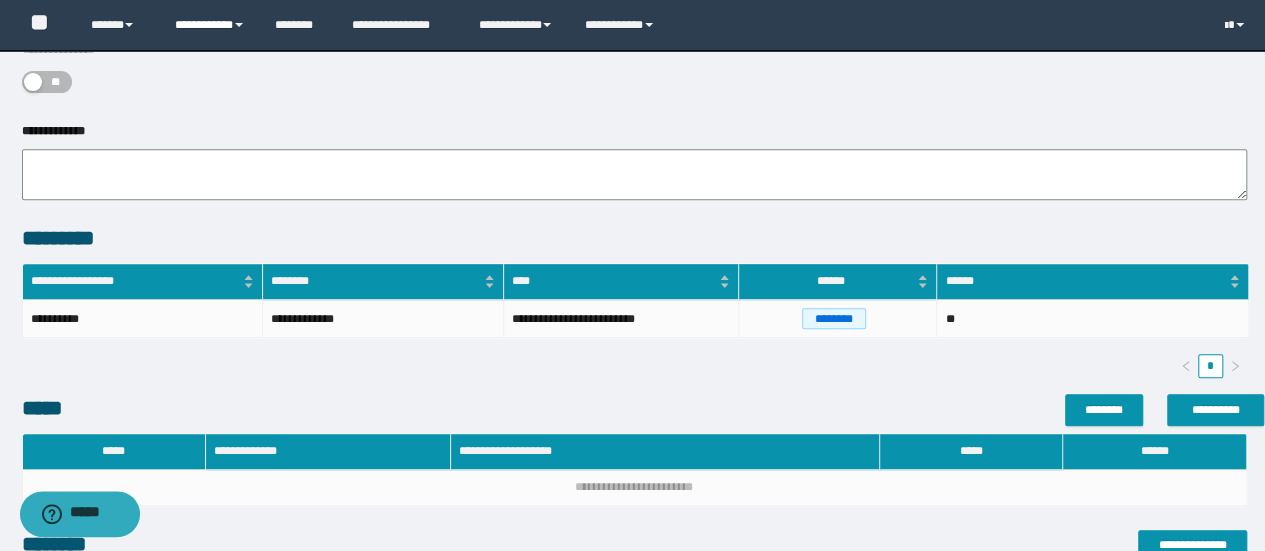click on "**********" at bounding box center (210, 25) 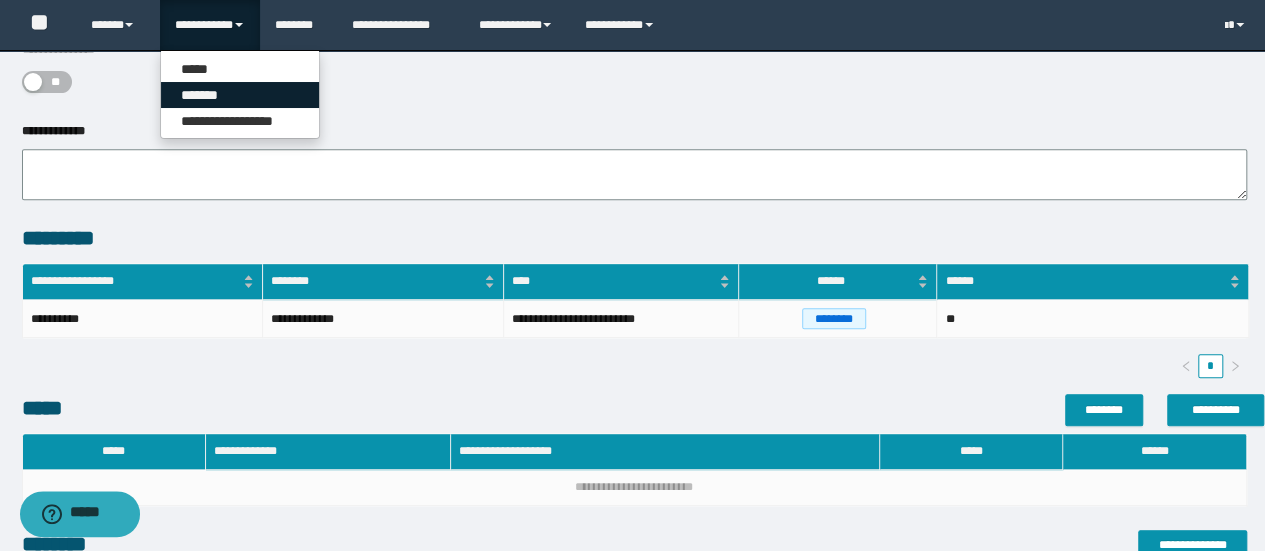 click on "*******" at bounding box center (240, 95) 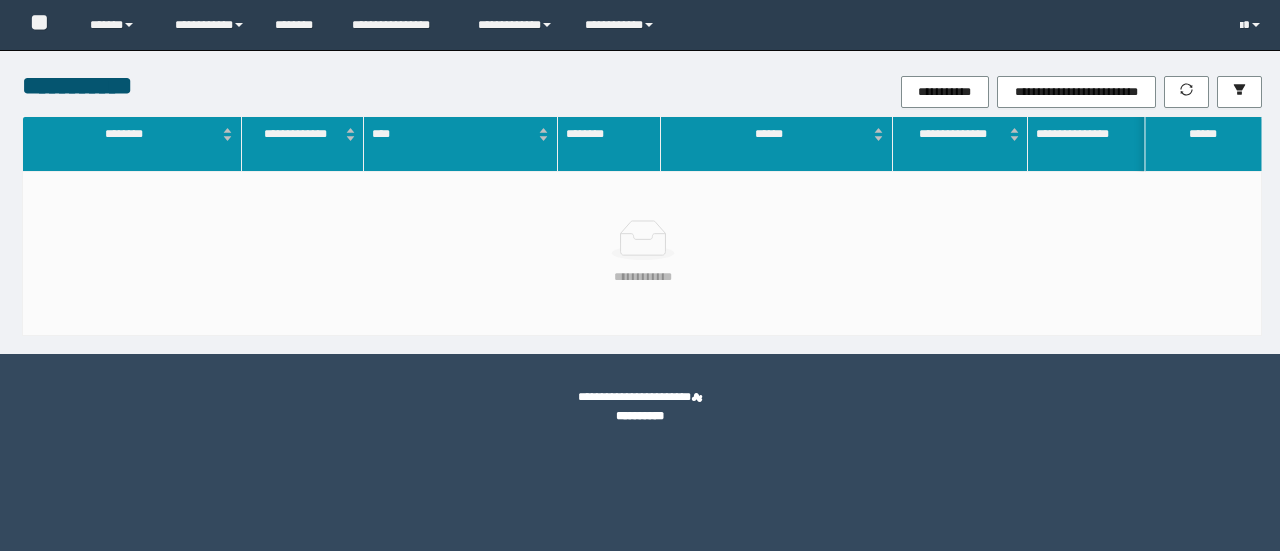 scroll, scrollTop: 0, scrollLeft: 0, axis: both 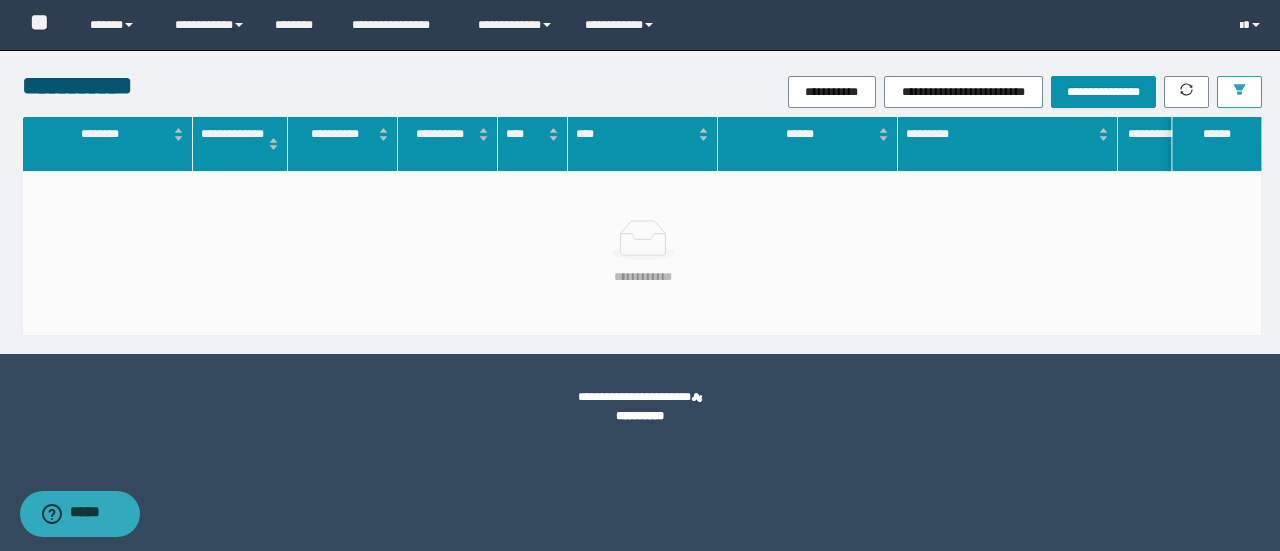 click 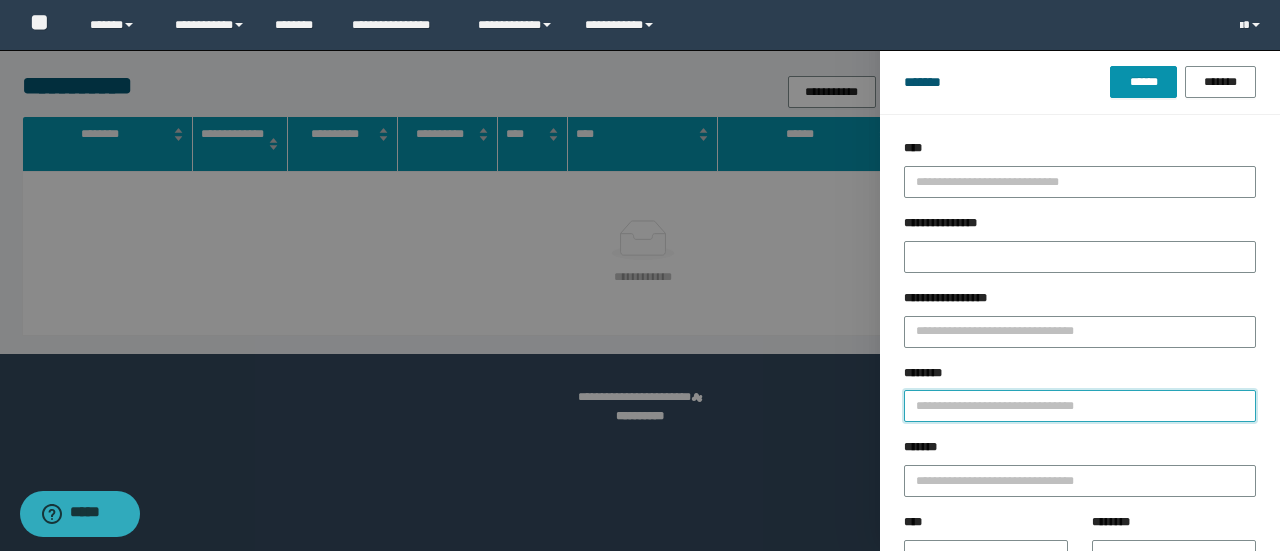 click on "********" at bounding box center (1080, 406) 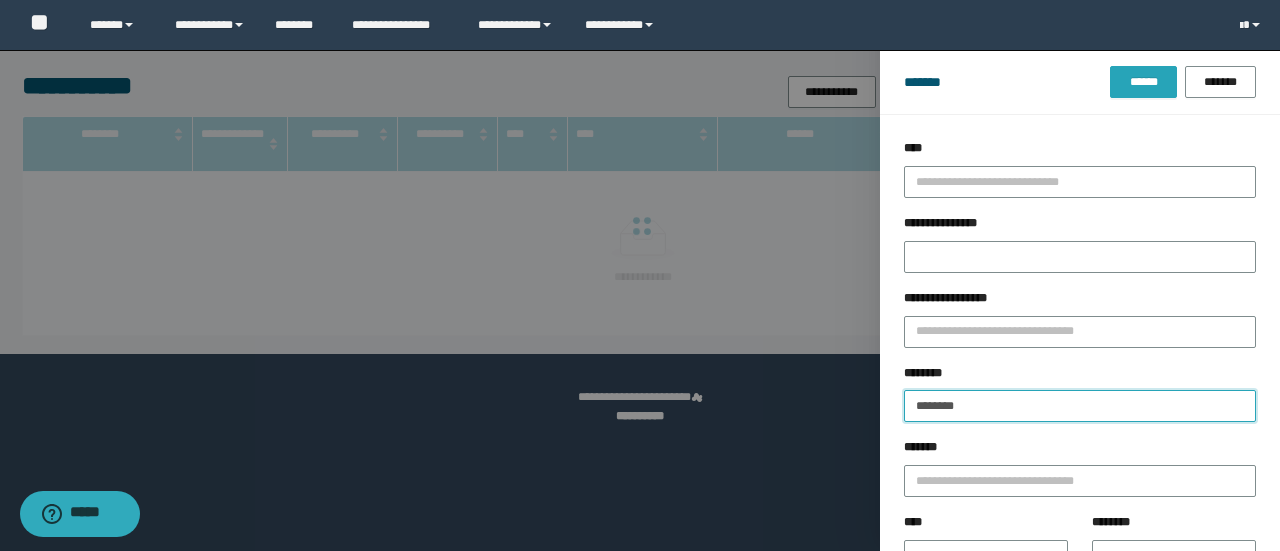 type on "********" 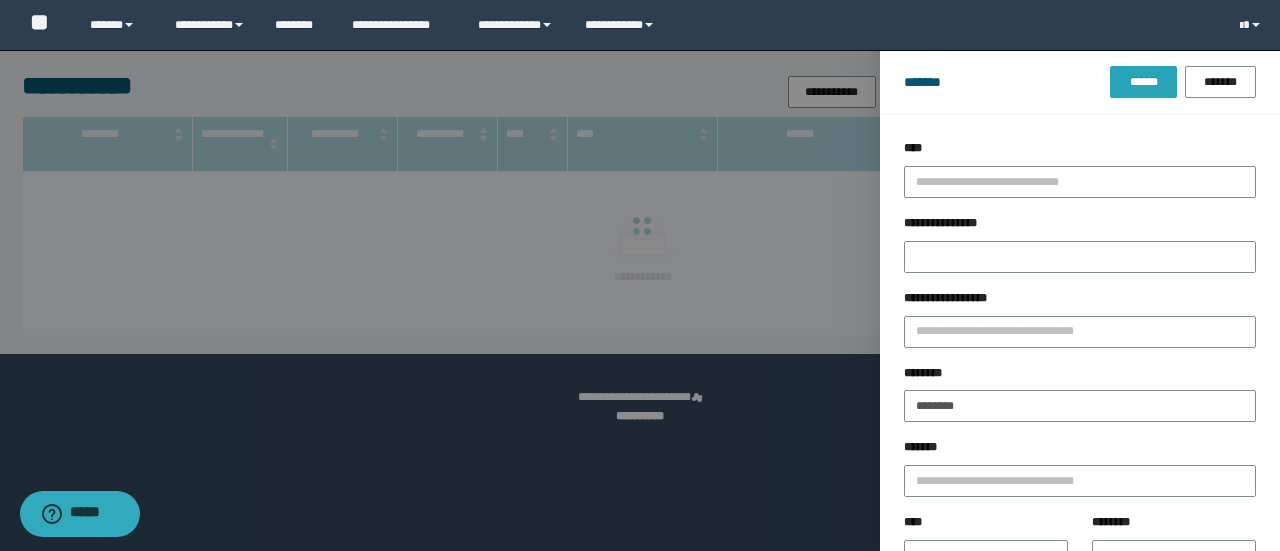 click on "******" at bounding box center (1143, 82) 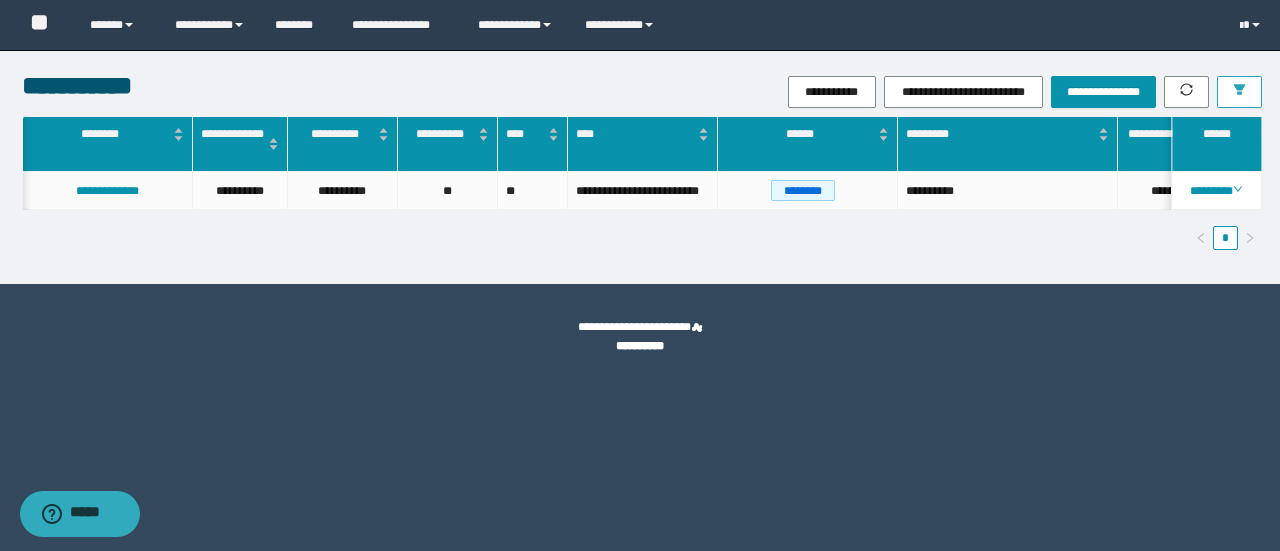 scroll, scrollTop: 0, scrollLeft: 129, axis: horizontal 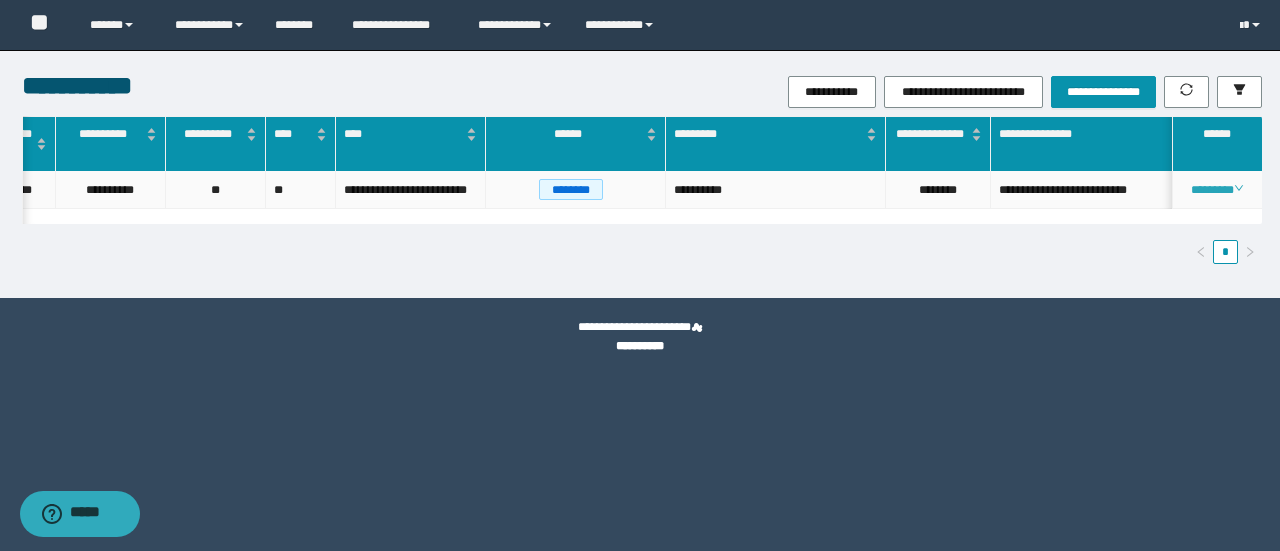 click on "********" at bounding box center [1216, 190] 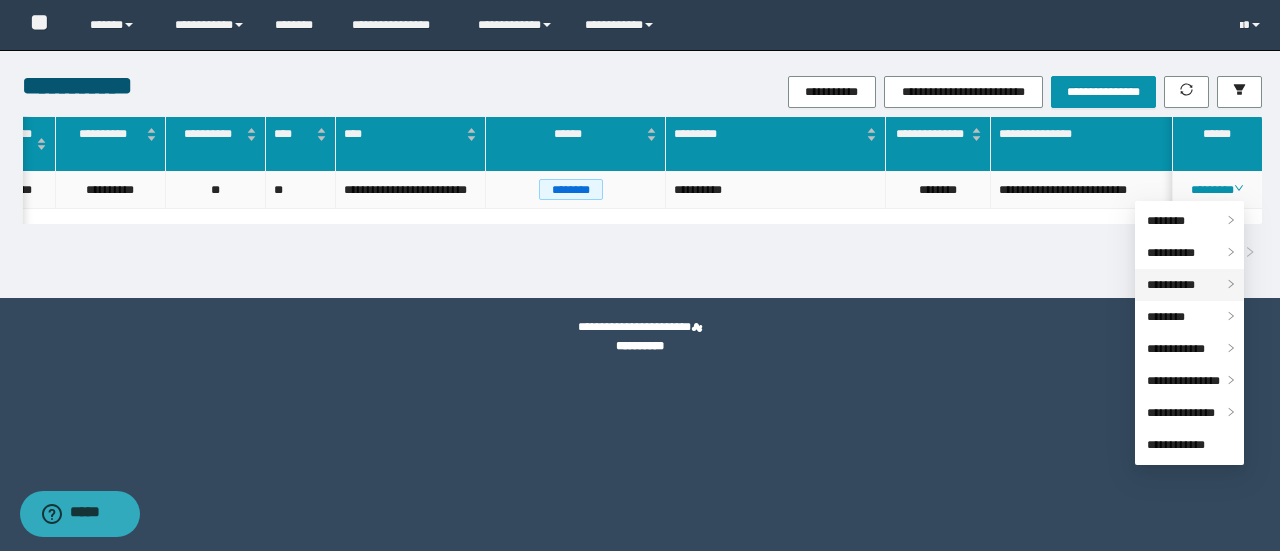 click on "**********" at bounding box center (1171, 285) 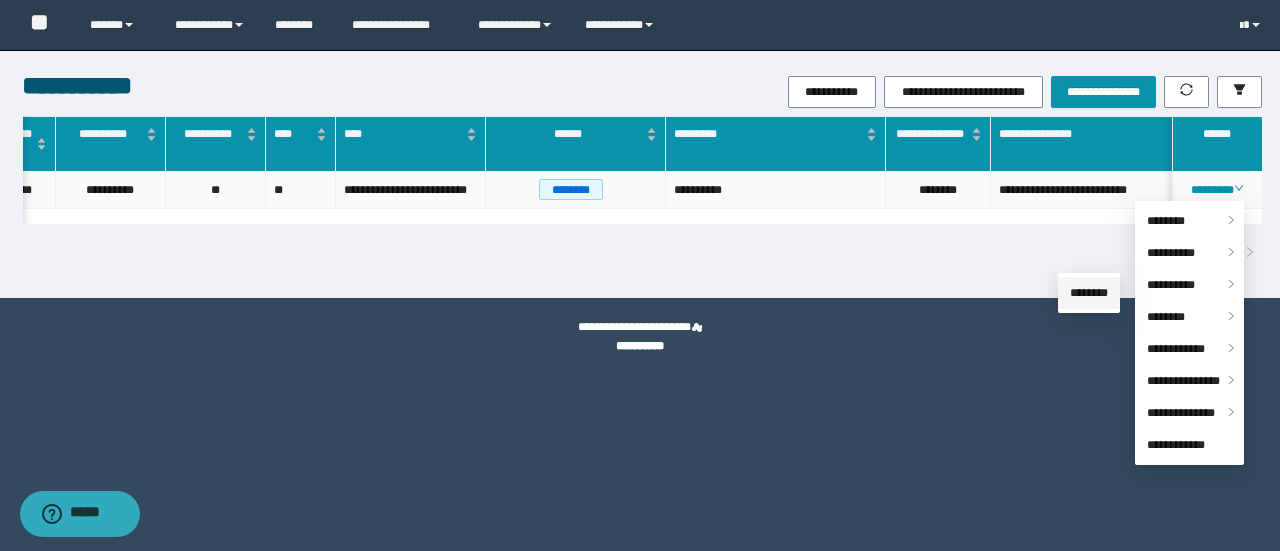 click on "********" at bounding box center (1089, 293) 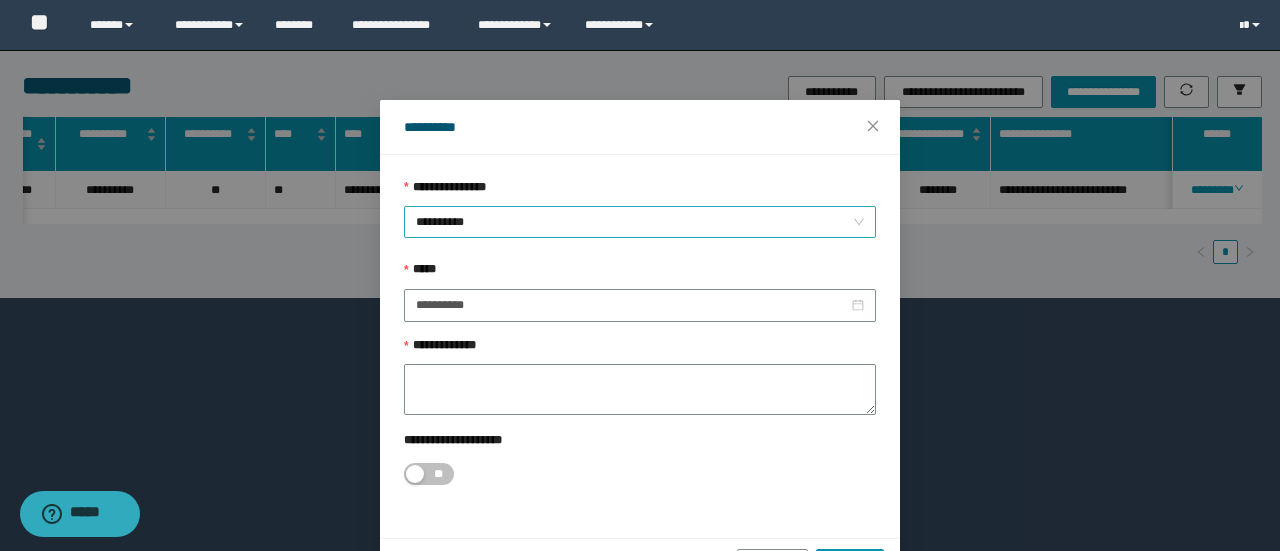 click on "**********" at bounding box center [640, 222] 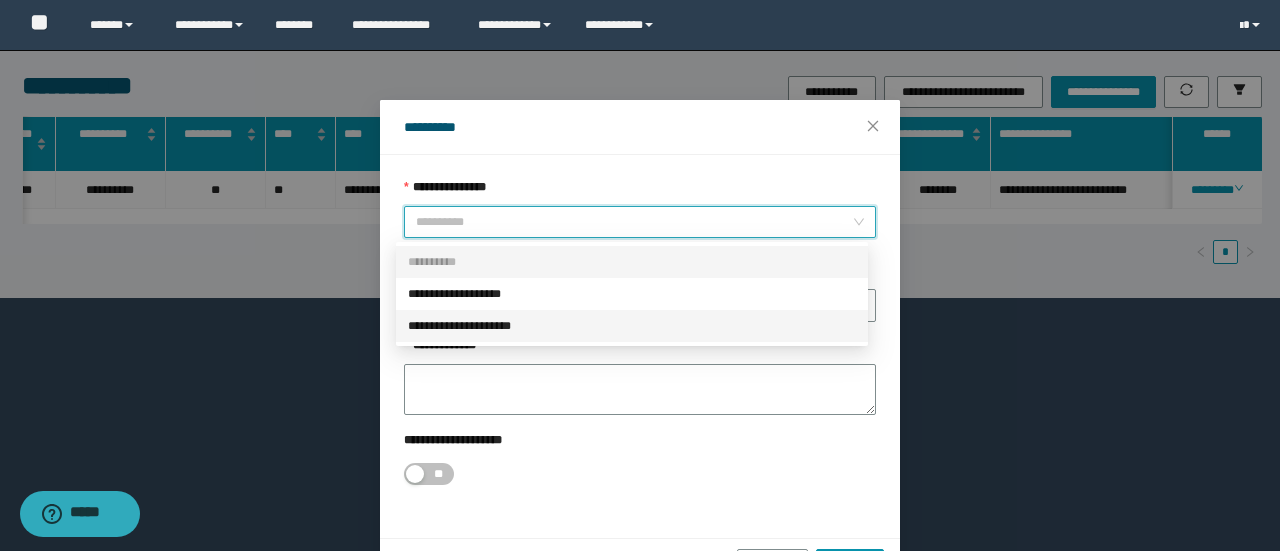 click on "**********" at bounding box center [632, 326] 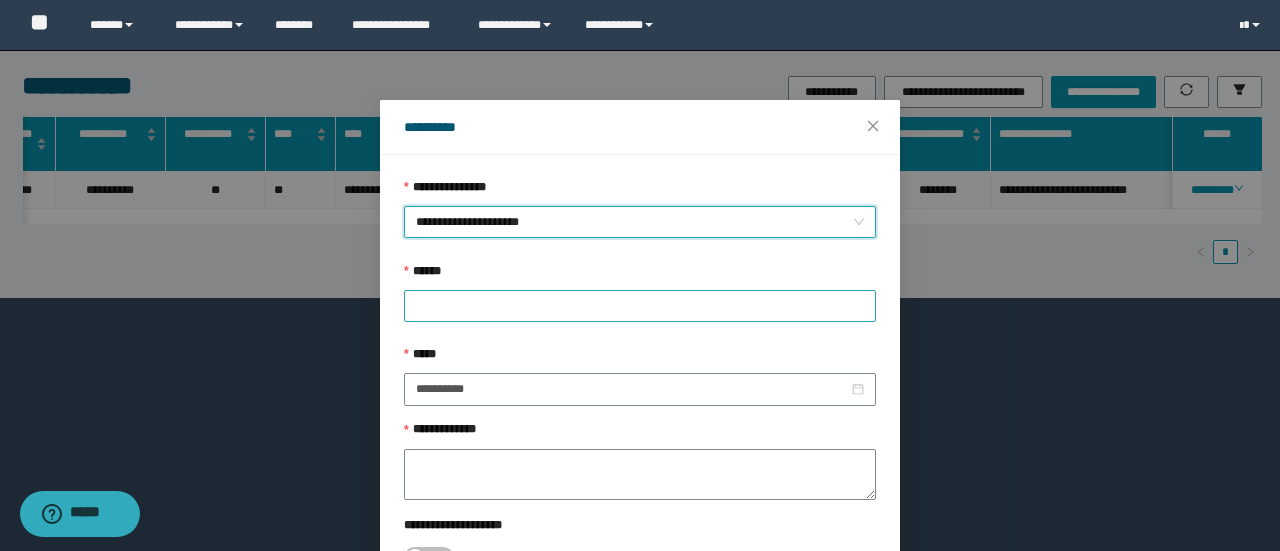 click at bounding box center [640, 306] 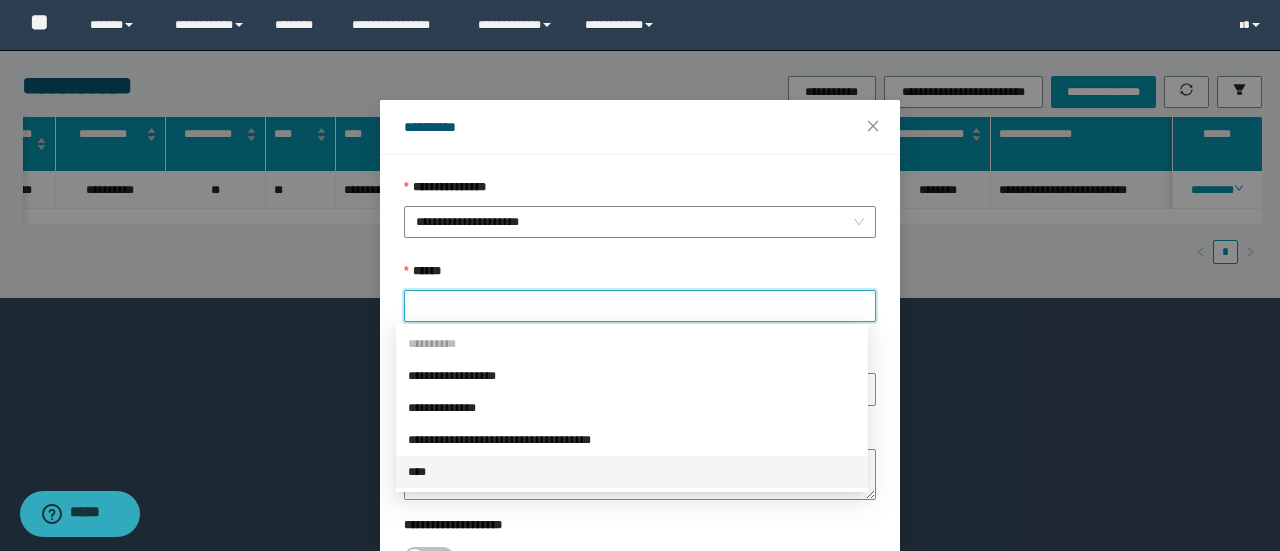 drag, startPoint x: 438, startPoint y: 468, endPoint x: 504, endPoint y: 347, distance: 137.8296 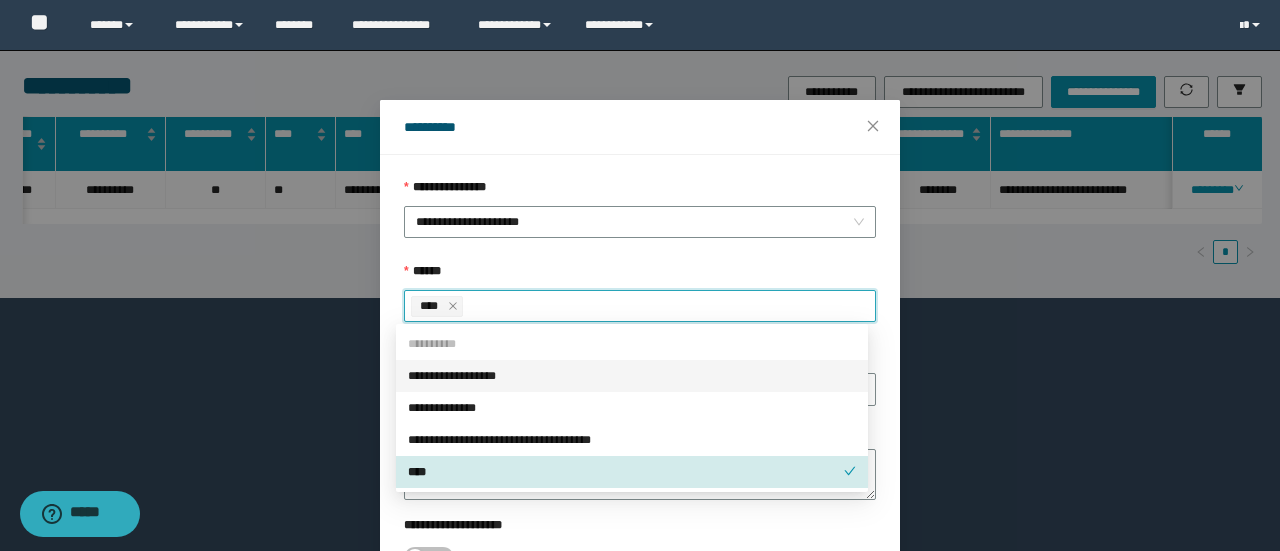drag, startPoint x: 518, startPoint y: 277, endPoint x: 530, endPoint y: 269, distance: 14.422205 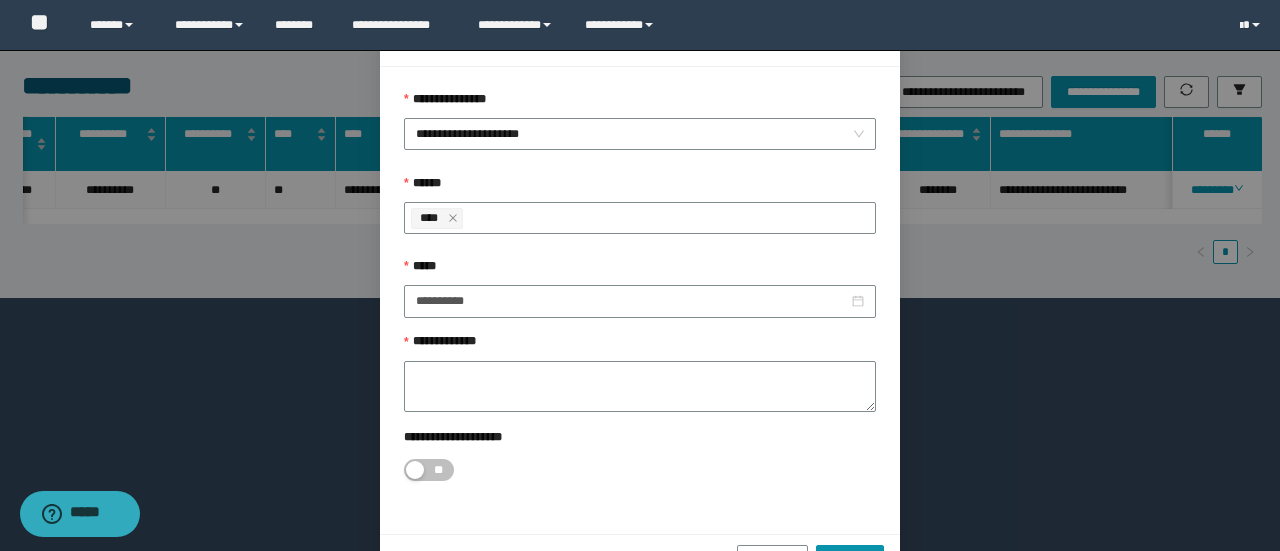 scroll, scrollTop: 146, scrollLeft: 0, axis: vertical 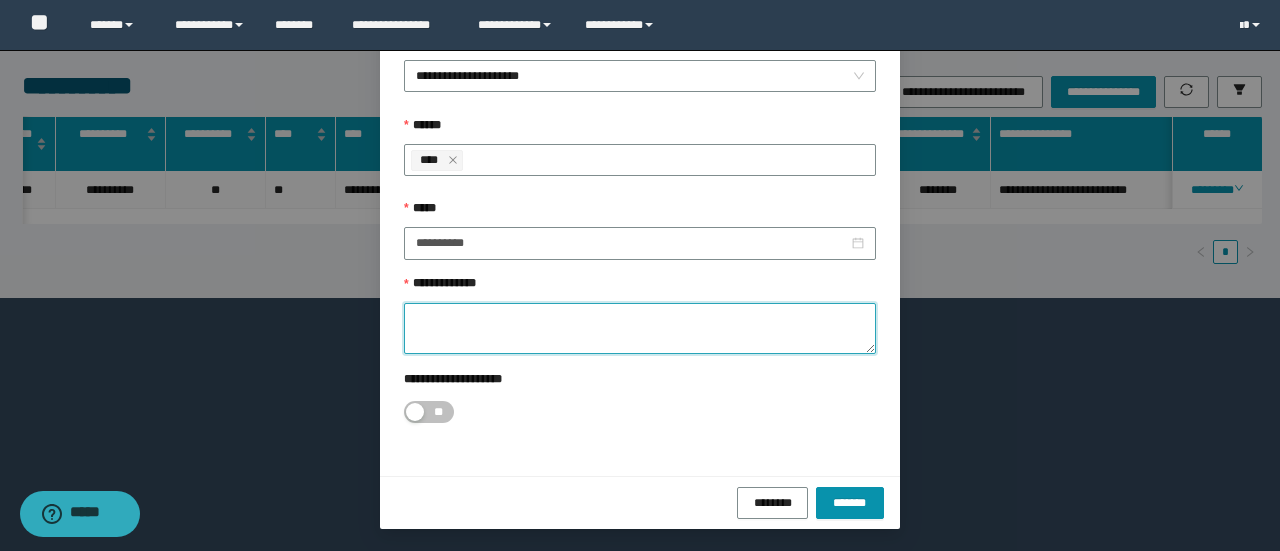 click on "**********" at bounding box center [640, 328] 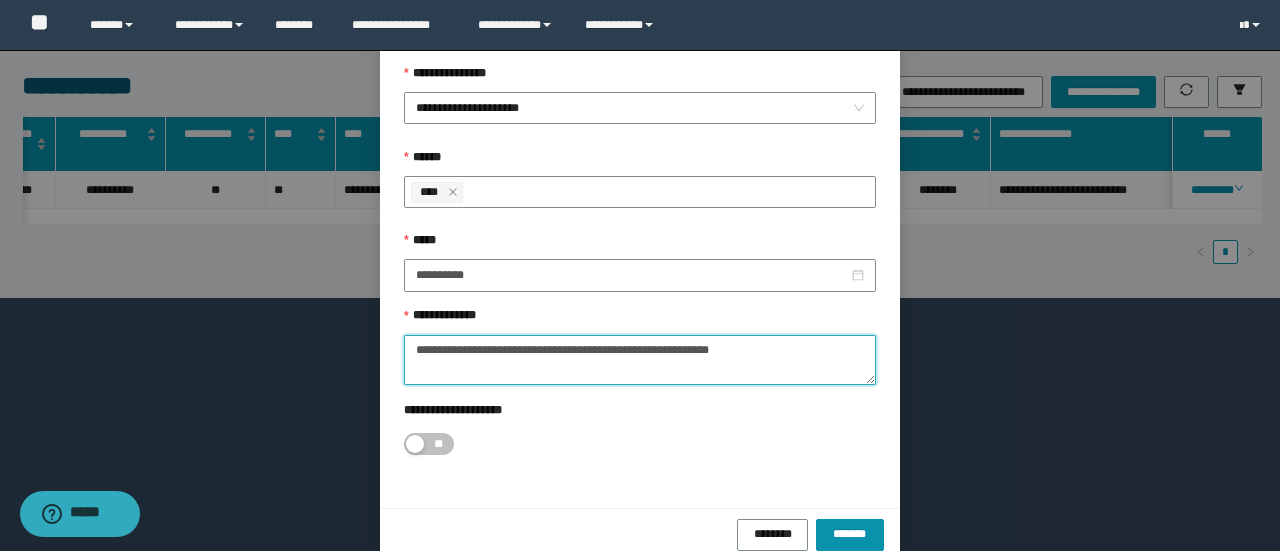 scroll, scrollTop: 146, scrollLeft: 0, axis: vertical 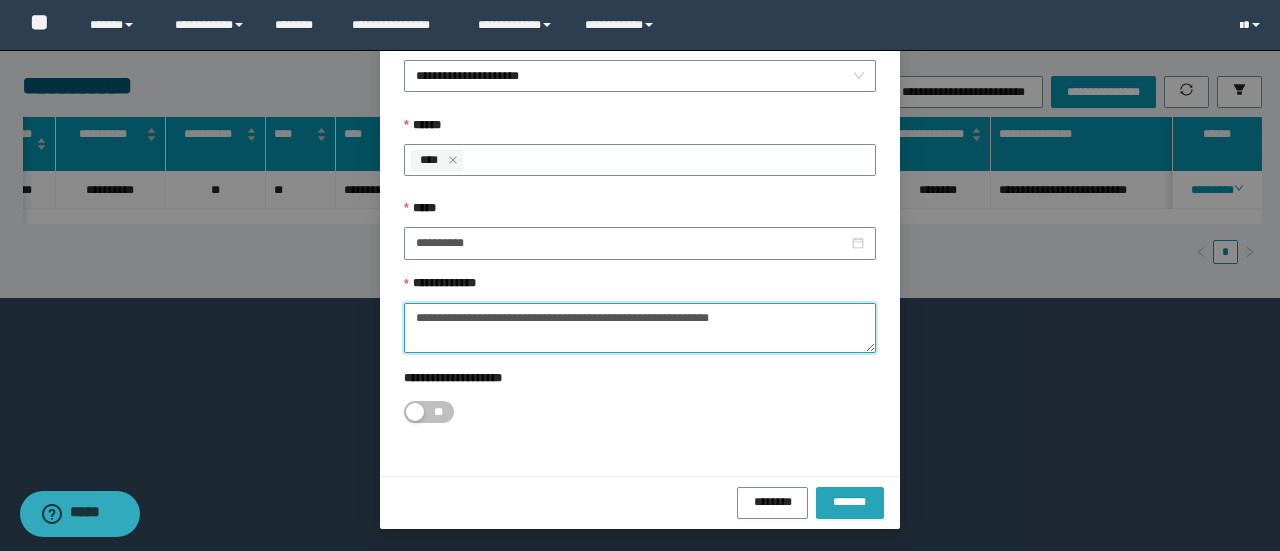 type on "**********" 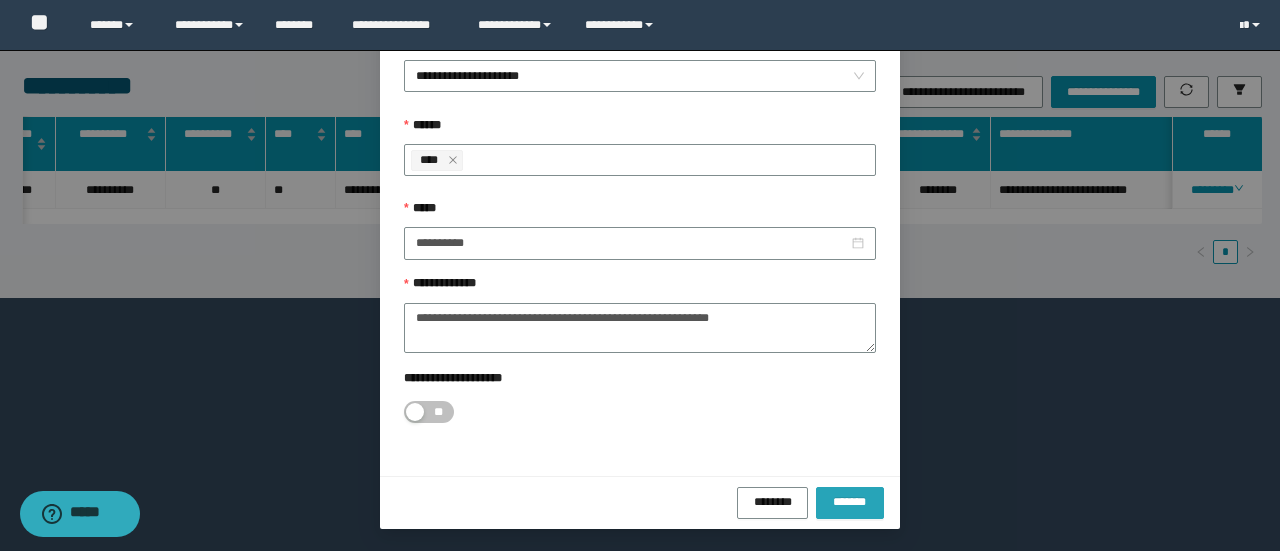 click on "*******" at bounding box center [850, 501] 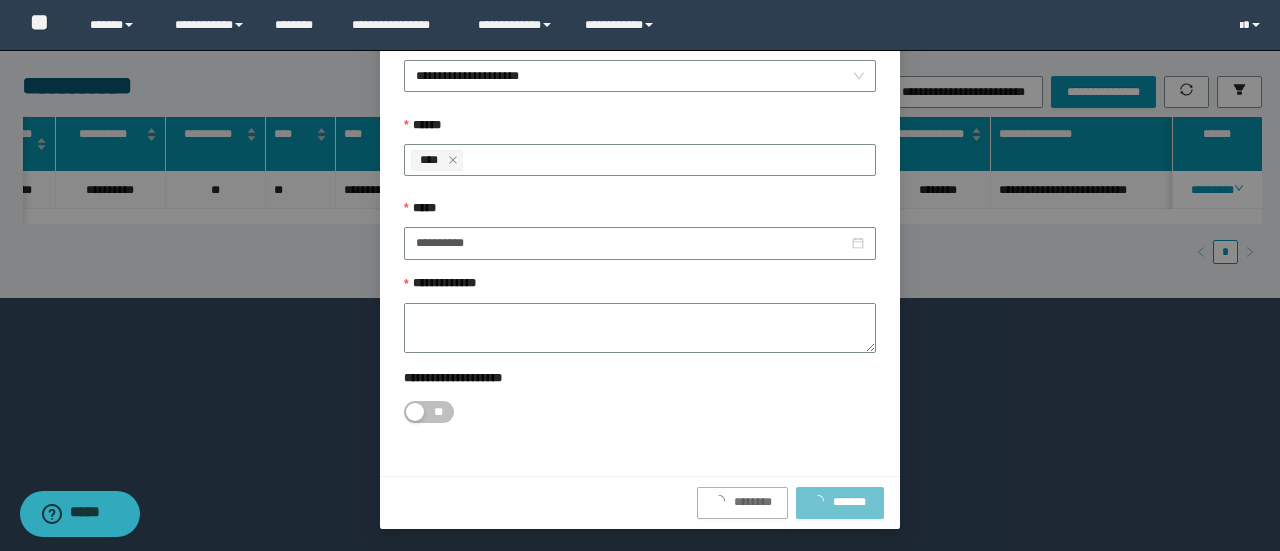scroll, scrollTop: 0, scrollLeft: 0, axis: both 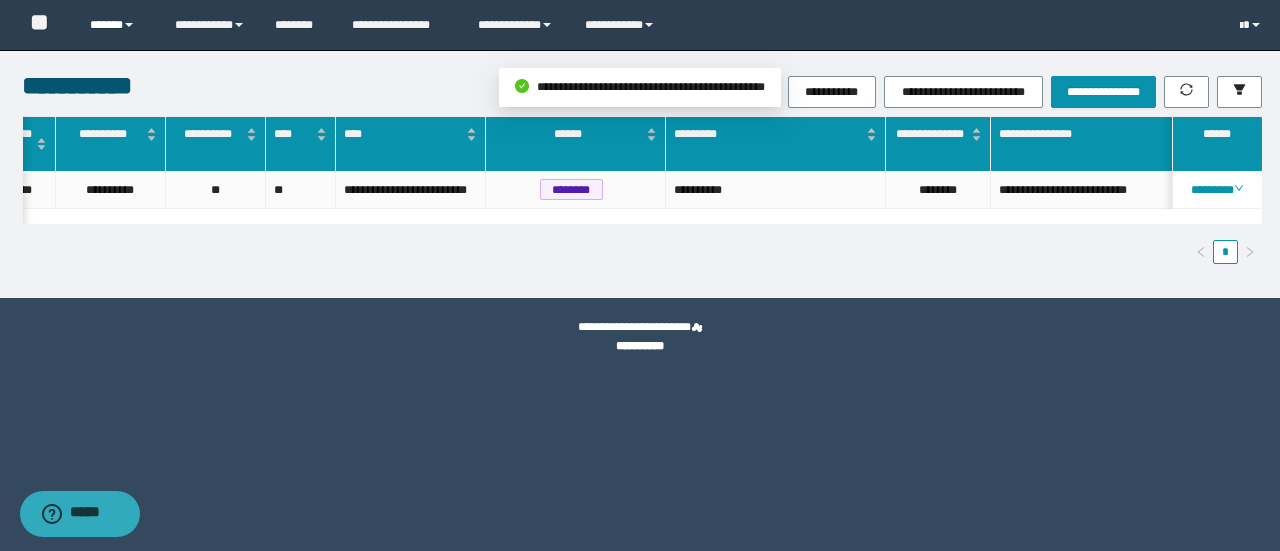 click on "******" at bounding box center (117, 25) 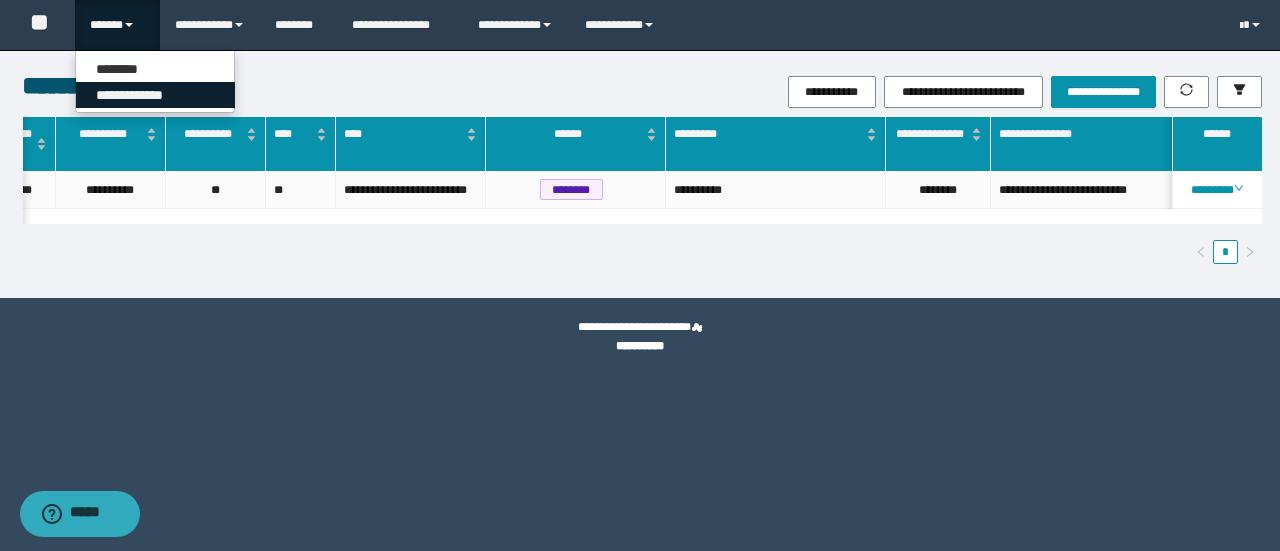 click on "**********" at bounding box center (155, 95) 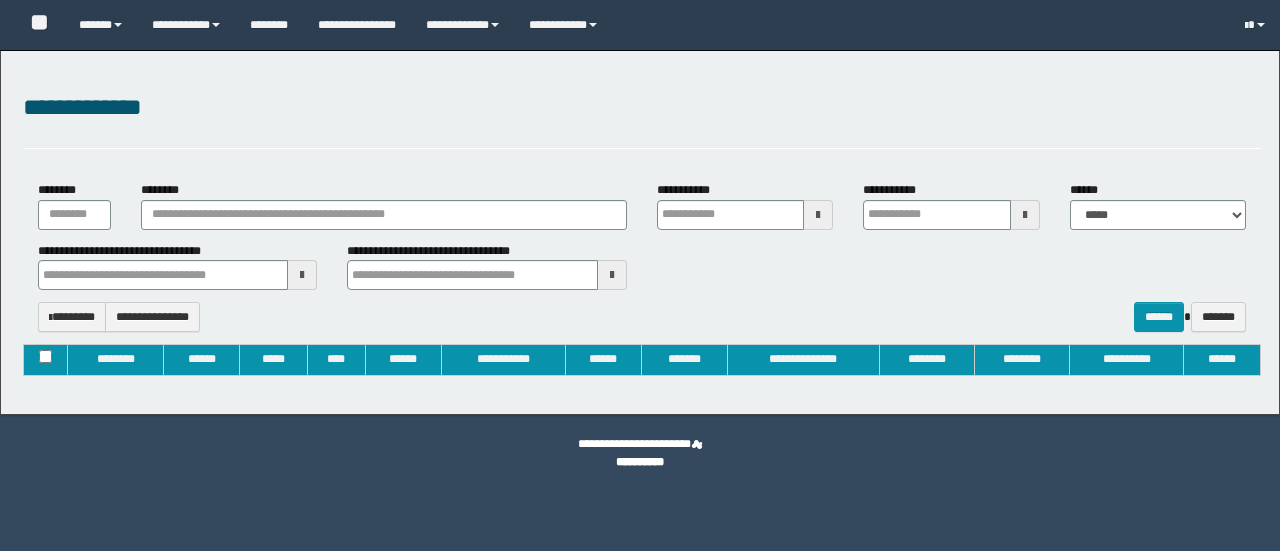 type on "**********" 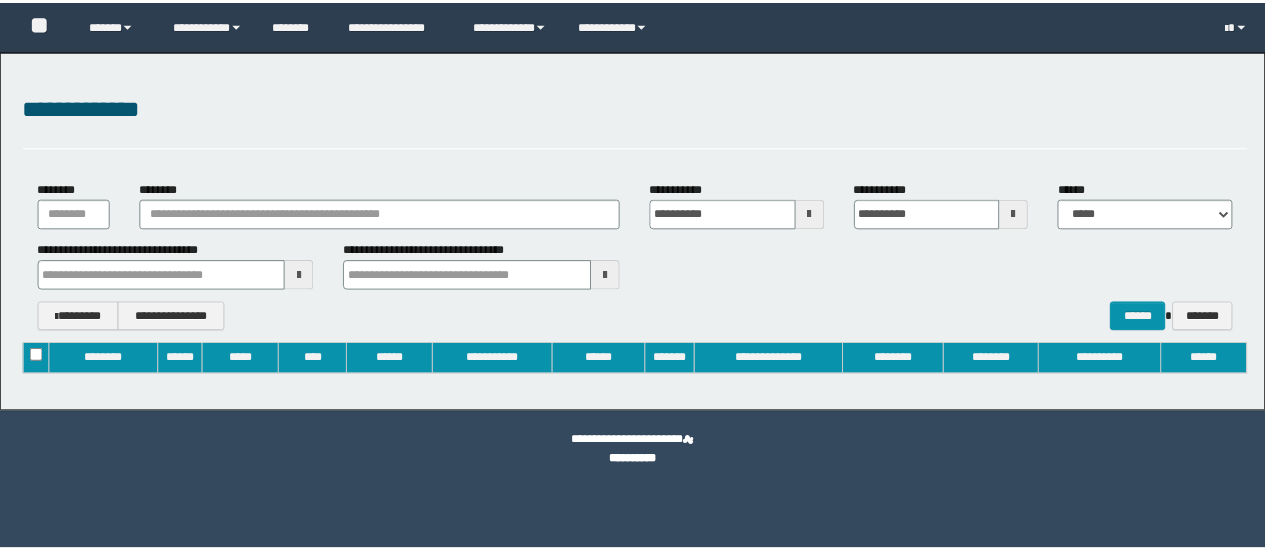 scroll, scrollTop: 0, scrollLeft: 0, axis: both 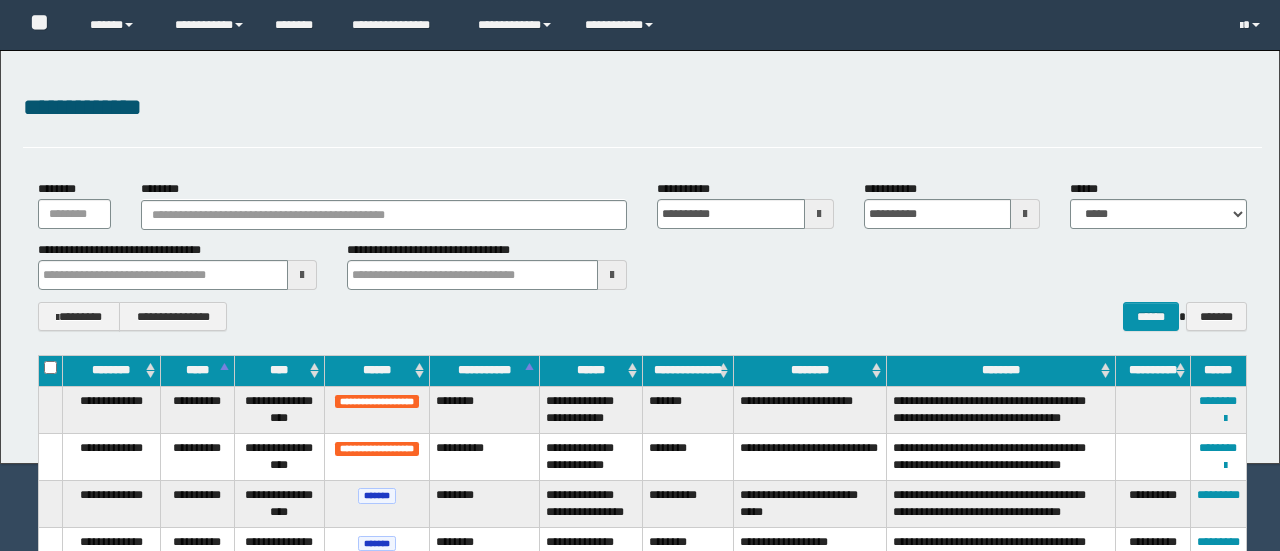 type 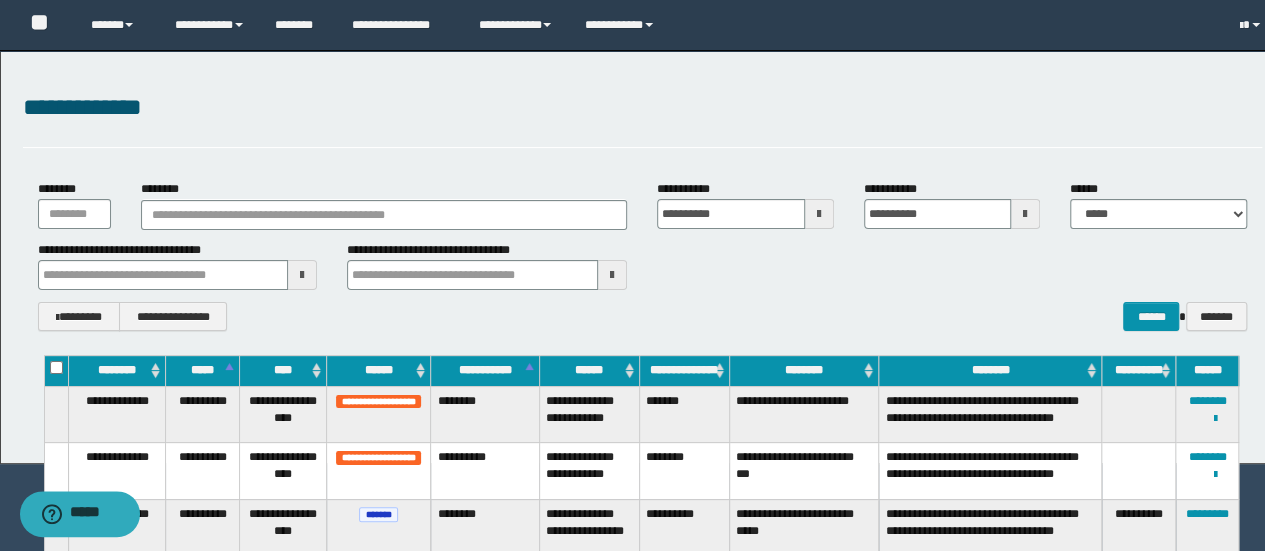 scroll, scrollTop: 0, scrollLeft: 0, axis: both 